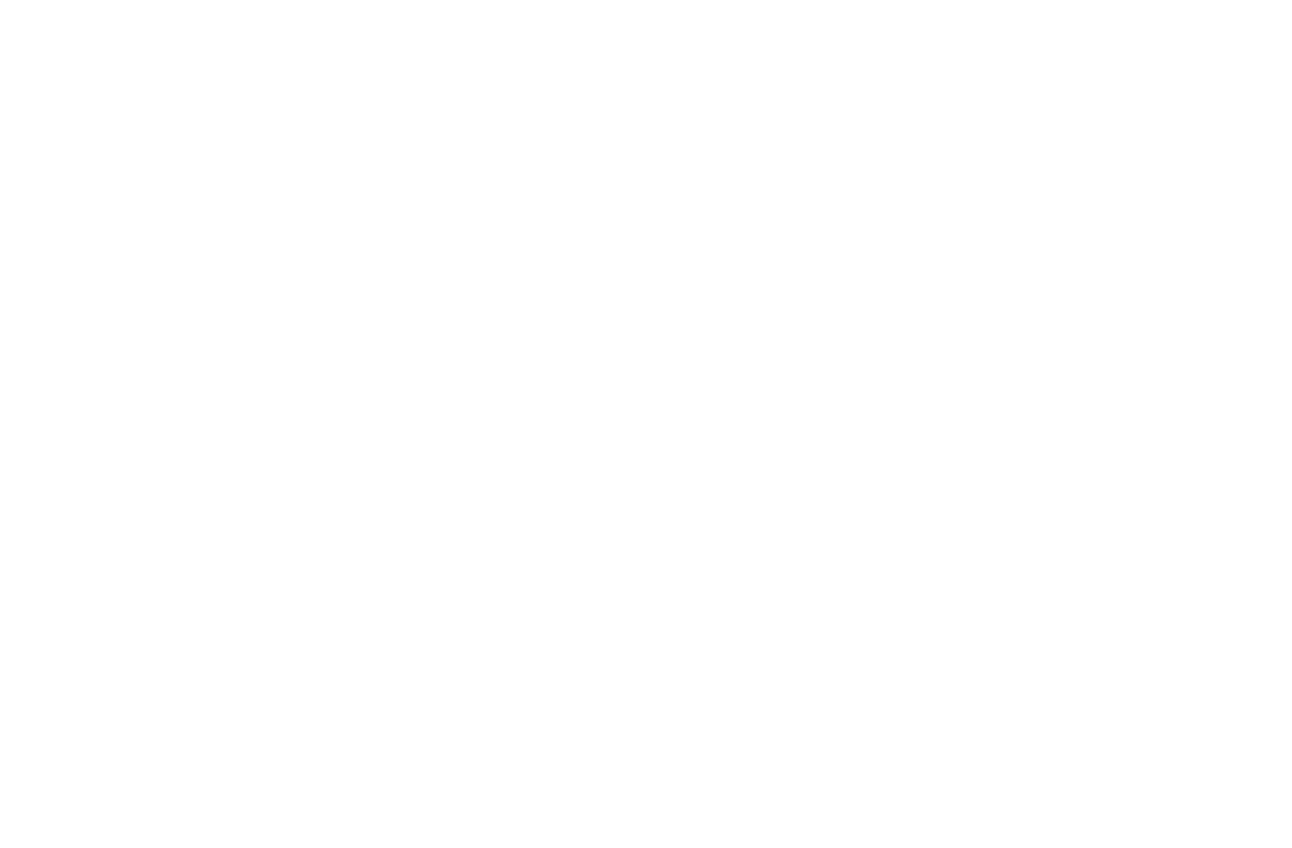scroll, scrollTop: 0, scrollLeft: 0, axis: both 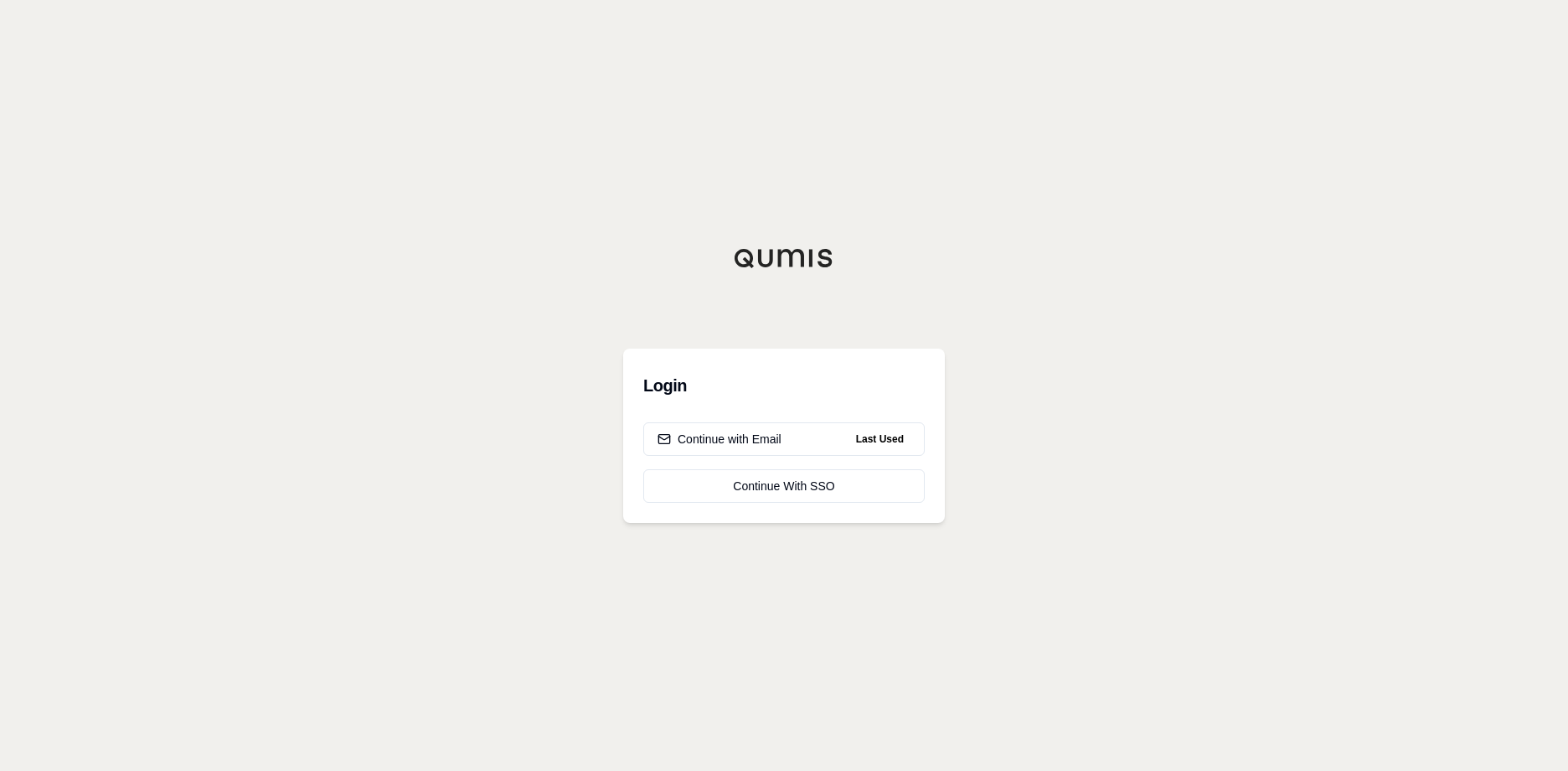 drag, startPoint x: 1084, startPoint y: 169, endPoint x: 969, endPoint y: 215, distance: 123.85879 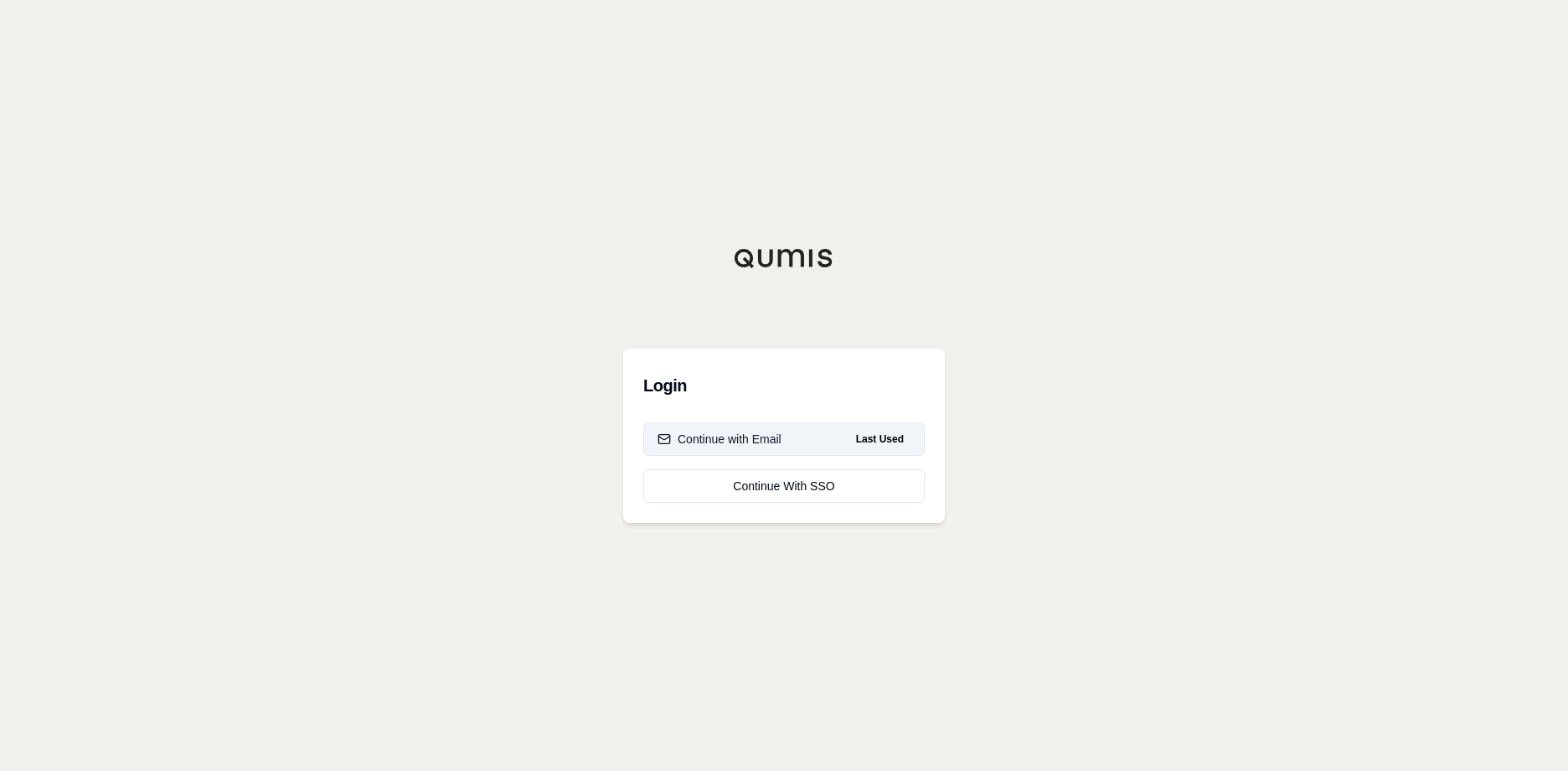 click on "Continue with Email" at bounding box center (720, 439) 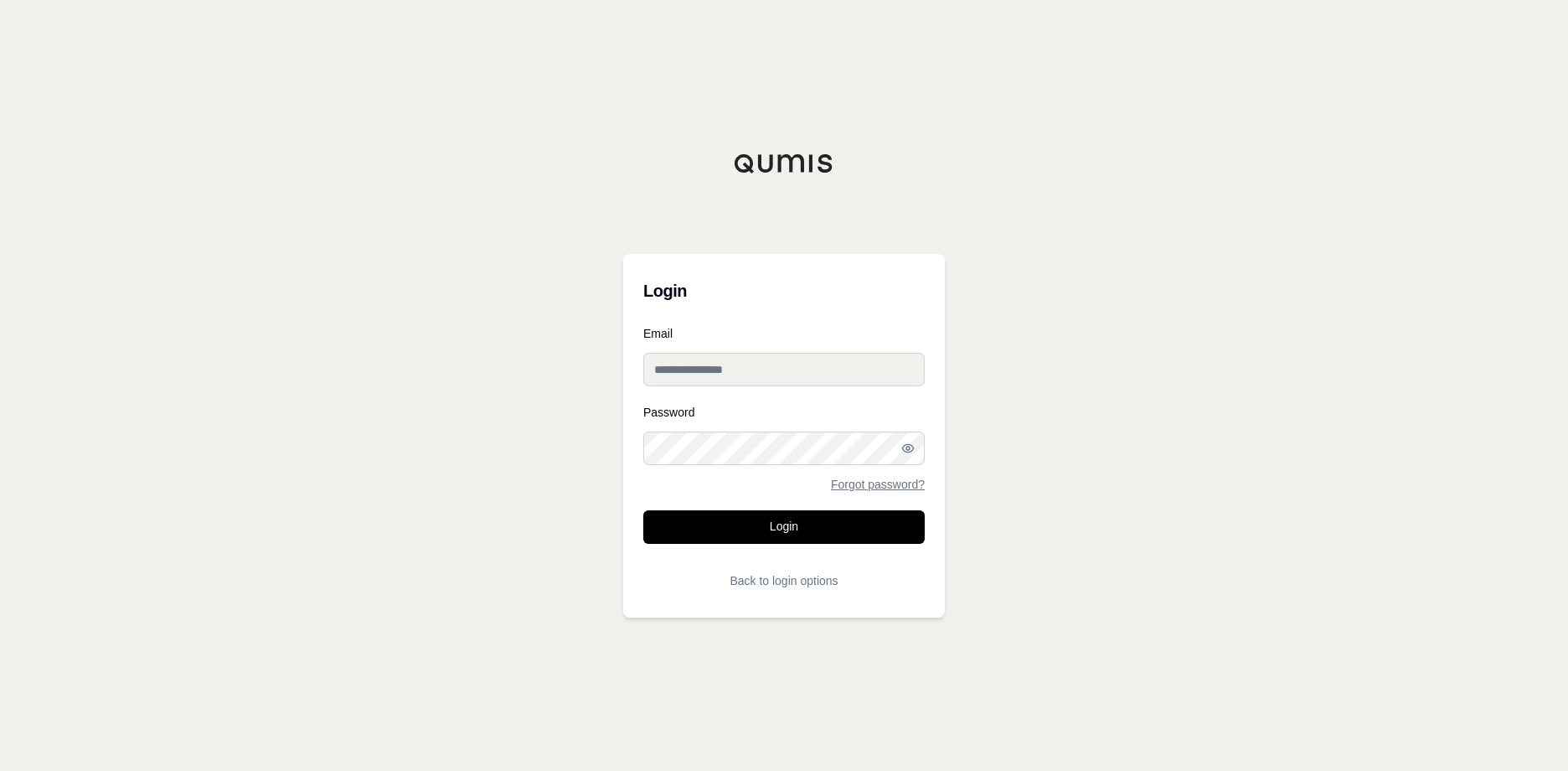 click on "Email" at bounding box center (784, 370) 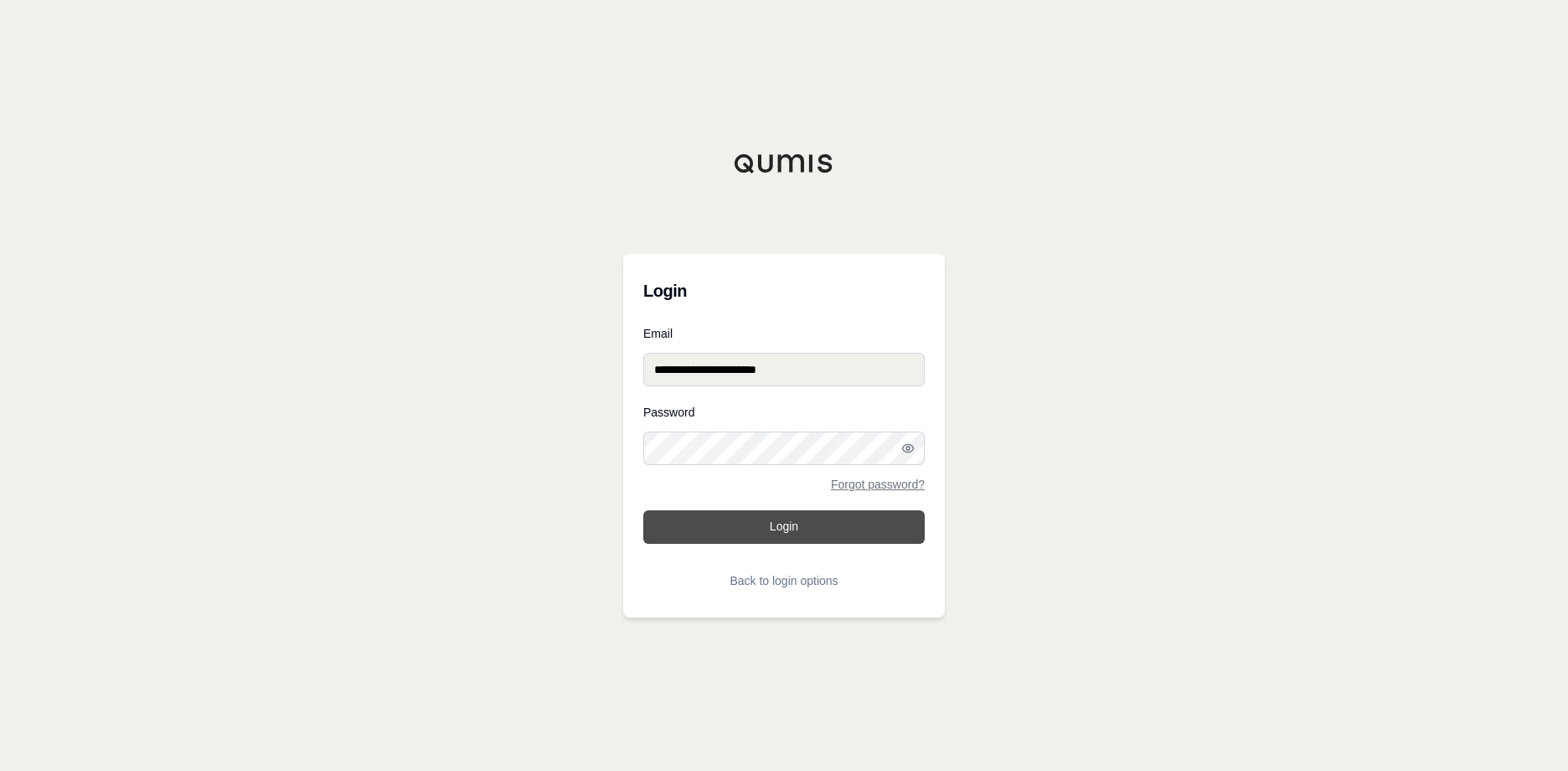 click on "Login" at bounding box center [784, 527] 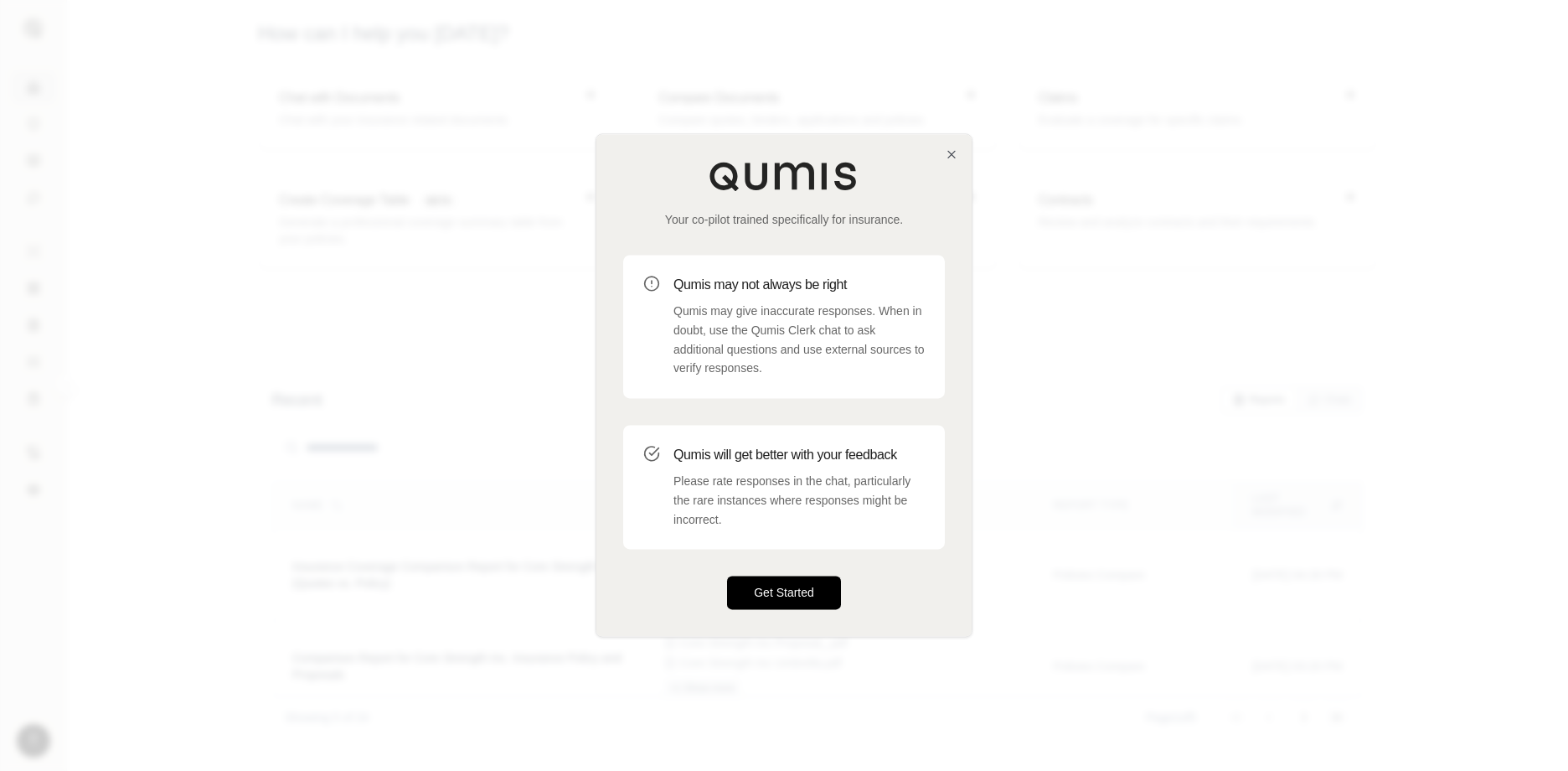 click on "Get Started" at bounding box center [784, 593] 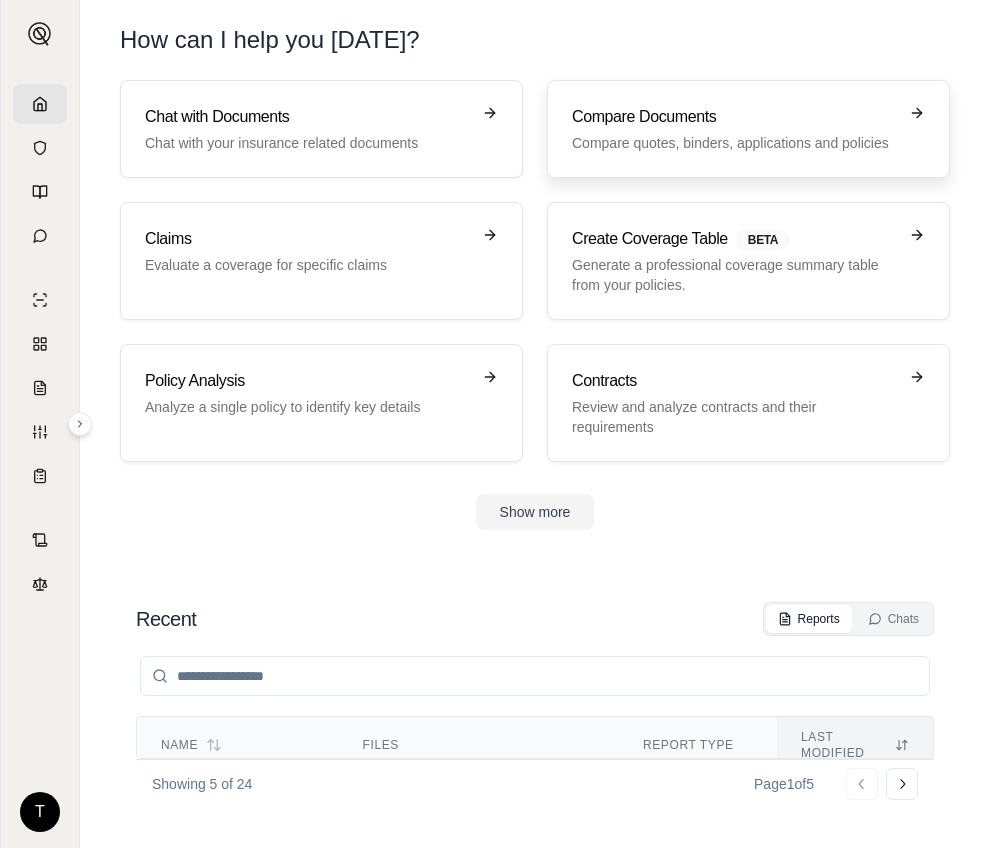 click on "Compare Documents" at bounding box center (734, 117) 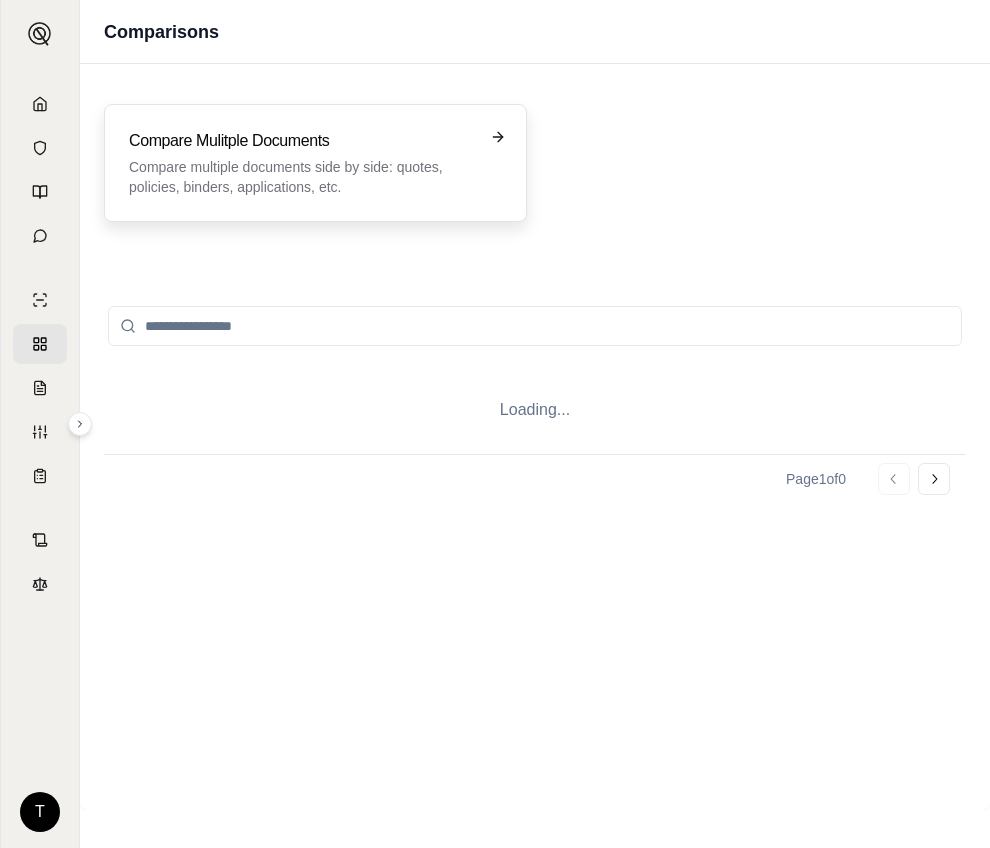 click on "Compare multiple documents side by side: quotes, policies, binders, applications, etc." at bounding box center [301, 177] 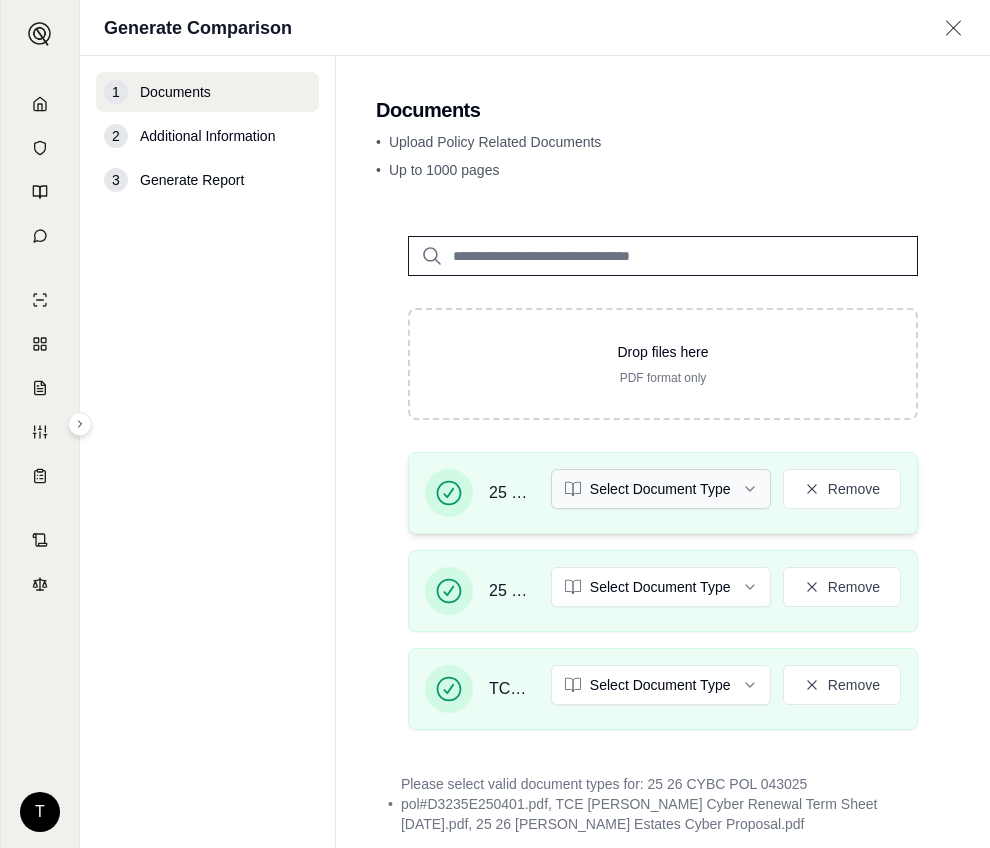 click on "T Generate Comparison 1 Documents 2 Additional Information 3 Generate Report Documents • Upload Policy Related Documents • Up to 1000 pages Drop files here PDF format only 25 26 [PERSON_NAME] Estates Cyber Proposal.pdf Select Document Type Remove 25 26 CYBC POL 043025 pol#D3235E250401.pdf Select Document Type Remove TCE [PERSON_NAME] Cyber Renewal Term Sheet [DATE].pdf Select Document Type Remove • Please select valid document types for: 25 26 CYBC POL 043025 pol#D3235E250401.pdf,
TCE [PERSON_NAME] Cyber Renewal Term Sheet [DATE].pdf,
25 26 [PERSON_NAME] Estates Cyber Proposal.pdf Additional Information →" at bounding box center (495, 424) 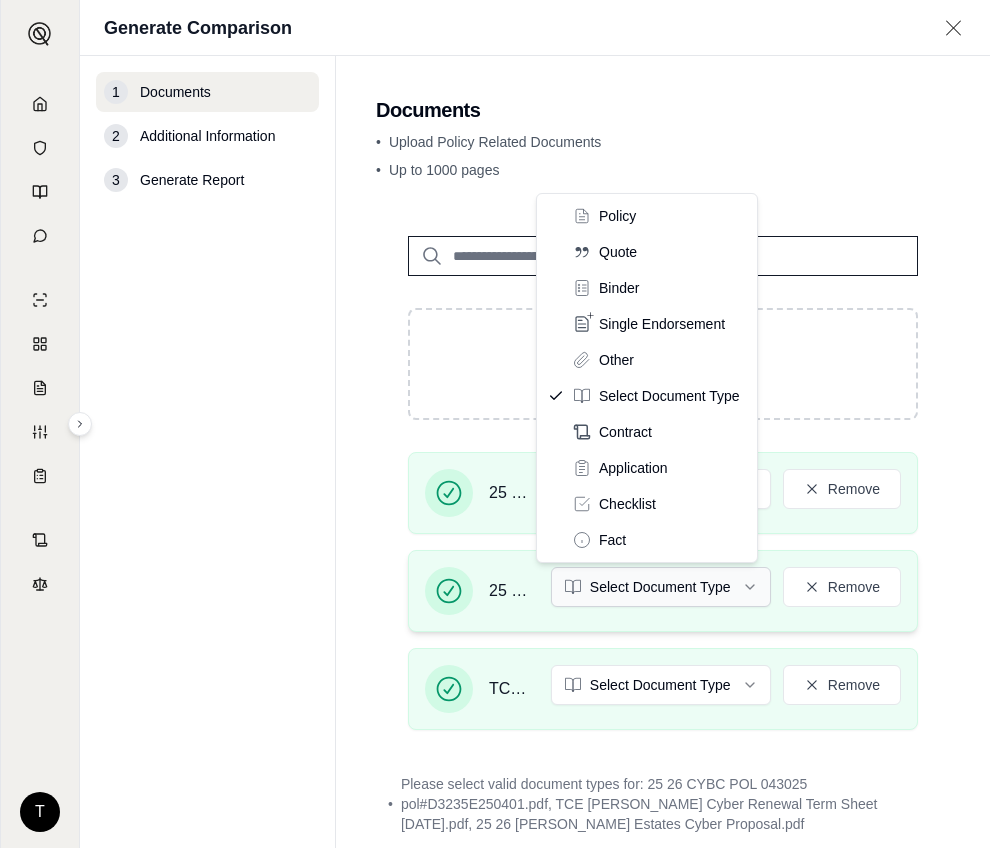 click on "T Generate Comparison 1 Documents 2 Additional Information 3 Generate Report Documents • Upload Policy Related Documents • Up to 1000 pages Drop files here PDF format only 25 26 [PERSON_NAME] Estates Cyber Proposal.pdf Select Document Type Remove 25 26 CYBC POL 043025 pol#D3235E250401.pdf Select Document Type Remove TCE [PERSON_NAME] Cyber Renewal Term Sheet [DATE].pdf Select Document Type Remove • Please select valid document types for: 25 26 CYBC POL 043025 pol#D3235E250401.pdf,
TCE [PERSON_NAME] Cyber Renewal Term Sheet [DATE].pdf,
25 26 [PERSON_NAME] Estates Cyber Proposal.pdf Additional Information →
Policy Quote Binder Single Endorsement Other Select Document Type Contract Application Checklist Fact" at bounding box center (495, 424) 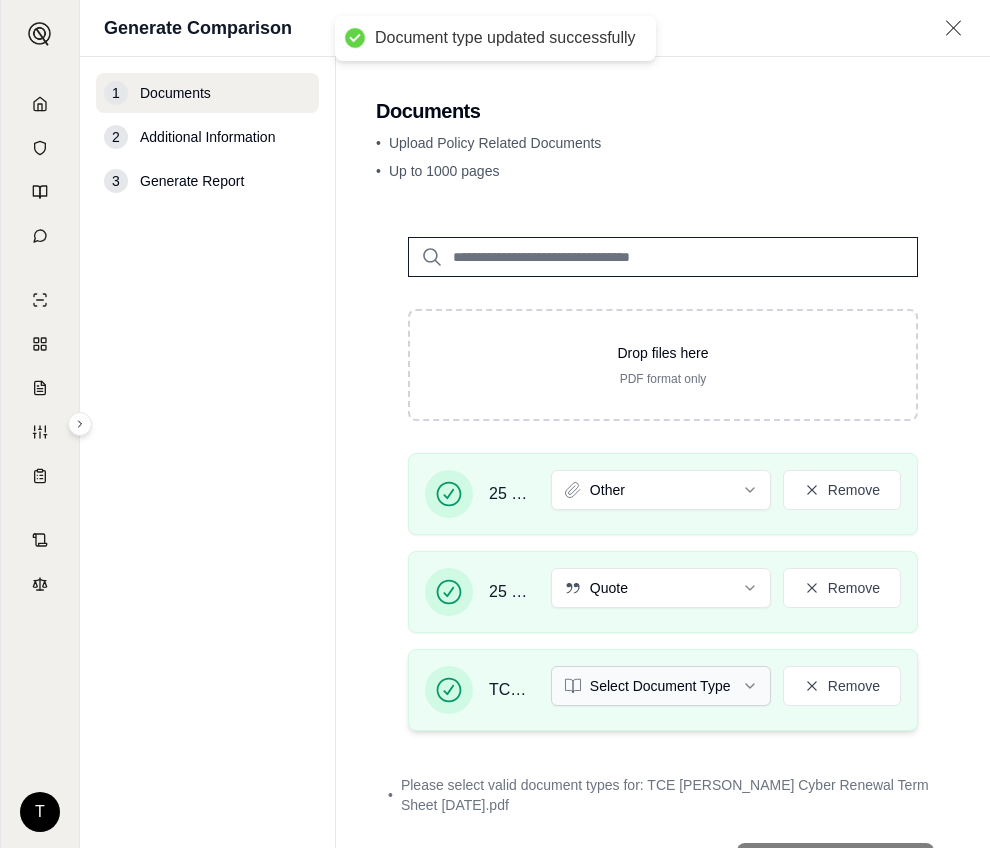 click on "Document type updated successfully Document type updated successfully T Generate Comparison 1 Documents 2 Additional Information 3 Generate Report Documents • Upload Policy Related Documents • Up to 1000 pages Drop files here PDF format only 25 26 [PERSON_NAME] Estates Cyber Proposal.pdf Other Remove 25 26 CYBC POL 043025 pol#D3235E250401.pdf Quote Remove TCE [PERSON_NAME] Cyber Renewal Term Sheet [DATE].pdf Select Document Type Remove • Please select valid document types for: TCE [PERSON_NAME] Cyber Renewal Term Sheet [DATE].pdf Additional Information →" at bounding box center (495, 424) 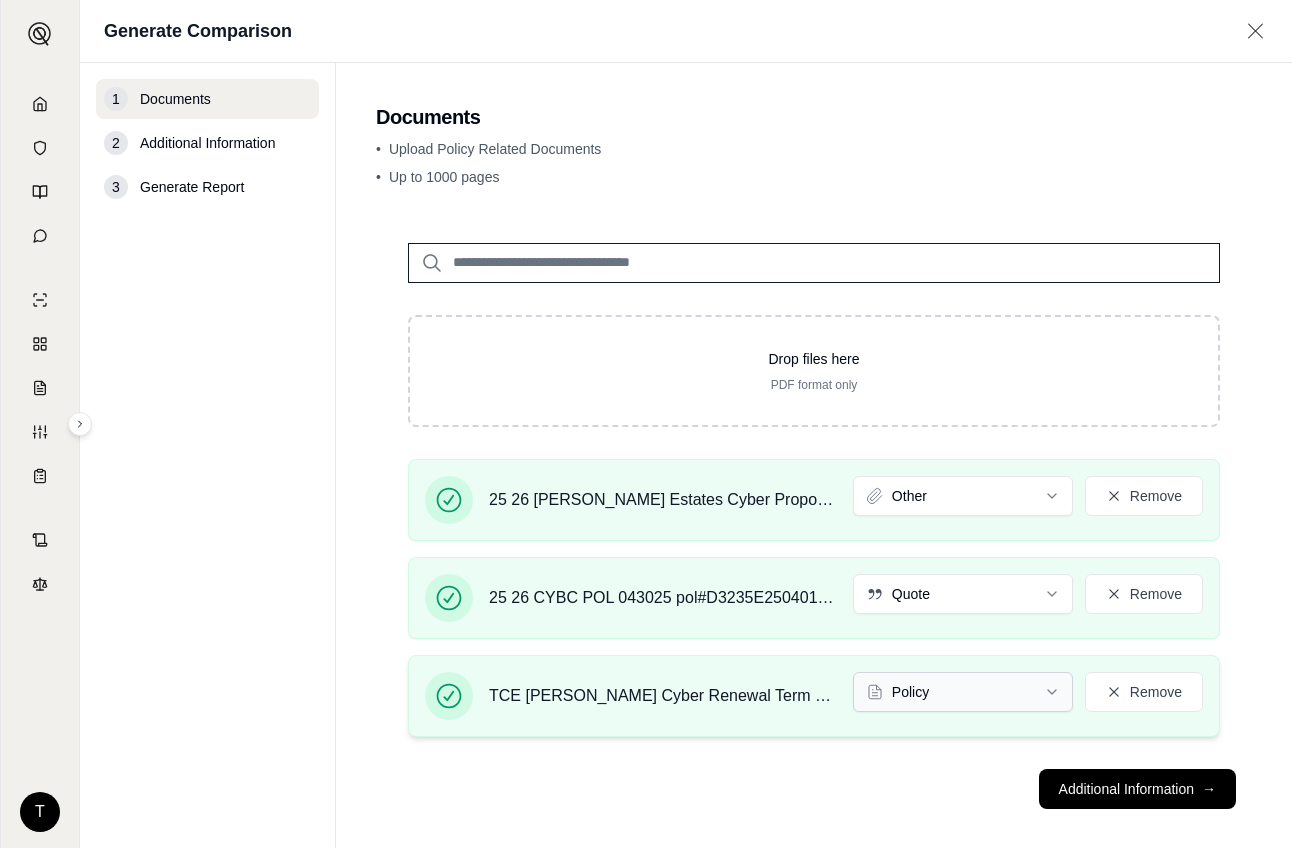 click on "T Generate Comparison 1 Documents 2 Additional Information 3 Generate Report Documents • Upload Policy Related Documents • Up to 1000 pages Drop files here PDF format only 25 26 [PERSON_NAME] Estates Cyber Proposal.pdf Other Remove 25 26 CYBC POL 043025 pol#D3235E250401.pdf Quote Remove TCE [PERSON_NAME] Cyber Renewal Term Sheet [DATE].pdf Policy Remove Additional Information →" at bounding box center (646, 424) 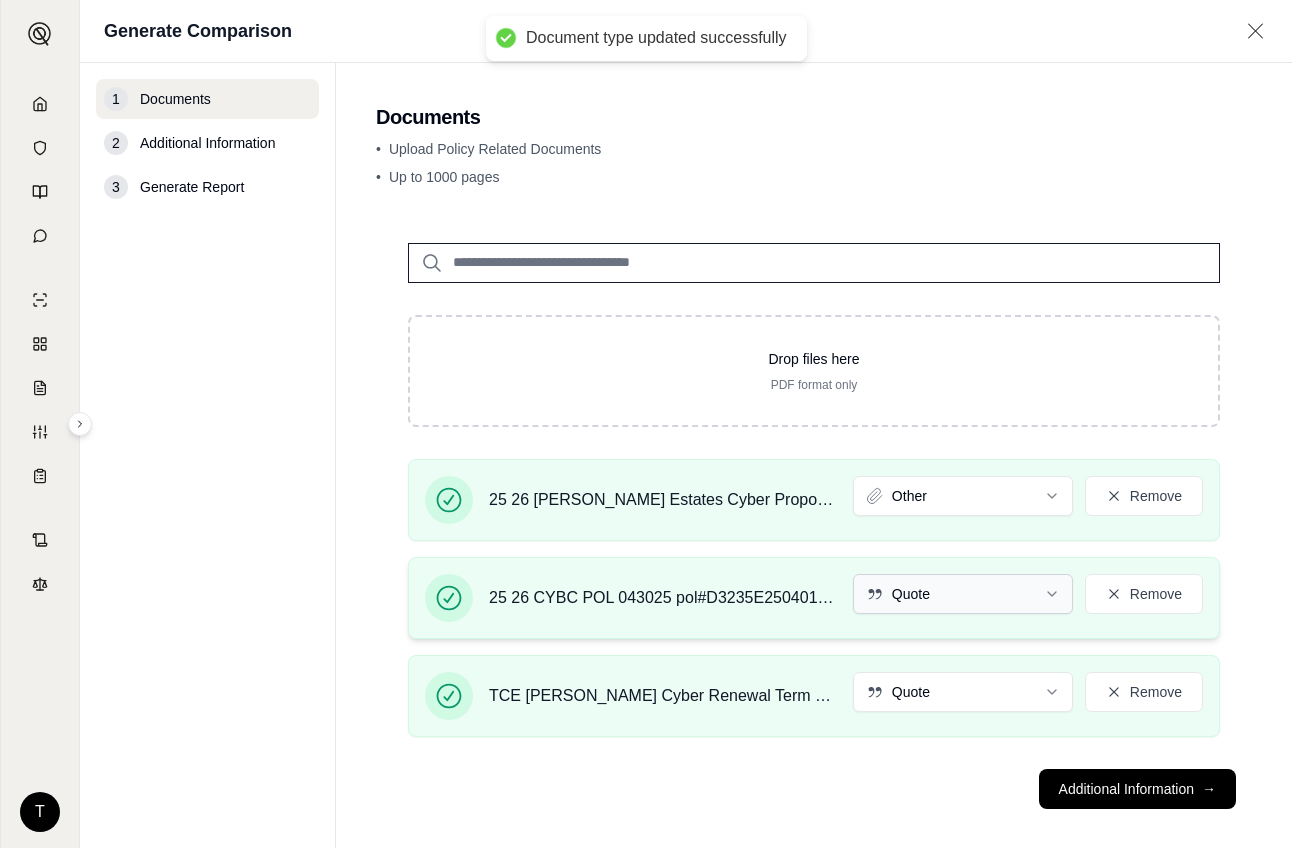 click on "Document type updated successfully T Generate Comparison 1 Documents 2 Additional Information 3 Generate Report Documents • Upload Policy Related Documents • Up to 1000 pages Drop files here PDF format only 25 26 [PERSON_NAME] Estates Cyber Proposal.pdf Other Remove 25 26 CYBC POL 043025 pol#D3235E250401.pdf Quote Remove TCE [PERSON_NAME] Cyber Renewal Term Sheet [DATE].pdf Quote Remove Additional Information →" at bounding box center (646, 424) 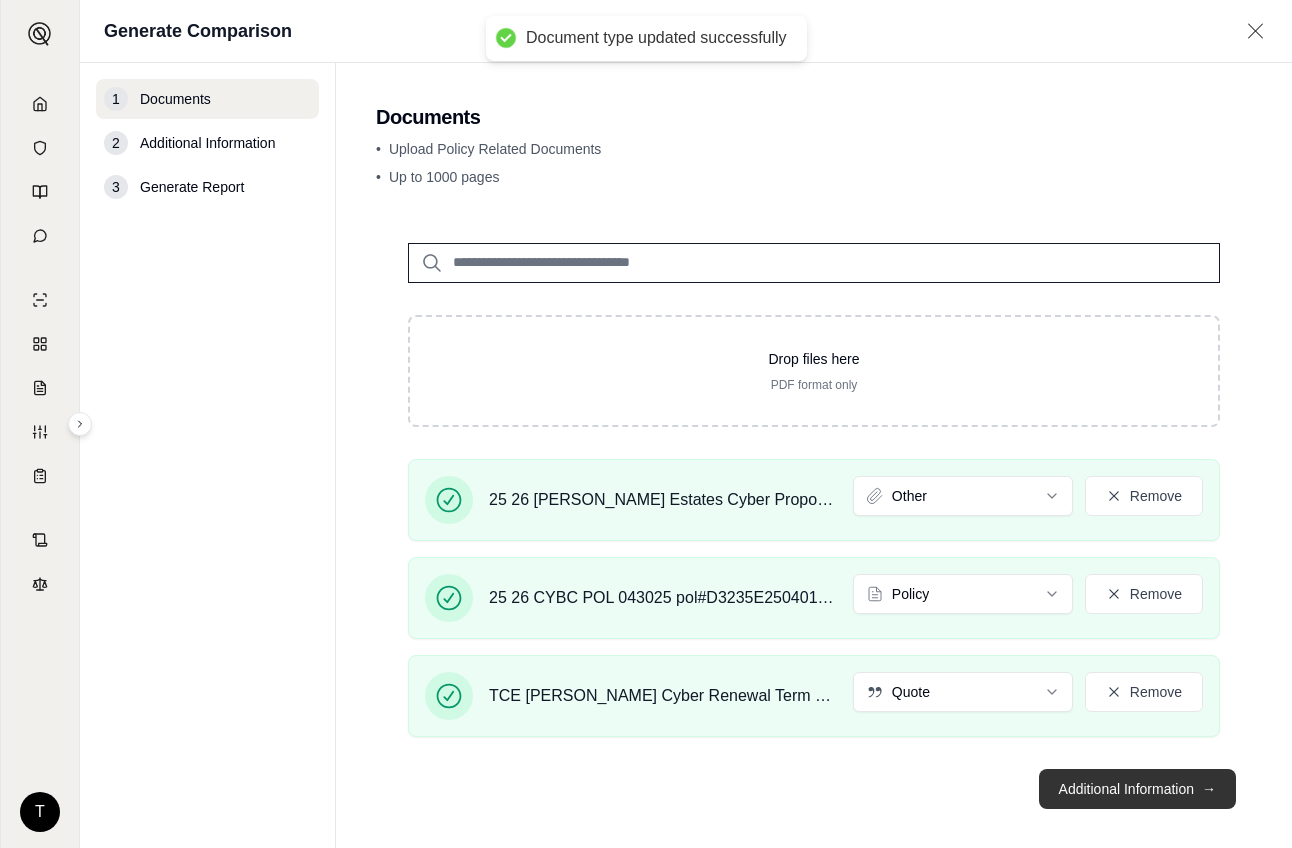 click on "Additional Information →" at bounding box center [1137, 789] 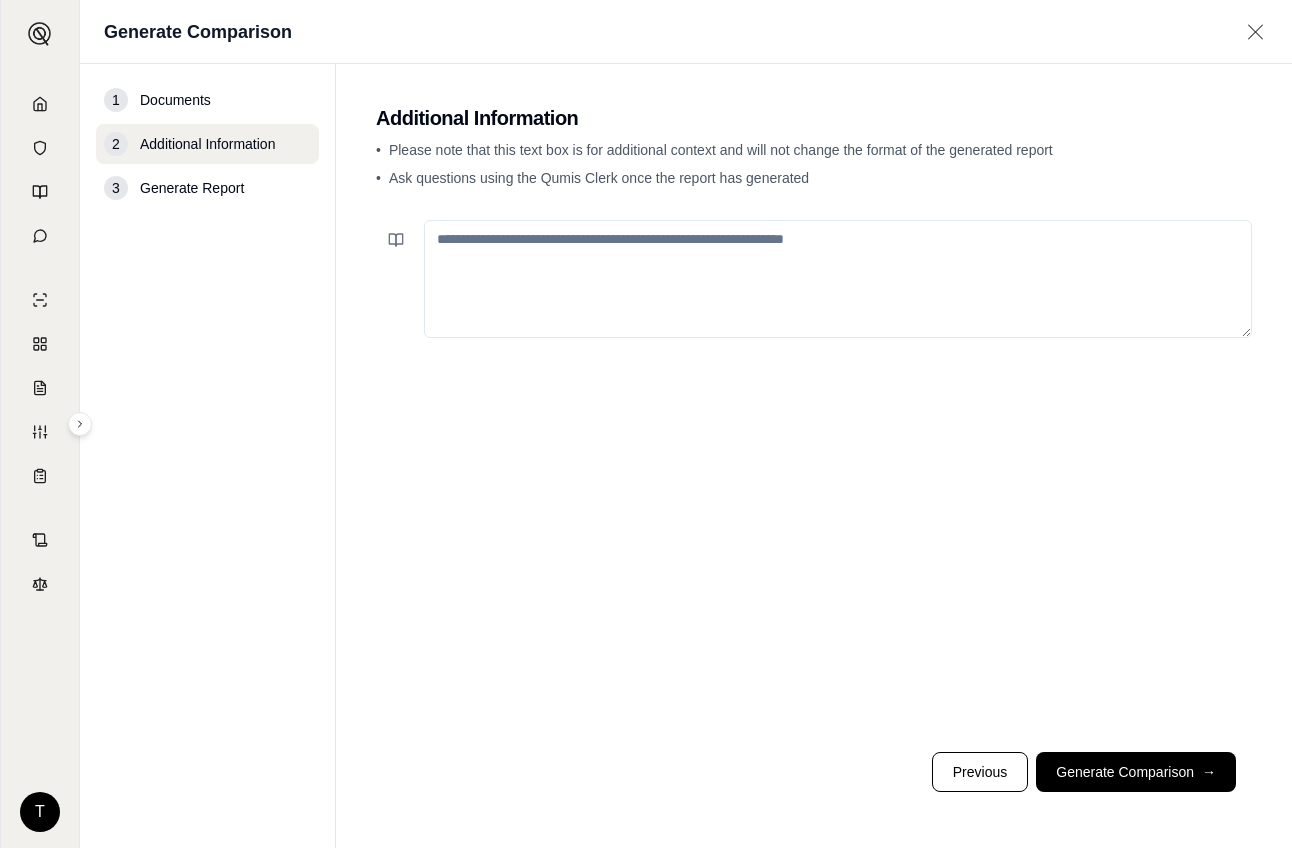 click at bounding box center (838, 279) 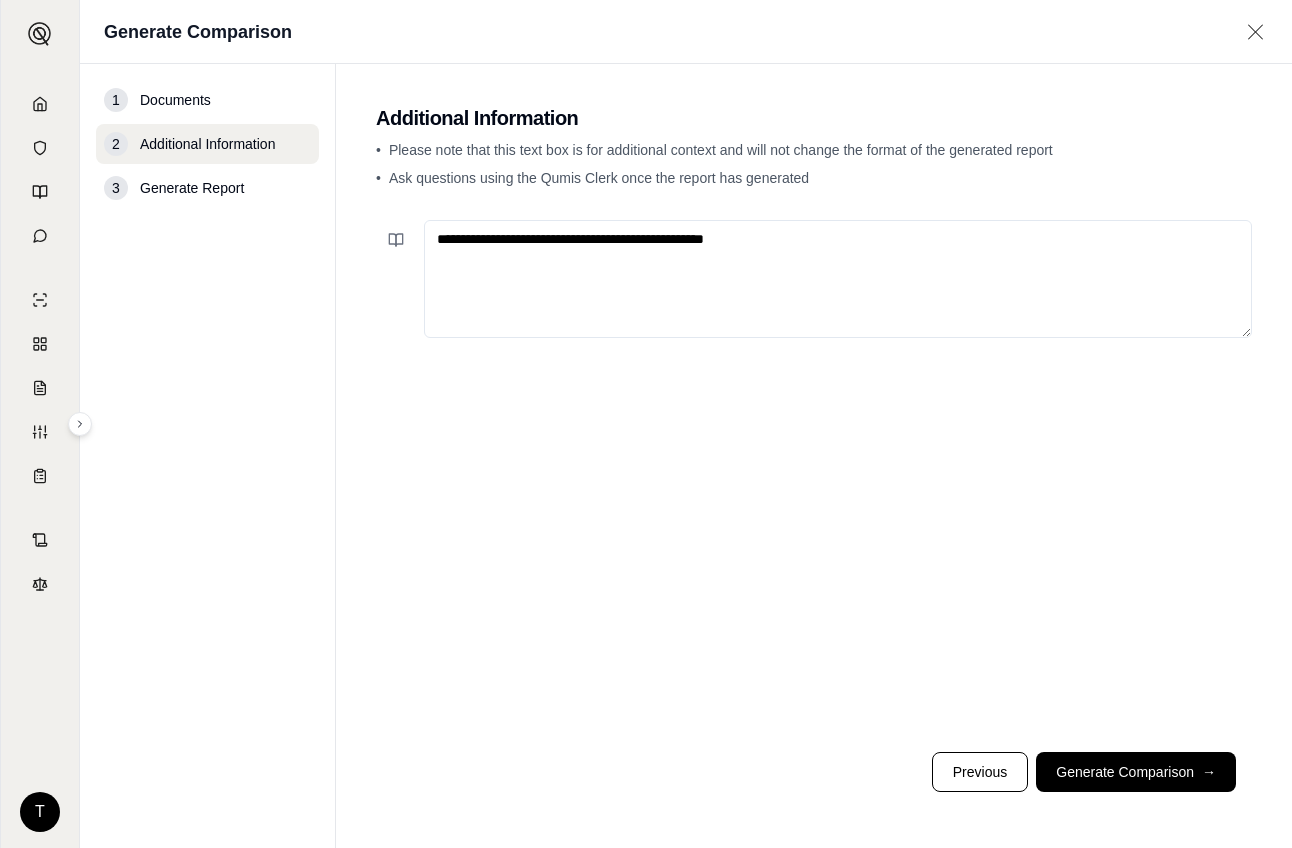 click on "**********" at bounding box center (838, 279) 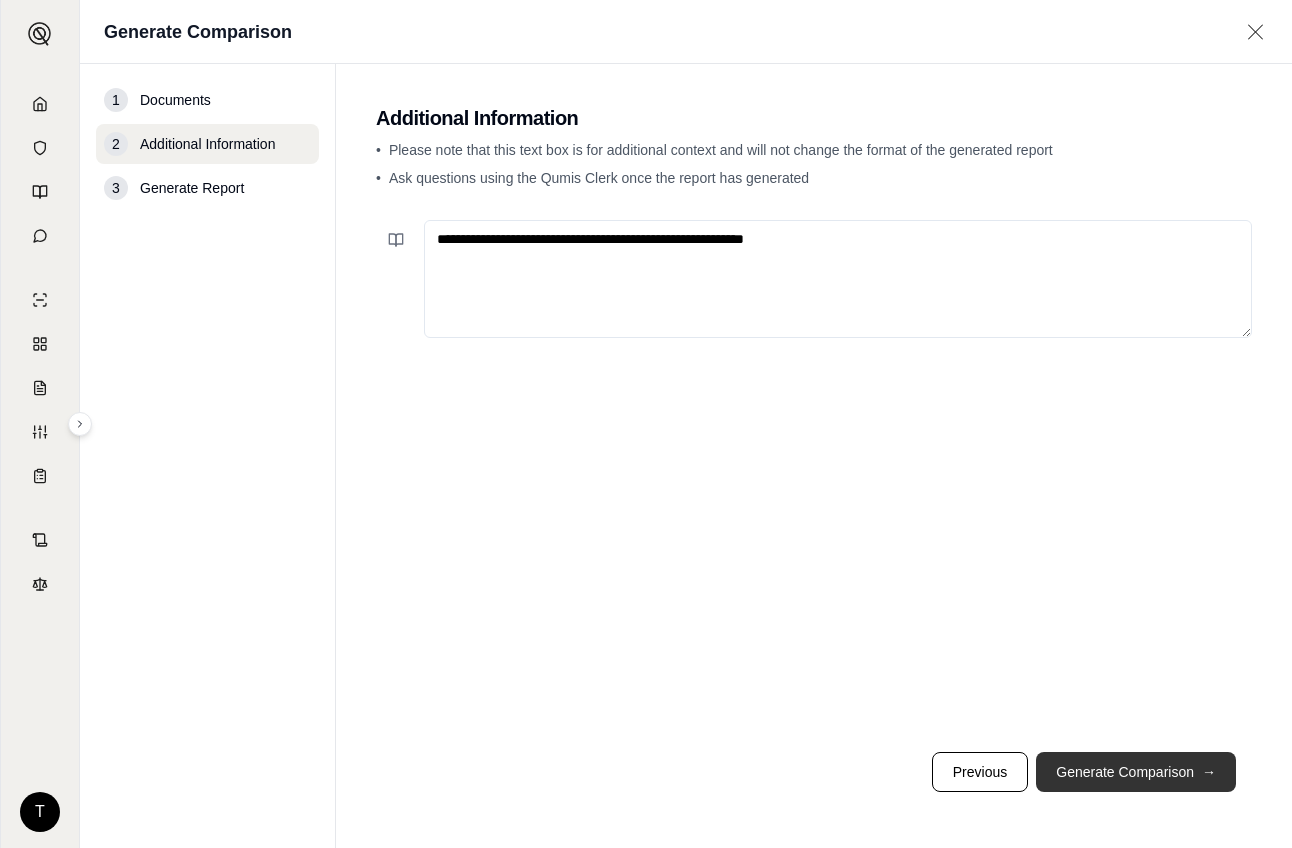 type on "**********" 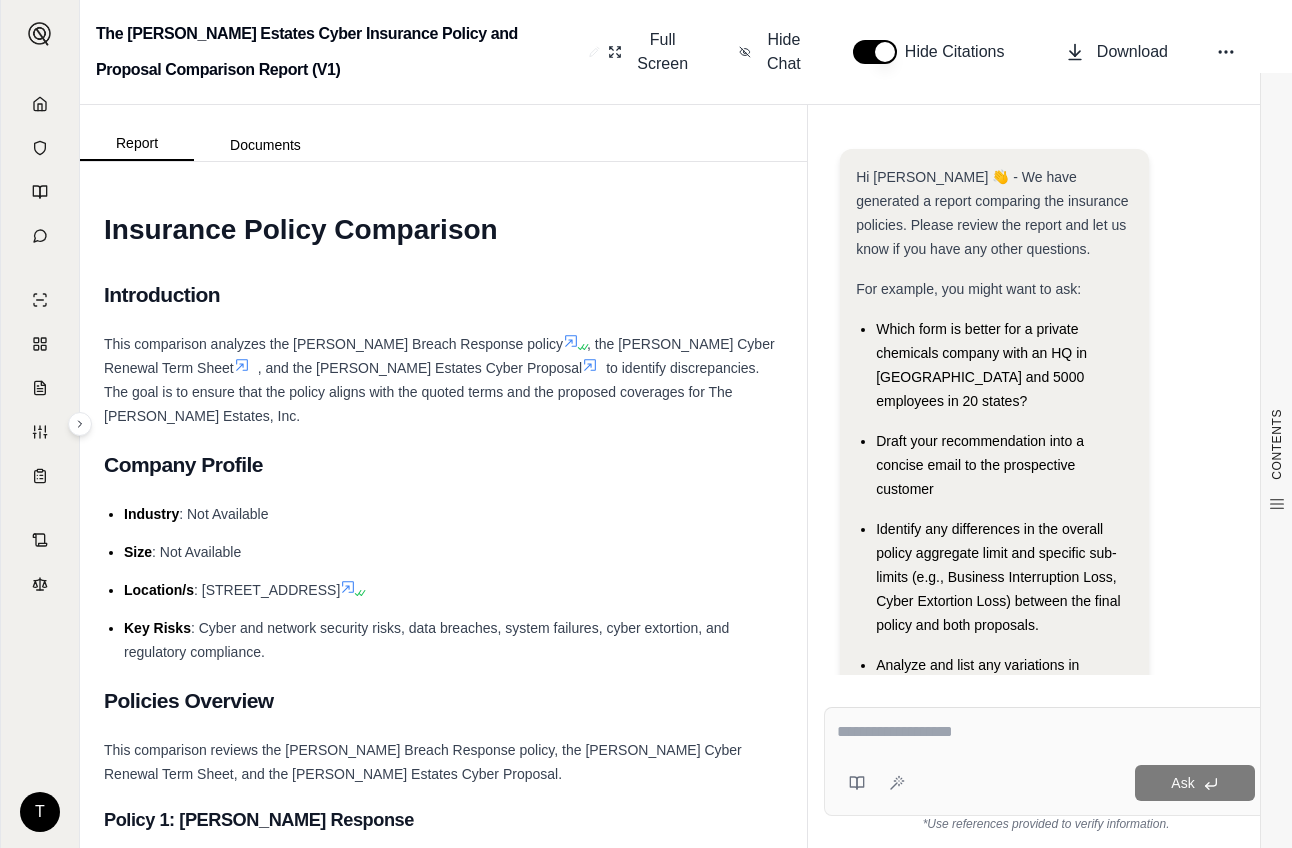 scroll, scrollTop: 0, scrollLeft: 0, axis: both 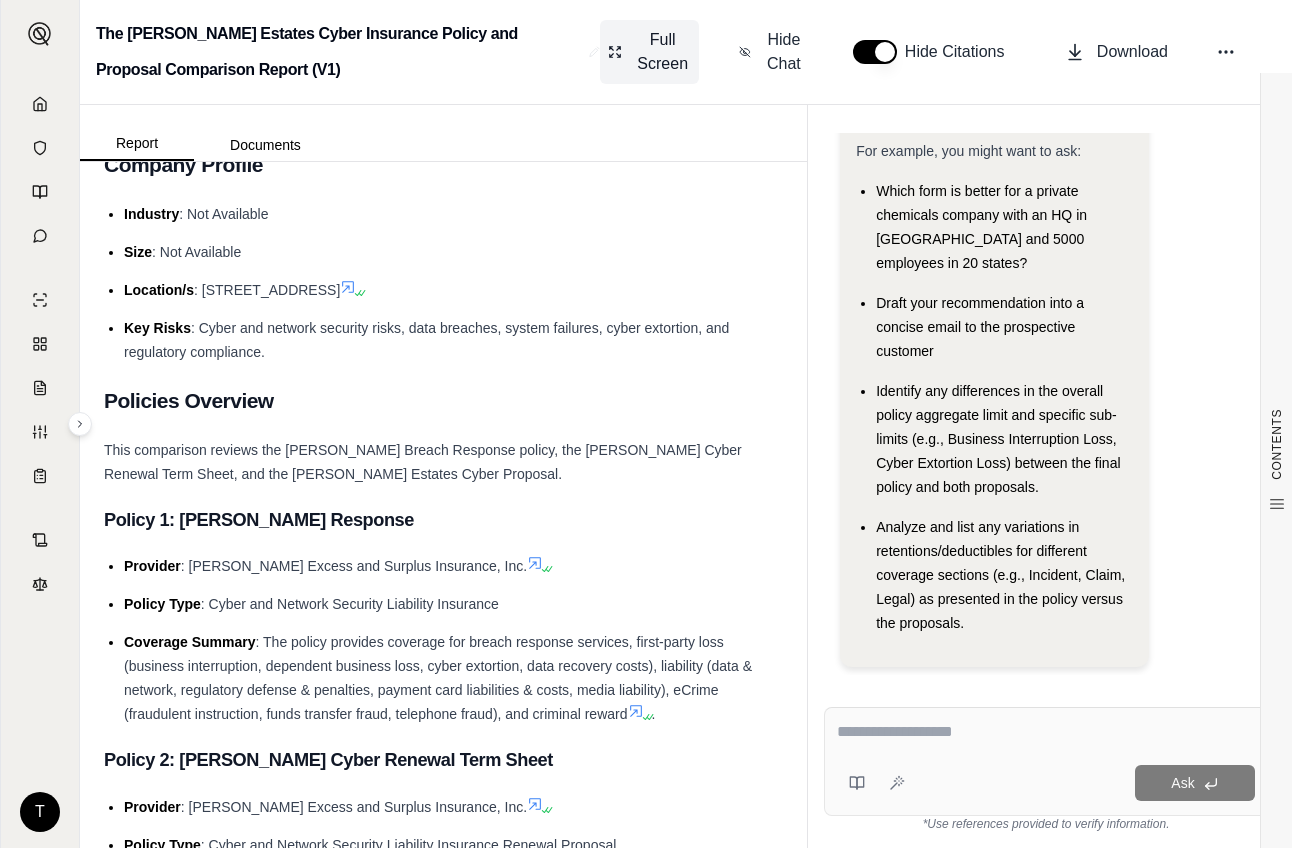 click 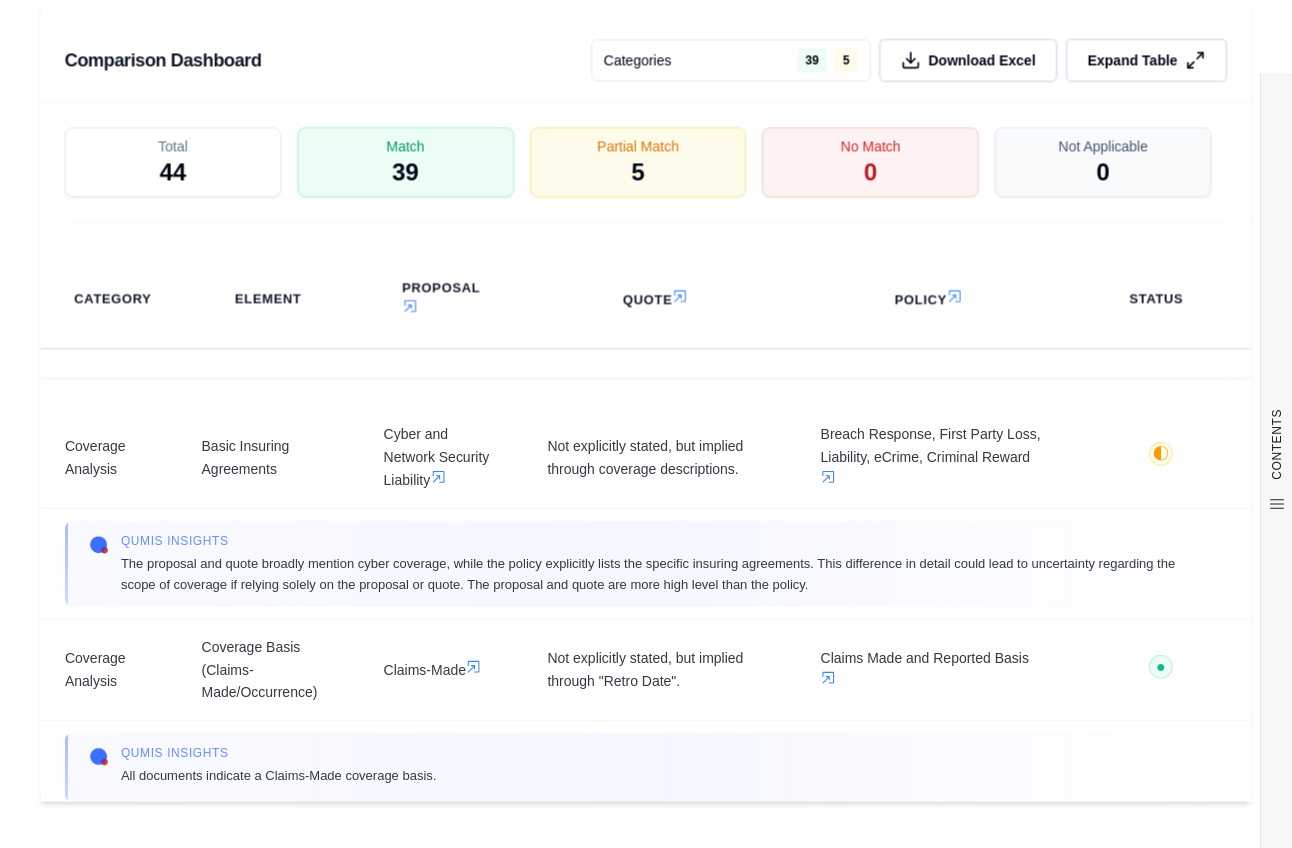scroll, scrollTop: 3371, scrollLeft: 0, axis: vertical 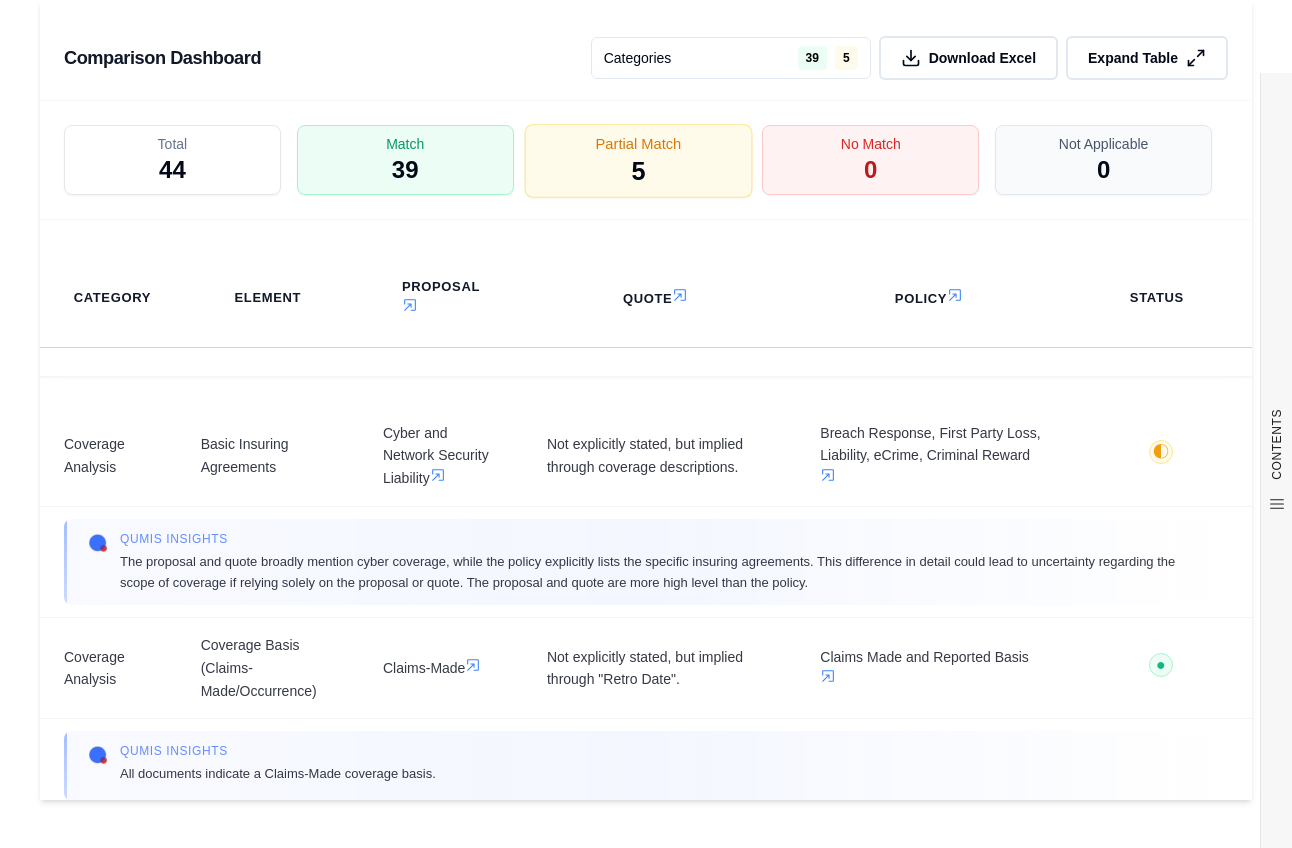 click on "5" at bounding box center (638, 171) 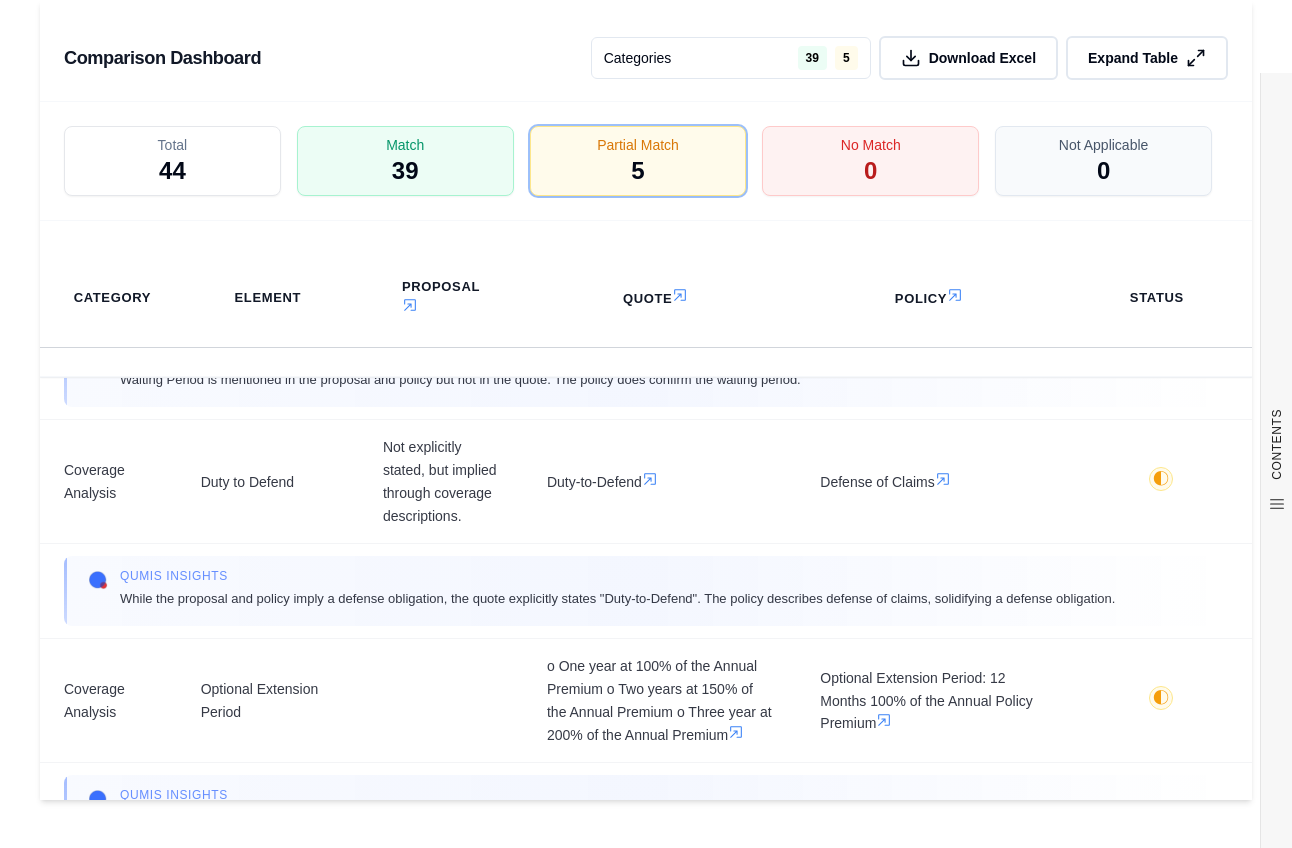 scroll, scrollTop: 308, scrollLeft: 0, axis: vertical 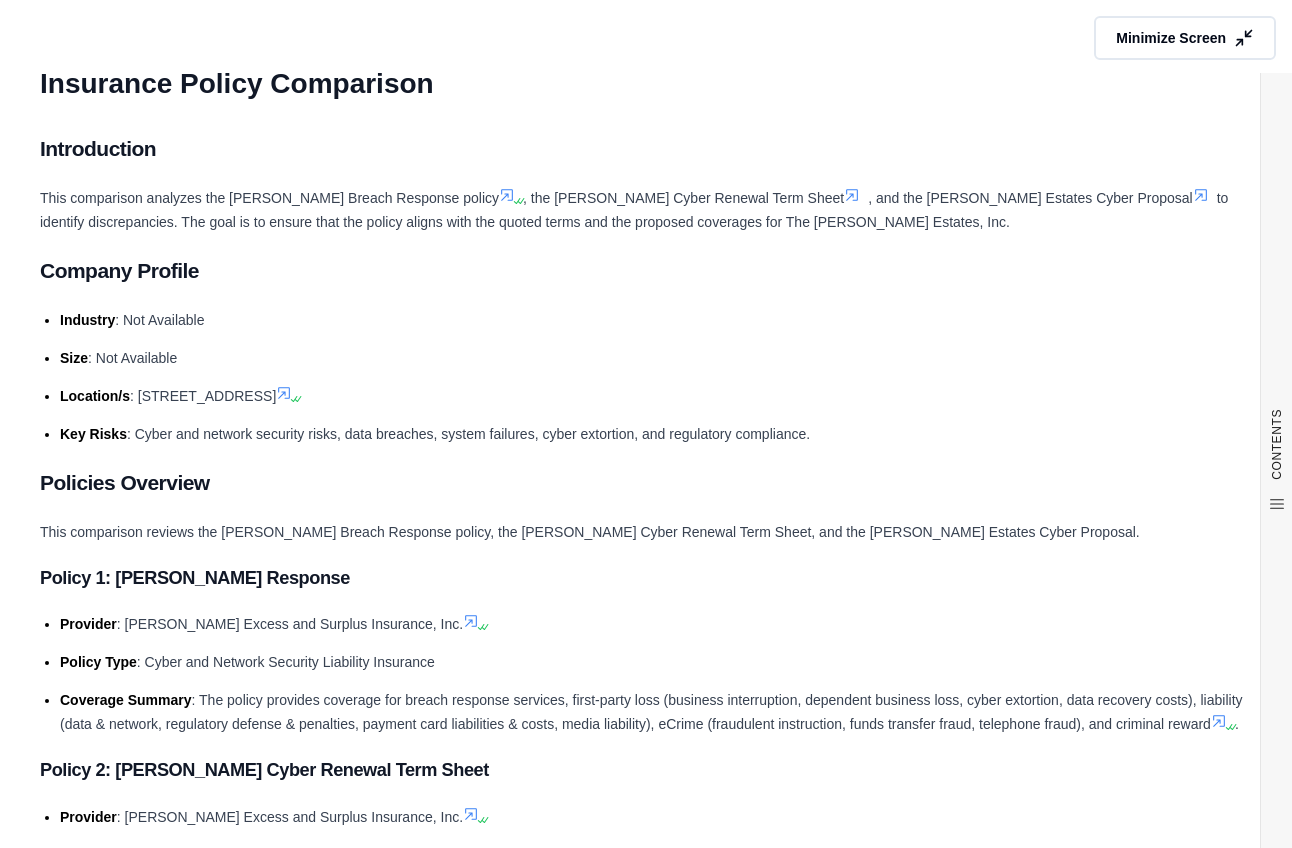 drag, startPoint x: 1228, startPoint y: 38, endPoint x: 856, endPoint y: 337, distance: 477.26828 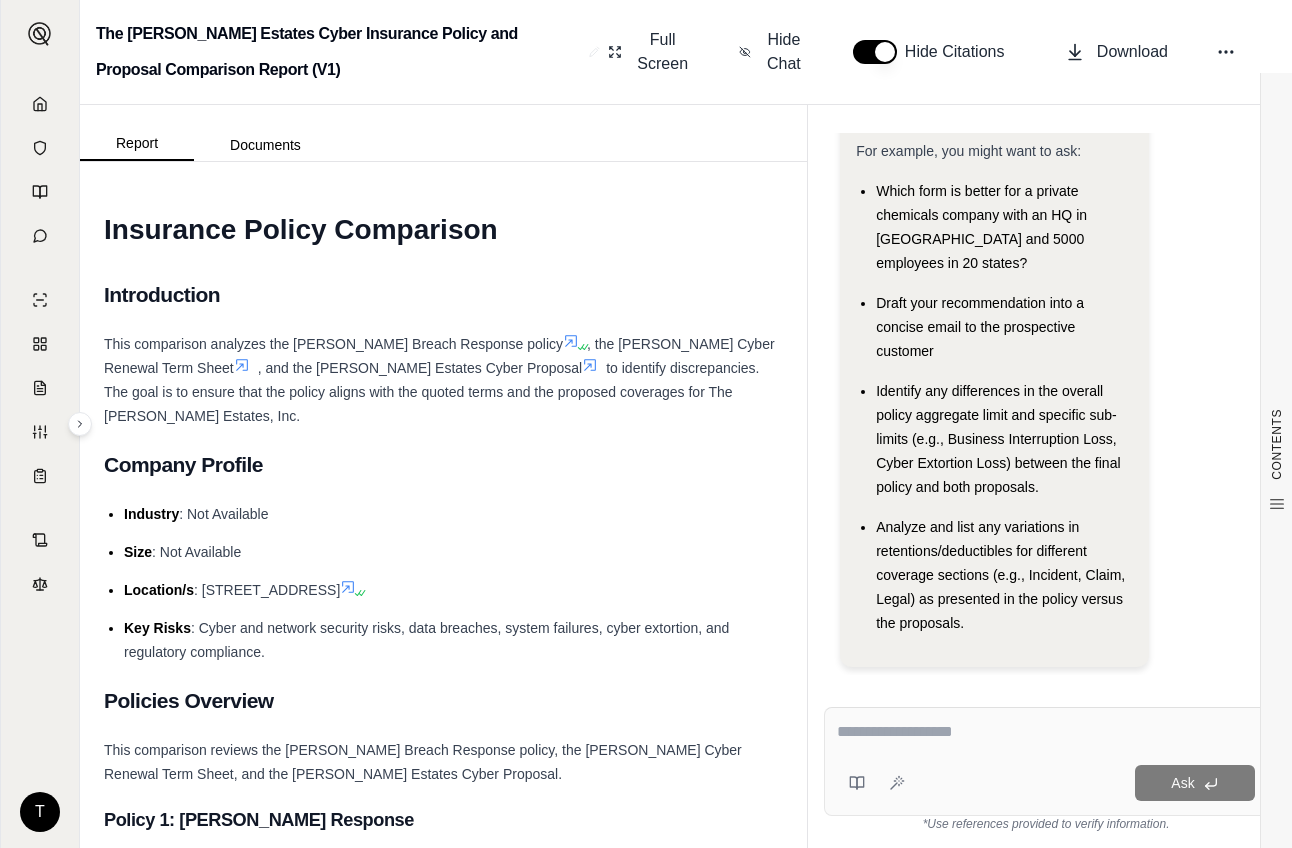 click at bounding box center [1046, 735] 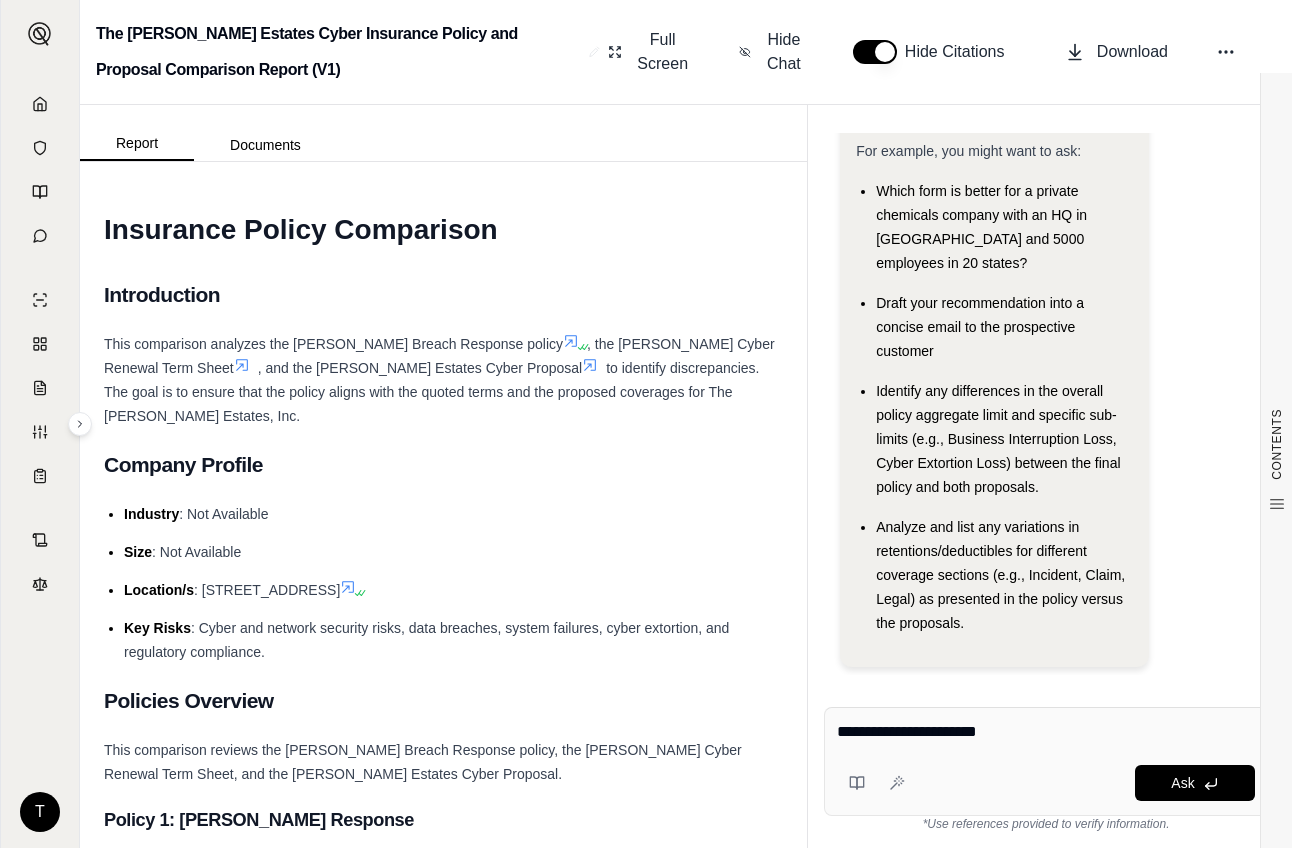 type on "**********" 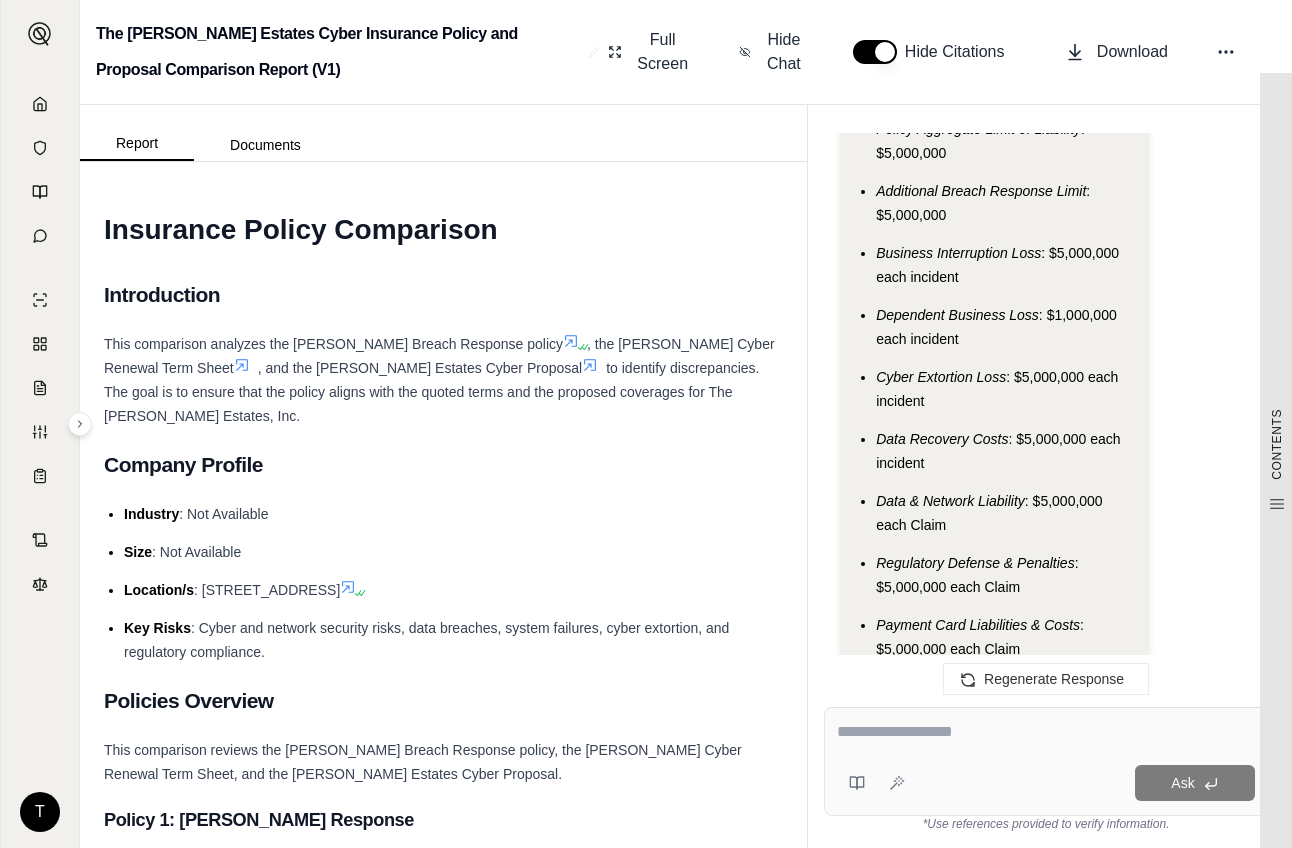 scroll, scrollTop: 5554, scrollLeft: 0, axis: vertical 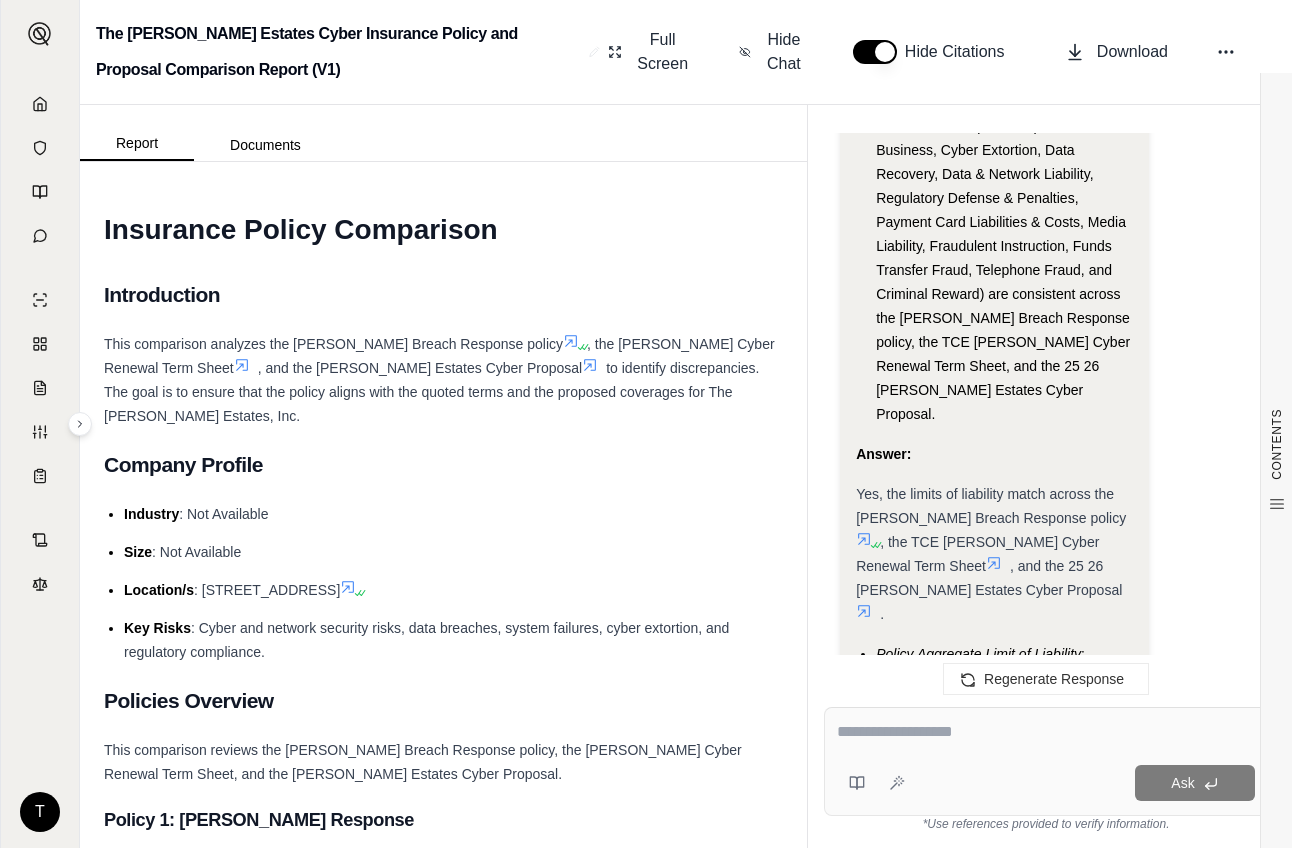 click at bounding box center [1046, 732] 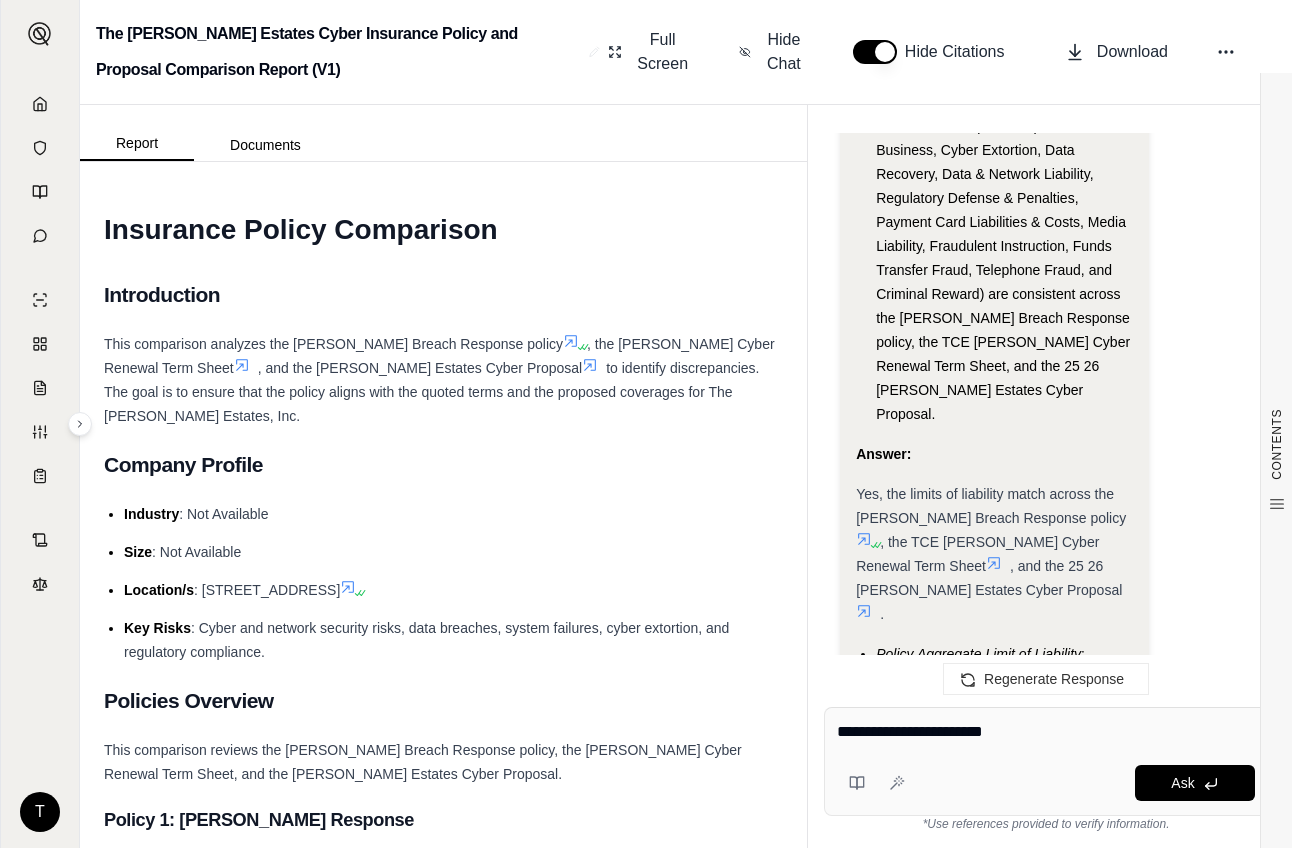 type on "**********" 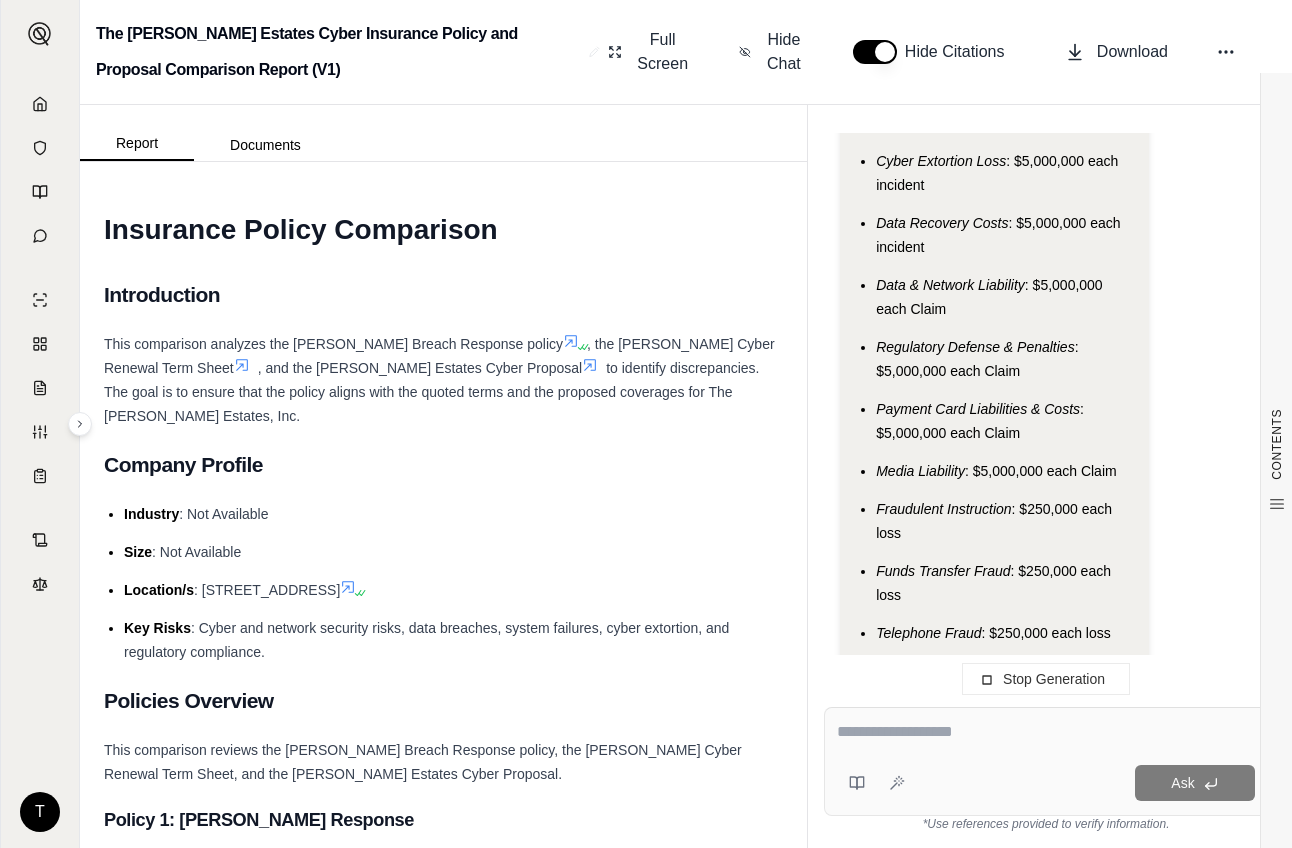 scroll, scrollTop: 5770, scrollLeft: 0, axis: vertical 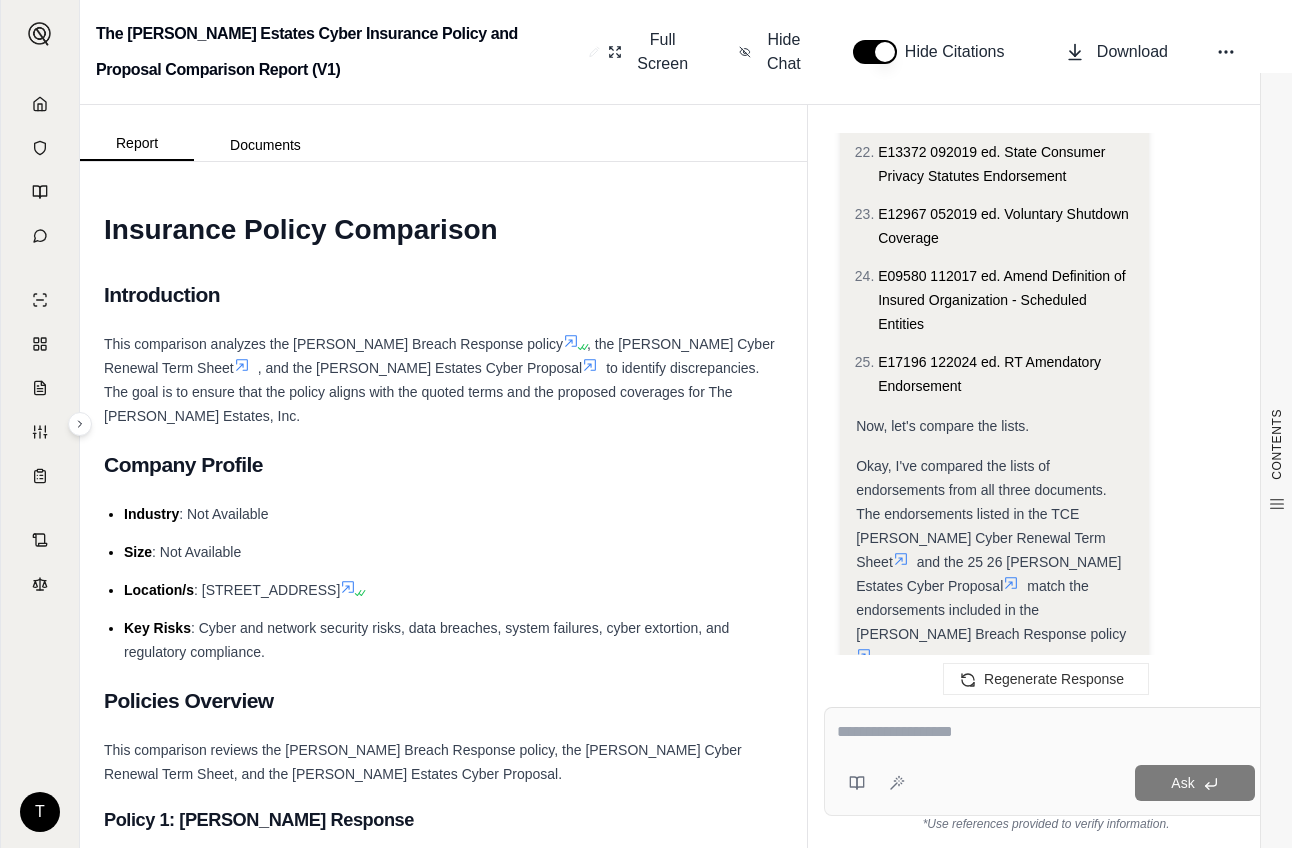 click 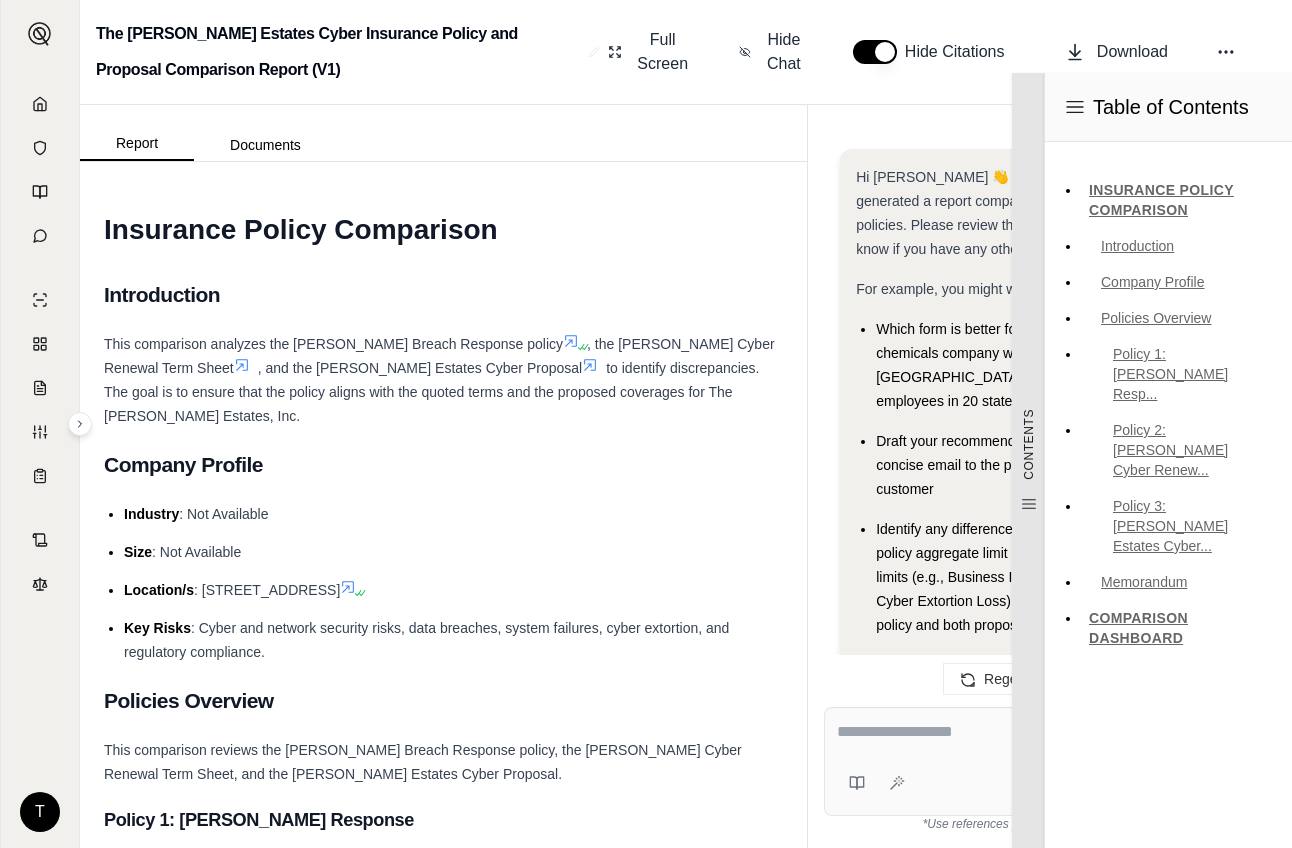 scroll, scrollTop: 12910, scrollLeft: 0, axis: vertical 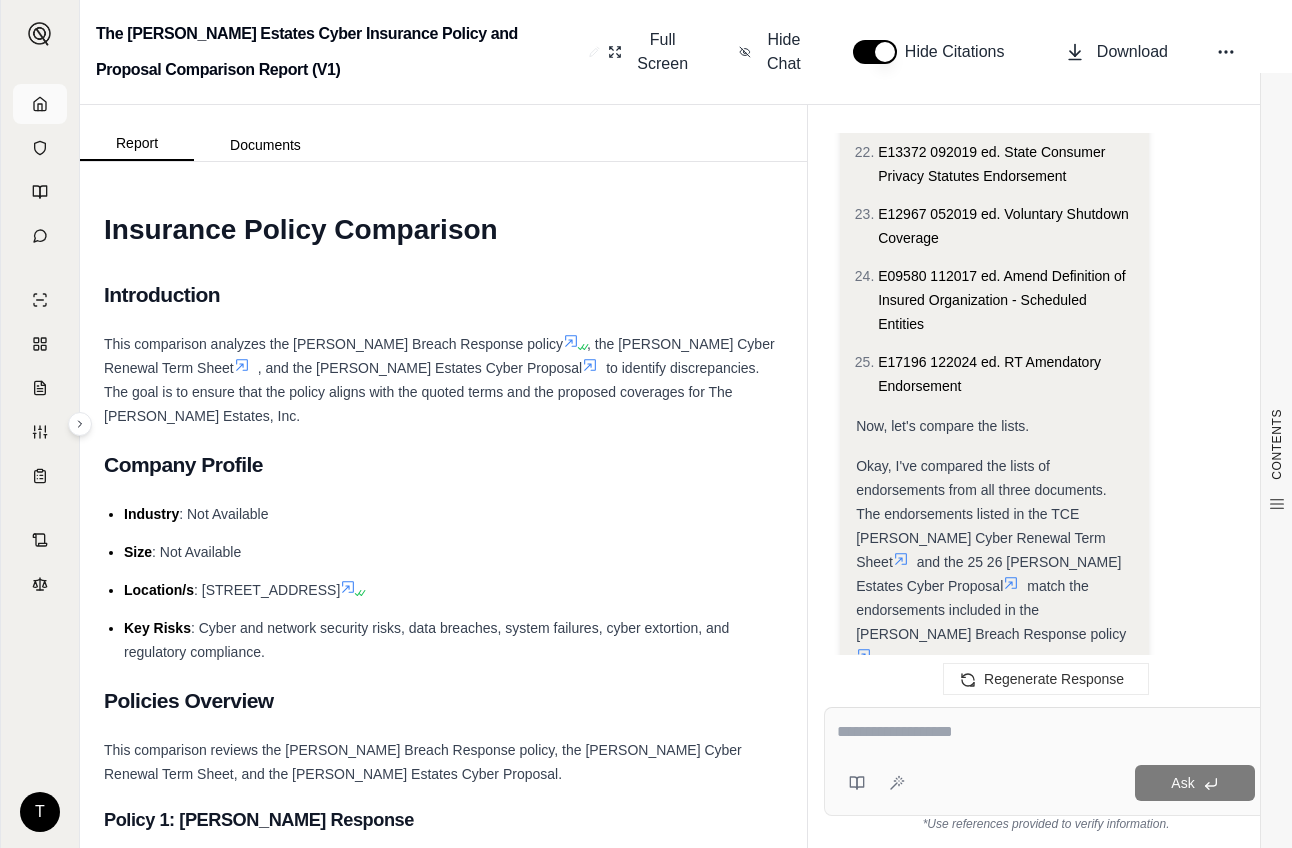 click 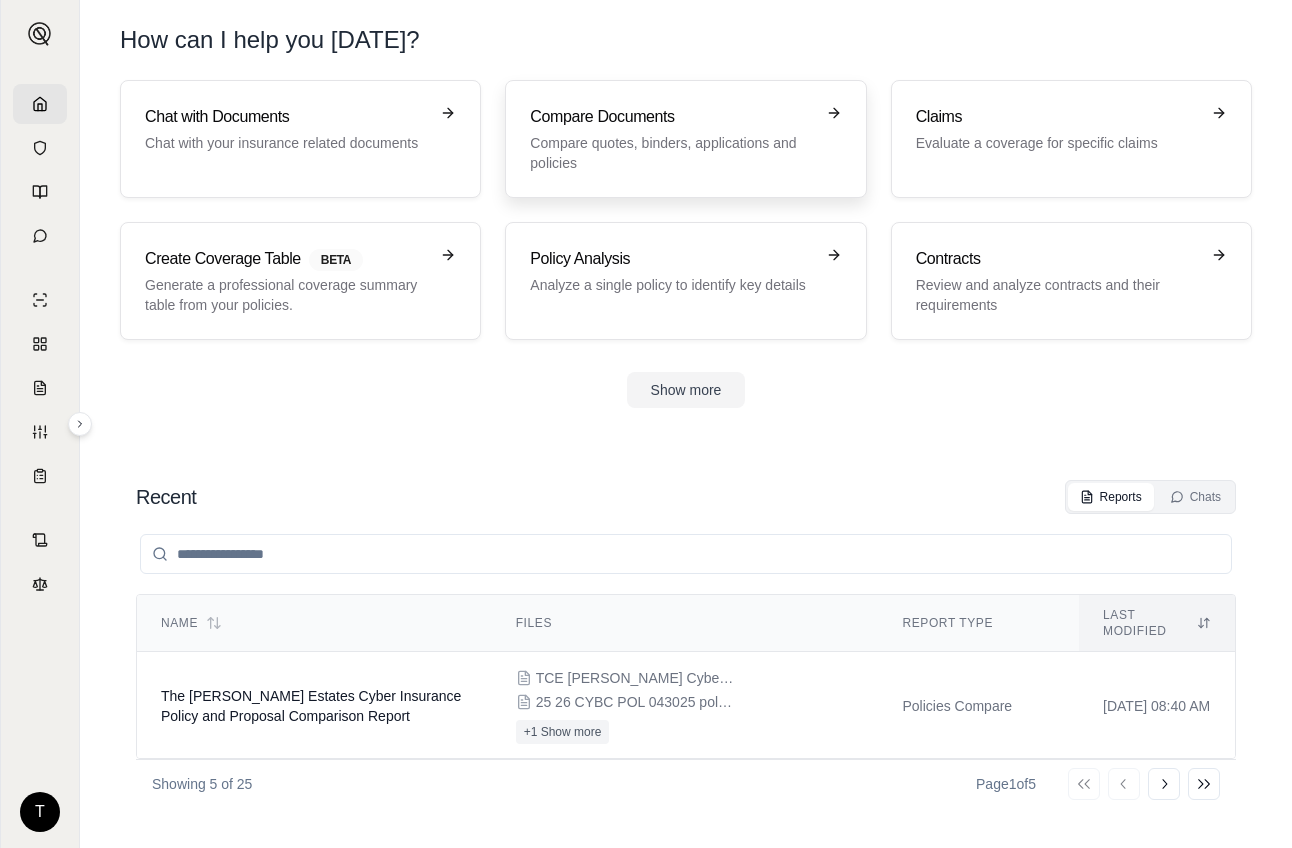 click on "Compare quotes, binders, applications and policies" at bounding box center (671, 153) 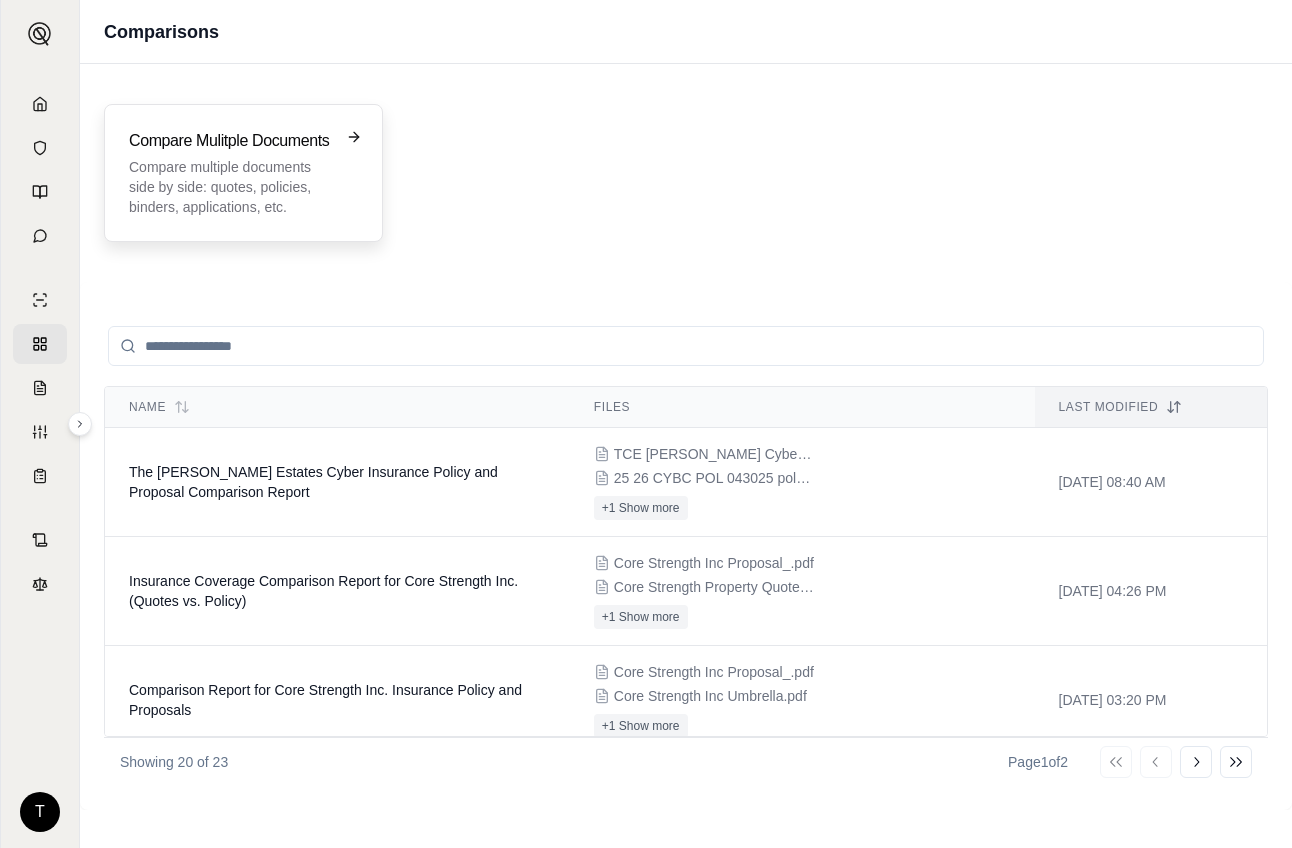 click on "Compare multiple documents side by side: quotes, policies, binders, applications, etc." at bounding box center (229, 187) 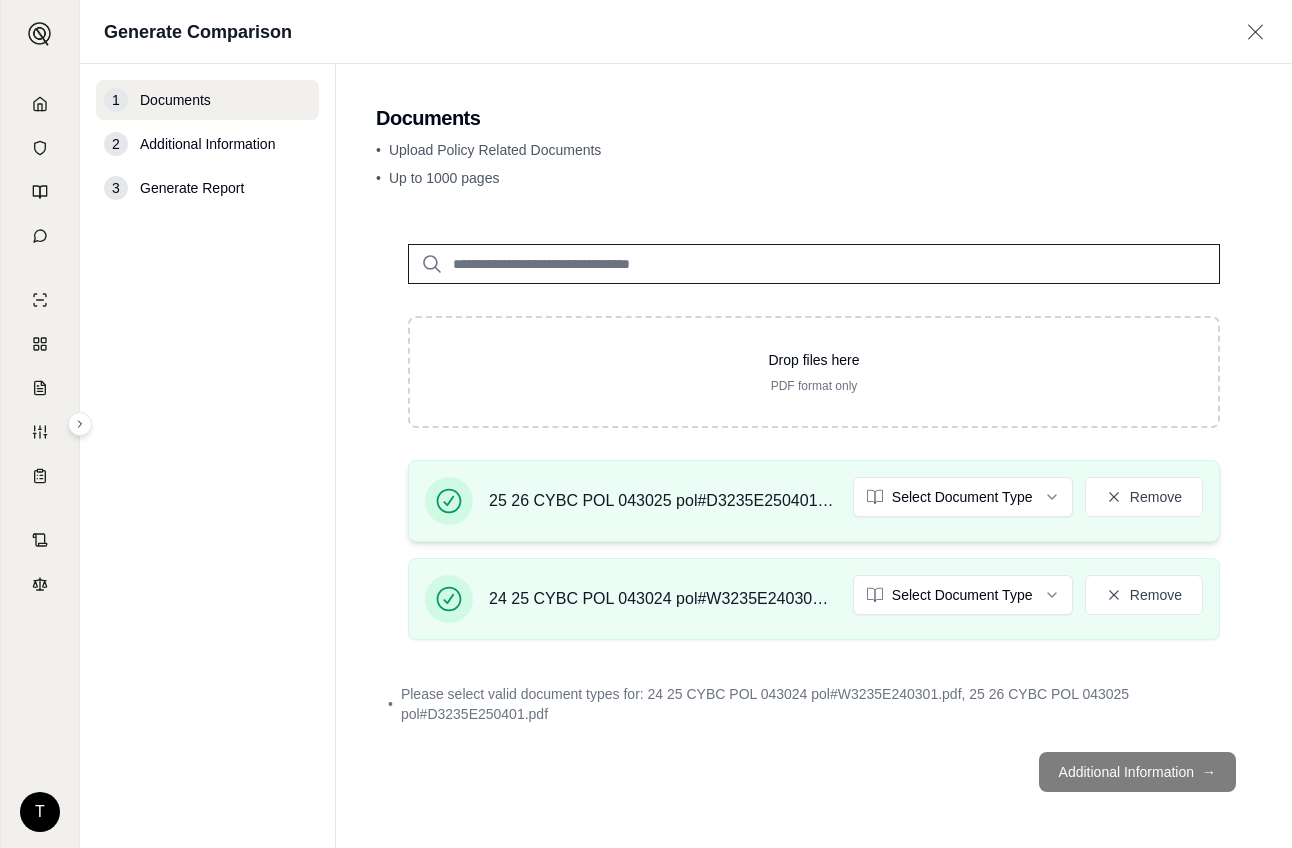 click on "25 26 CYBC POL 043025 pol#D3235E250401.pdf Select Document Type Remove" at bounding box center [814, 501] 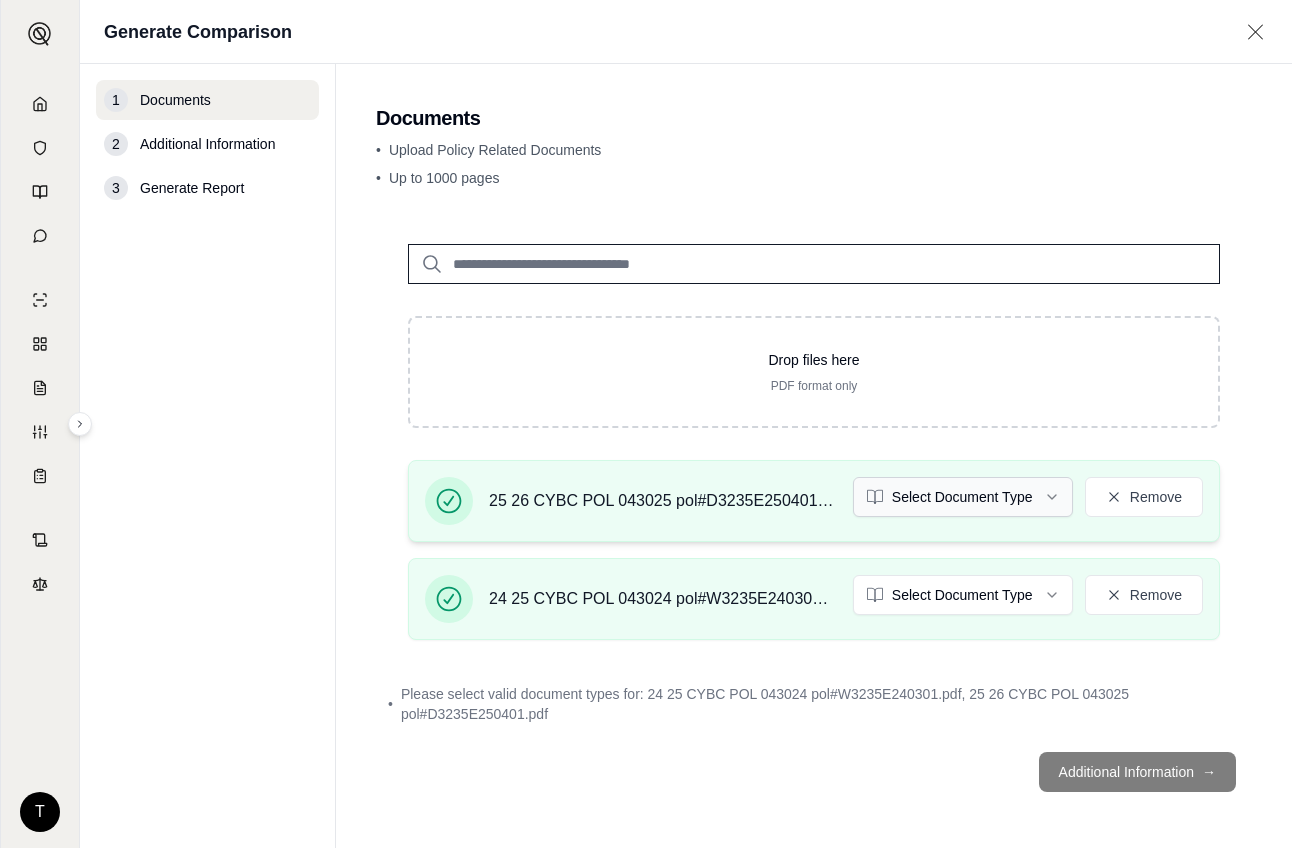 click on "T Generate Comparison 1 Documents 2 Additional Information 3 Generate Report Documents • Upload Policy Related Documents • Up to 1000 pages Drop files here PDF format only 25 26 CYBC POL 043025 pol#D3235E250401.pdf Select Document Type Remove 24 25 CYBC POL 043024 pol#W3235E240301.pdf Select Document Type Remove • Please select valid document types for: 24 25 CYBC POL 043024 pol#W3235E240301.pdf,
25 26 CYBC POL 043025 pol#D3235E250401.pdf Additional Information →" at bounding box center [646, 424] 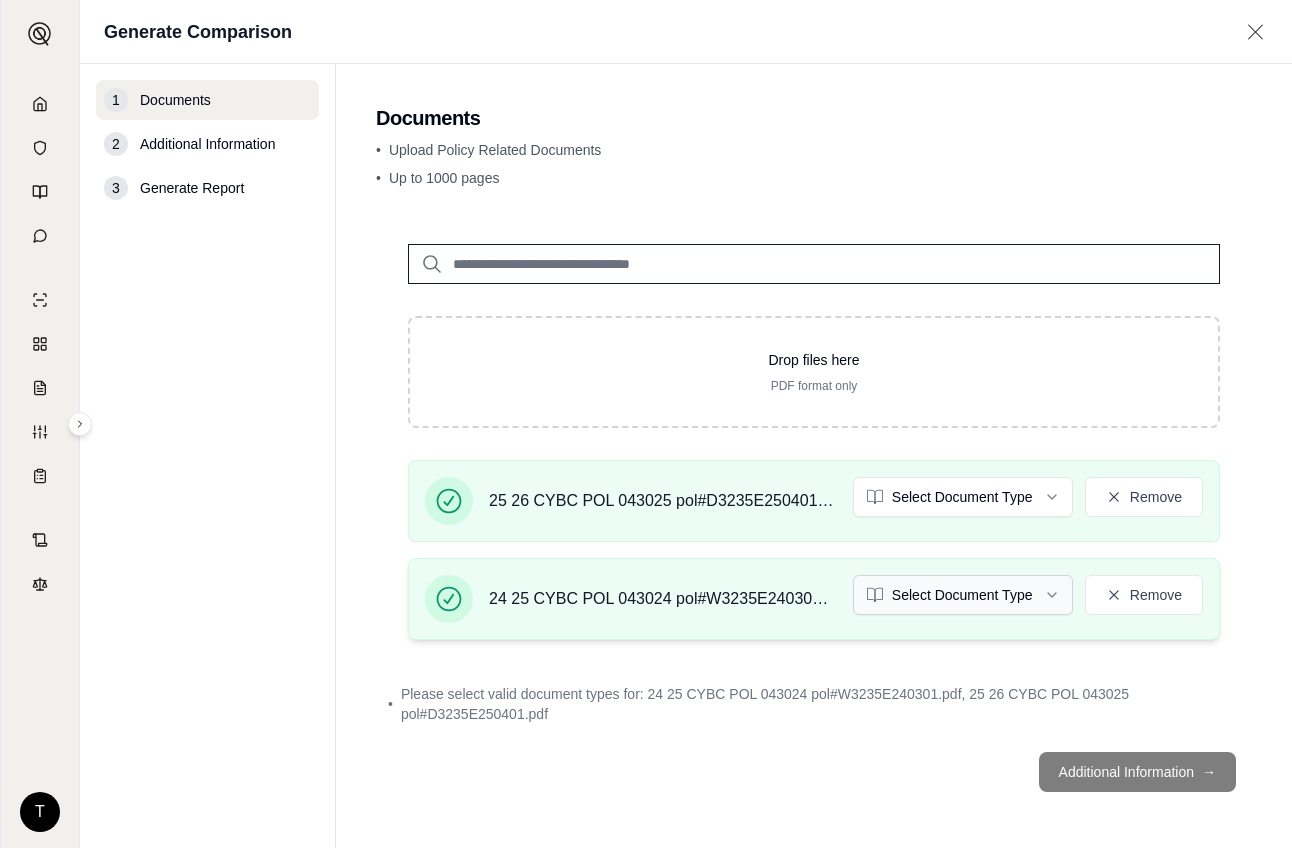 click on "T Generate Comparison 1 Documents 2 Additional Information 3 Generate Report Documents • Upload Policy Related Documents • Up to 1000 pages Drop files here PDF format only 25 26 CYBC POL 043025 pol#D3235E250401.pdf Select Document Type Remove 24 25 CYBC POL 043024 pol#W3235E240301.pdf Select Document Type Remove • Please select valid document types for: 24 25 CYBC POL 043024 pol#W3235E240301.pdf,
25 26 CYBC POL 043025 pol#D3235E250401.pdf Additional Information →" at bounding box center (646, 424) 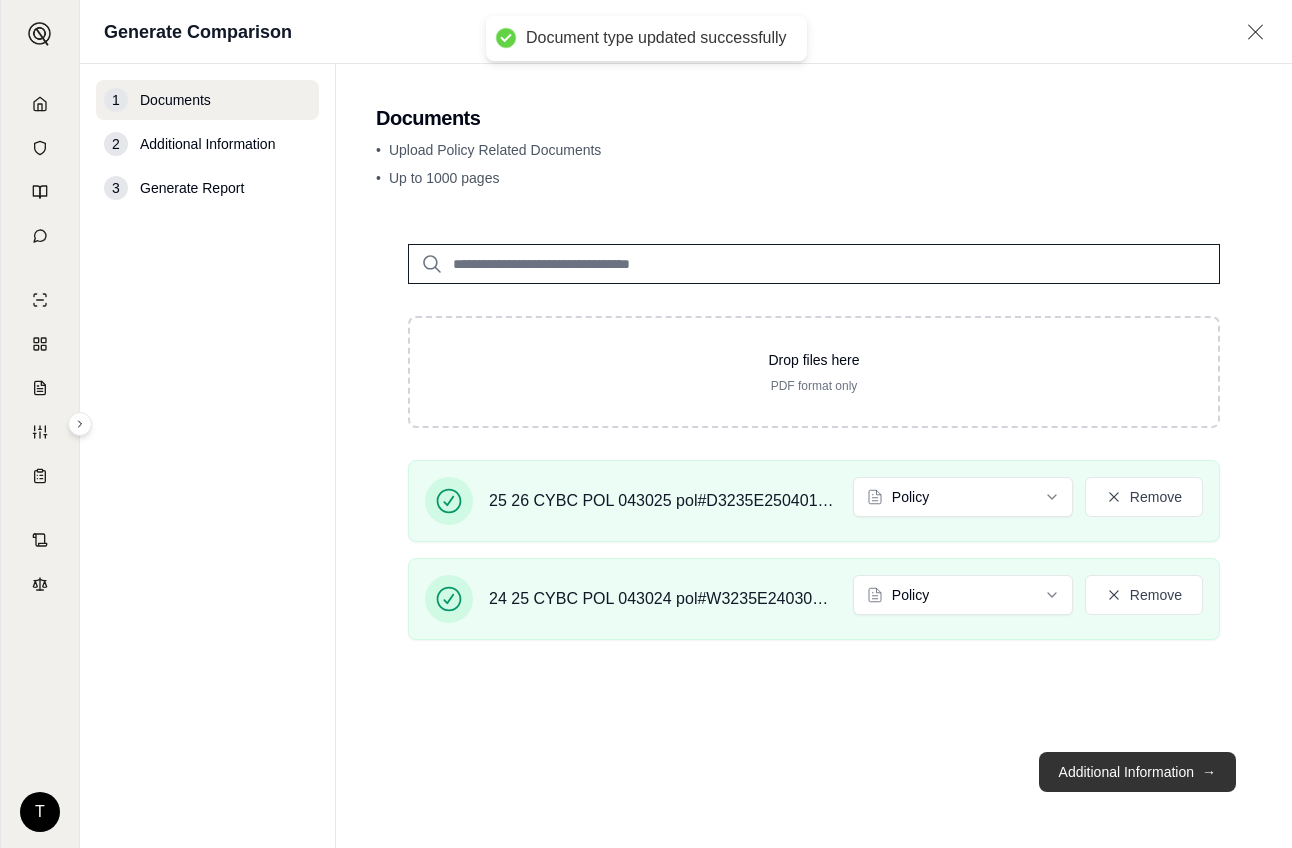 click on "Additional Information →" at bounding box center (1137, 772) 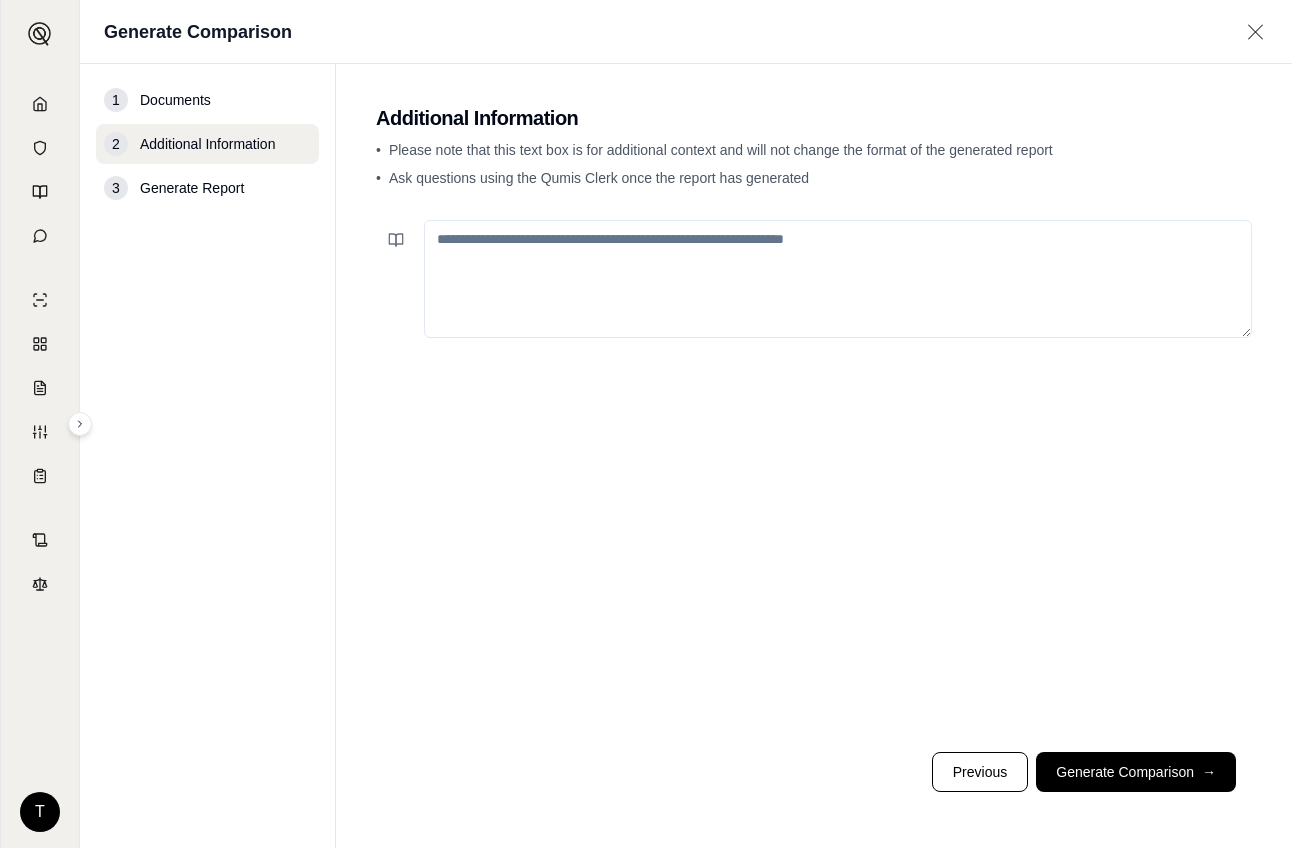 click at bounding box center (838, 279) 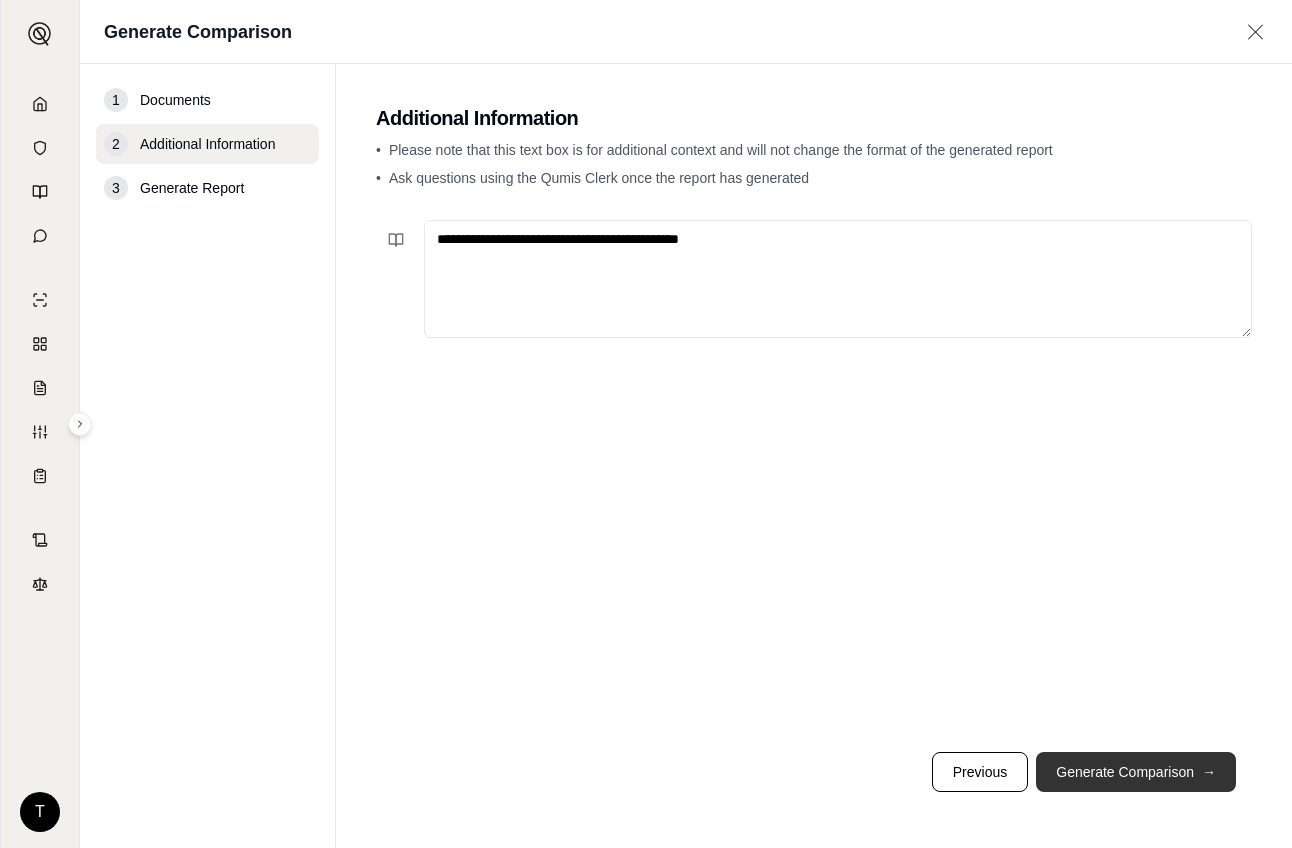 type on "**********" 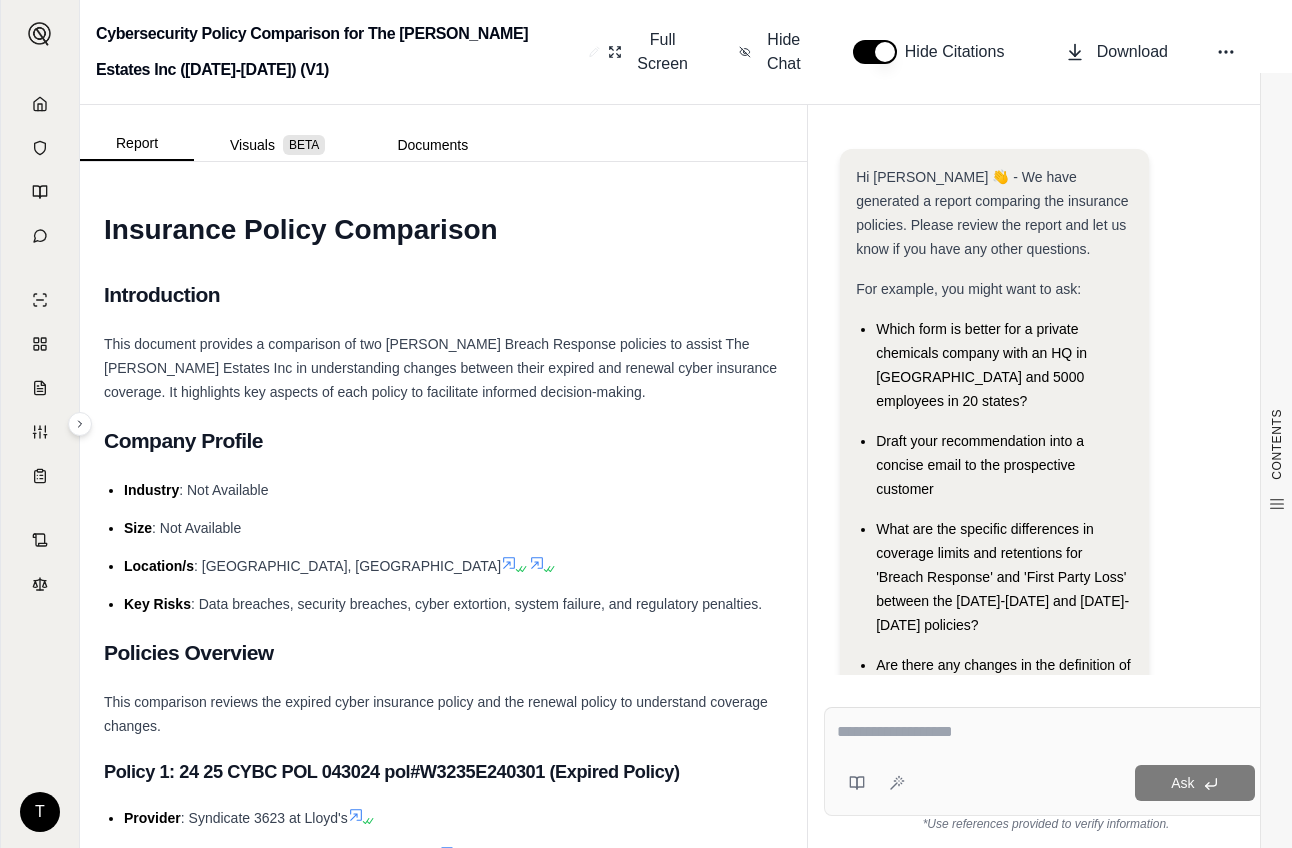 scroll, scrollTop: 0, scrollLeft: 0, axis: both 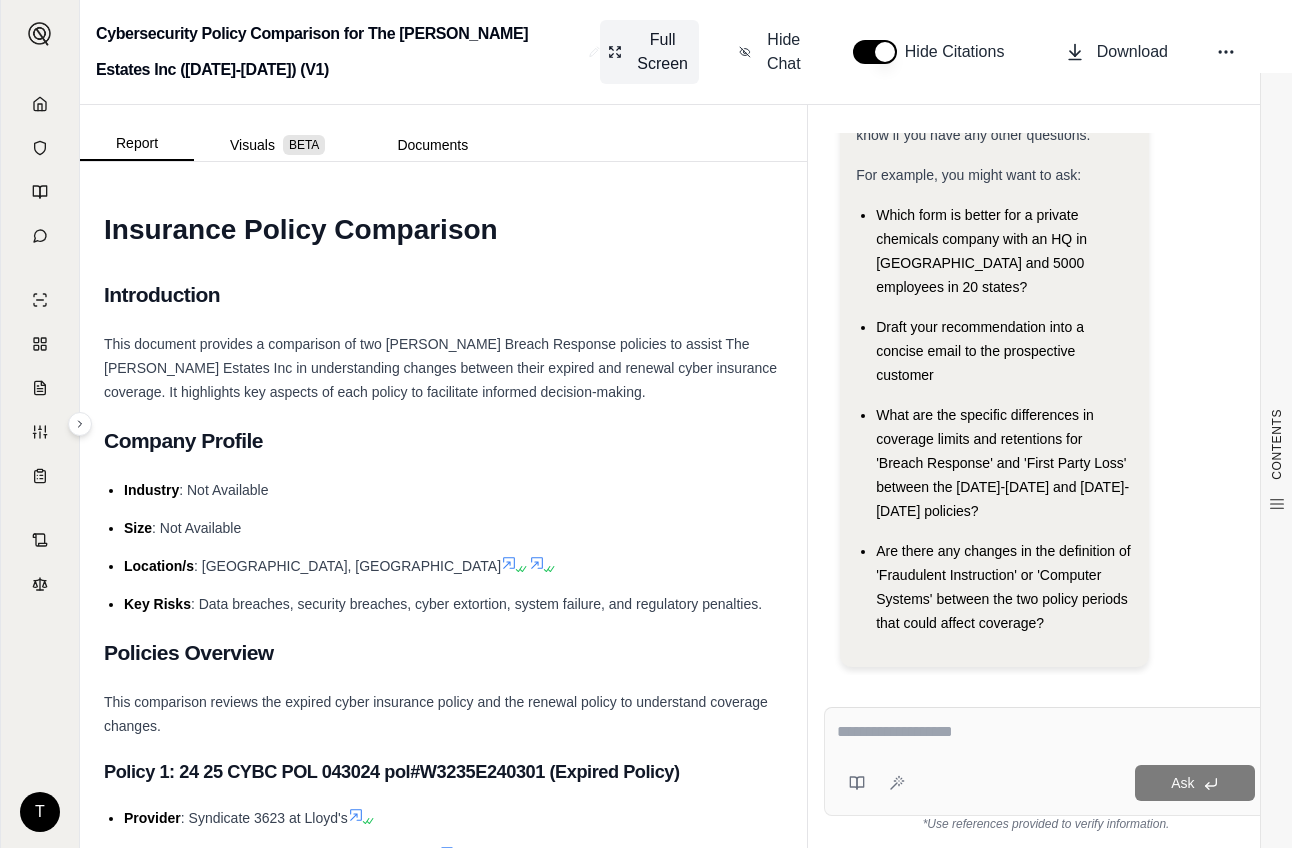 click on "Full Screen" at bounding box center [649, 52] 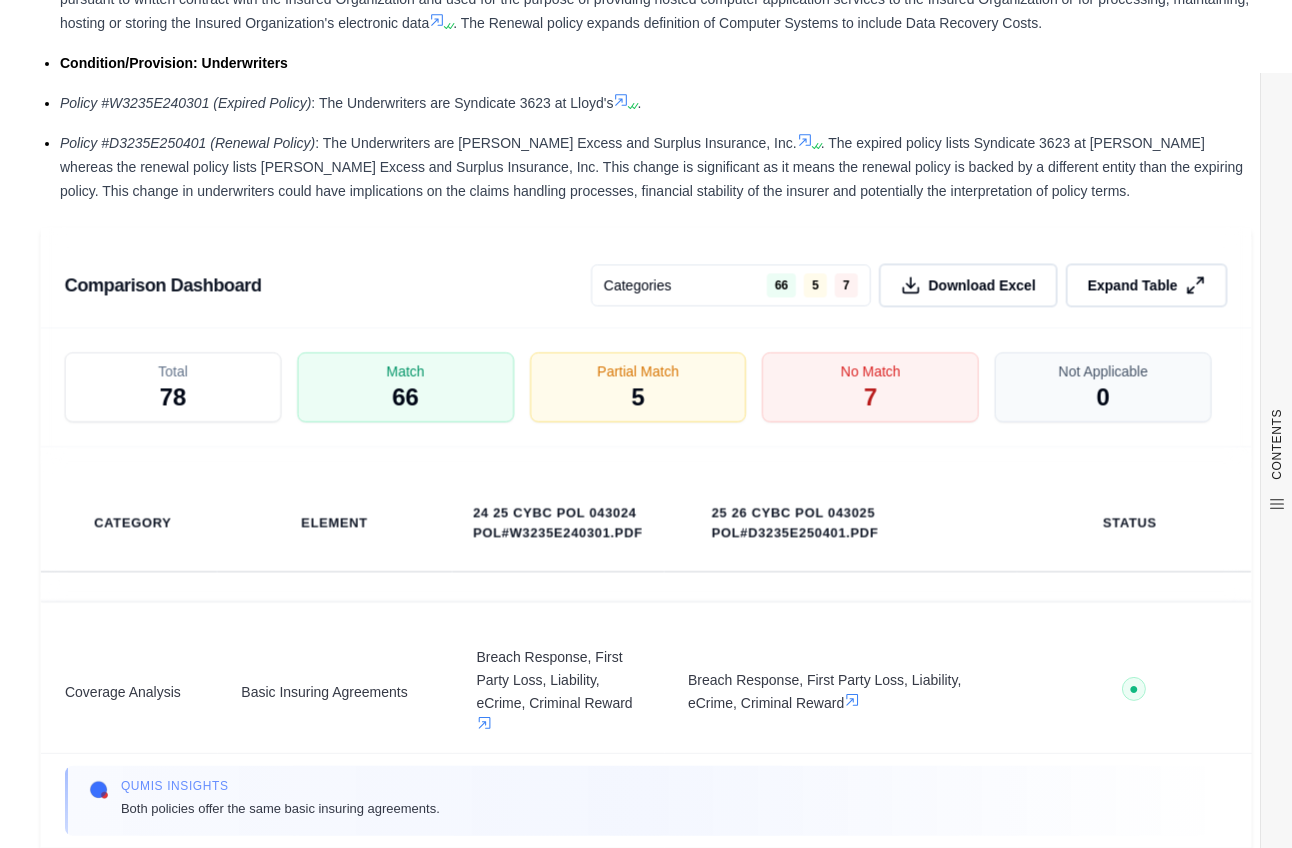 scroll, scrollTop: 3489, scrollLeft: 0, axis: vertical 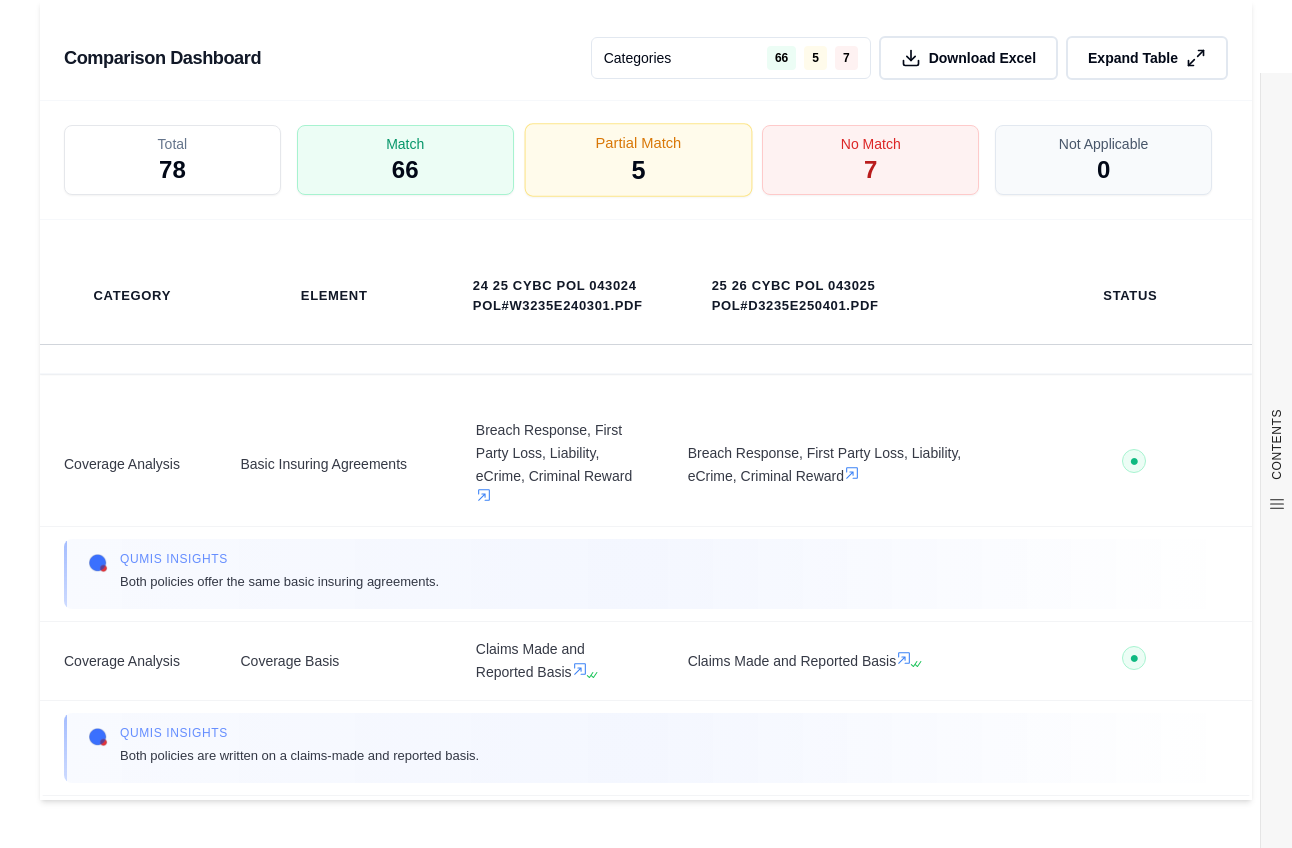 click on "Partial Match 5" at bounding box center [638, 160] 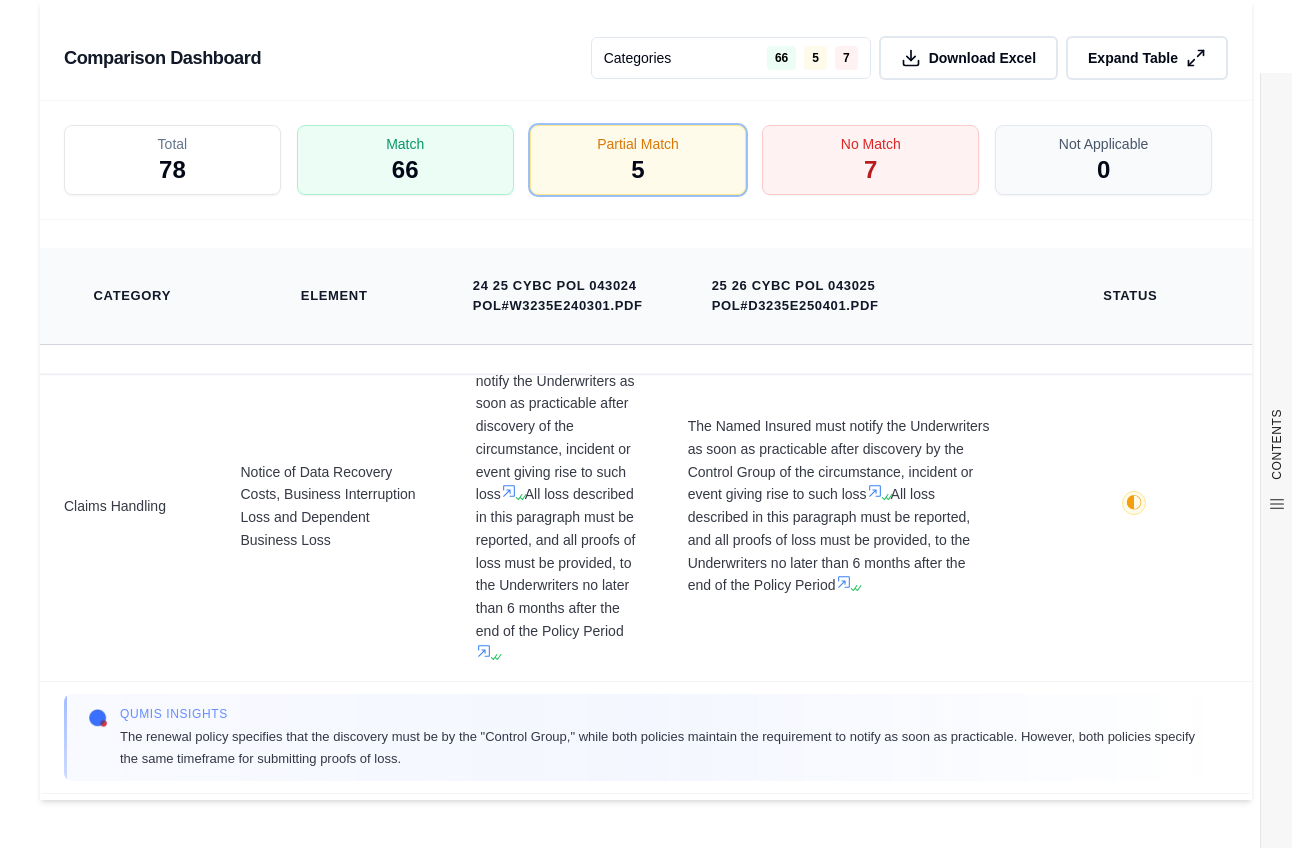 scroll, scrollTop: 733, scrollLeft: 0, axis: vertical 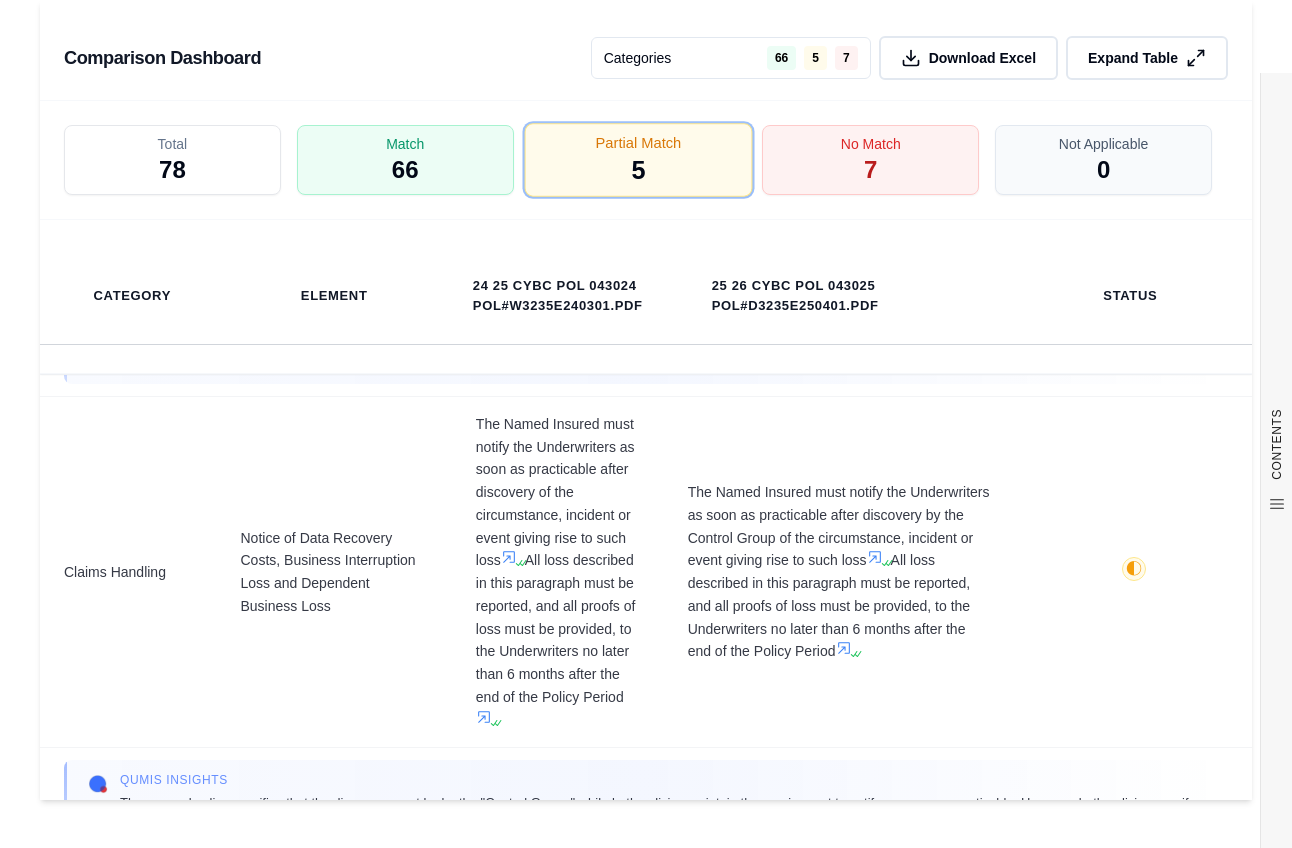 click on "Partial Match" at bounding box center (638, 143) 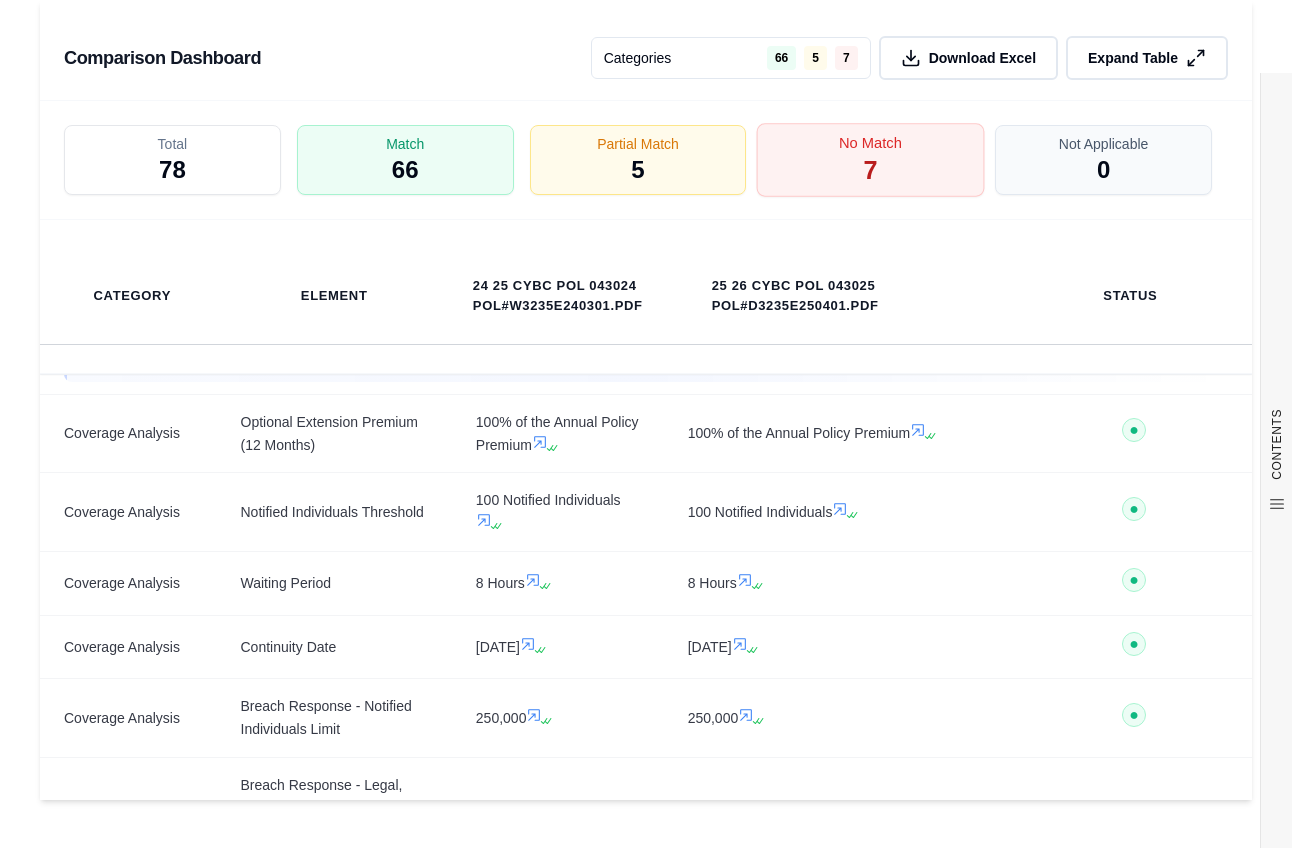 click on "No Match 7" at bounding box center (871, 160) 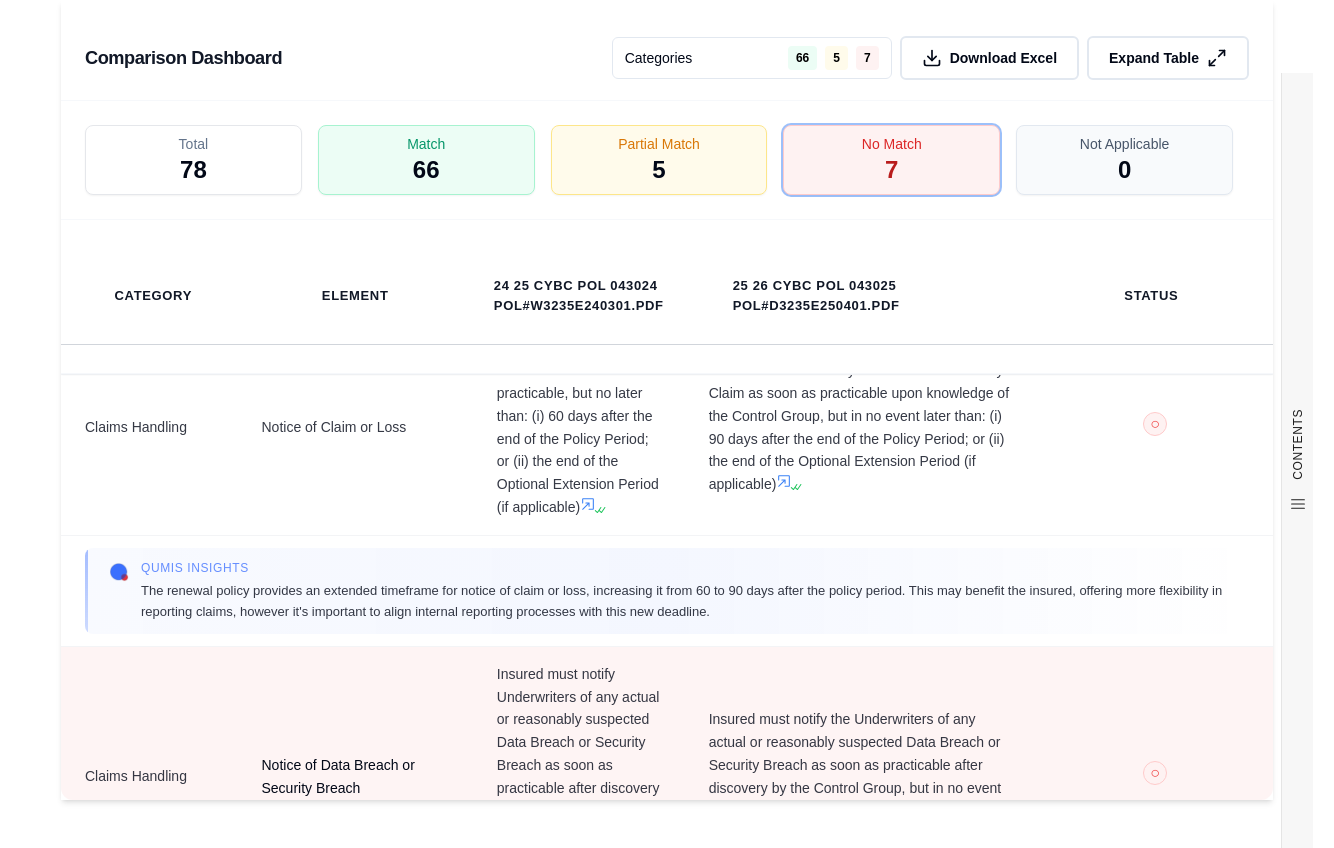 scroll, scrollTop: 300, scrollLeft: 0, axis: vertical 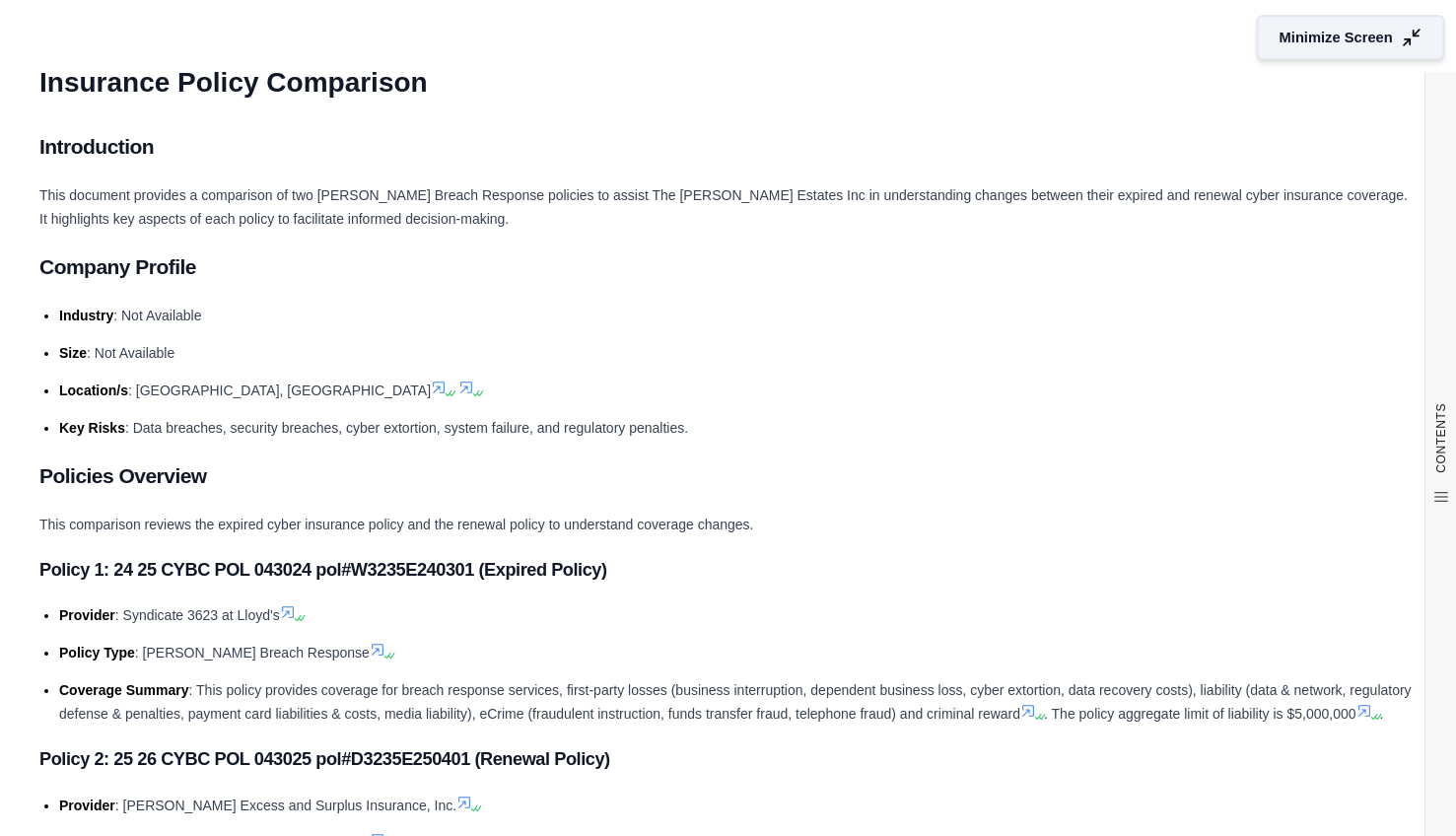 click on "Minimize Screen" at bounding box center (1351, 37) 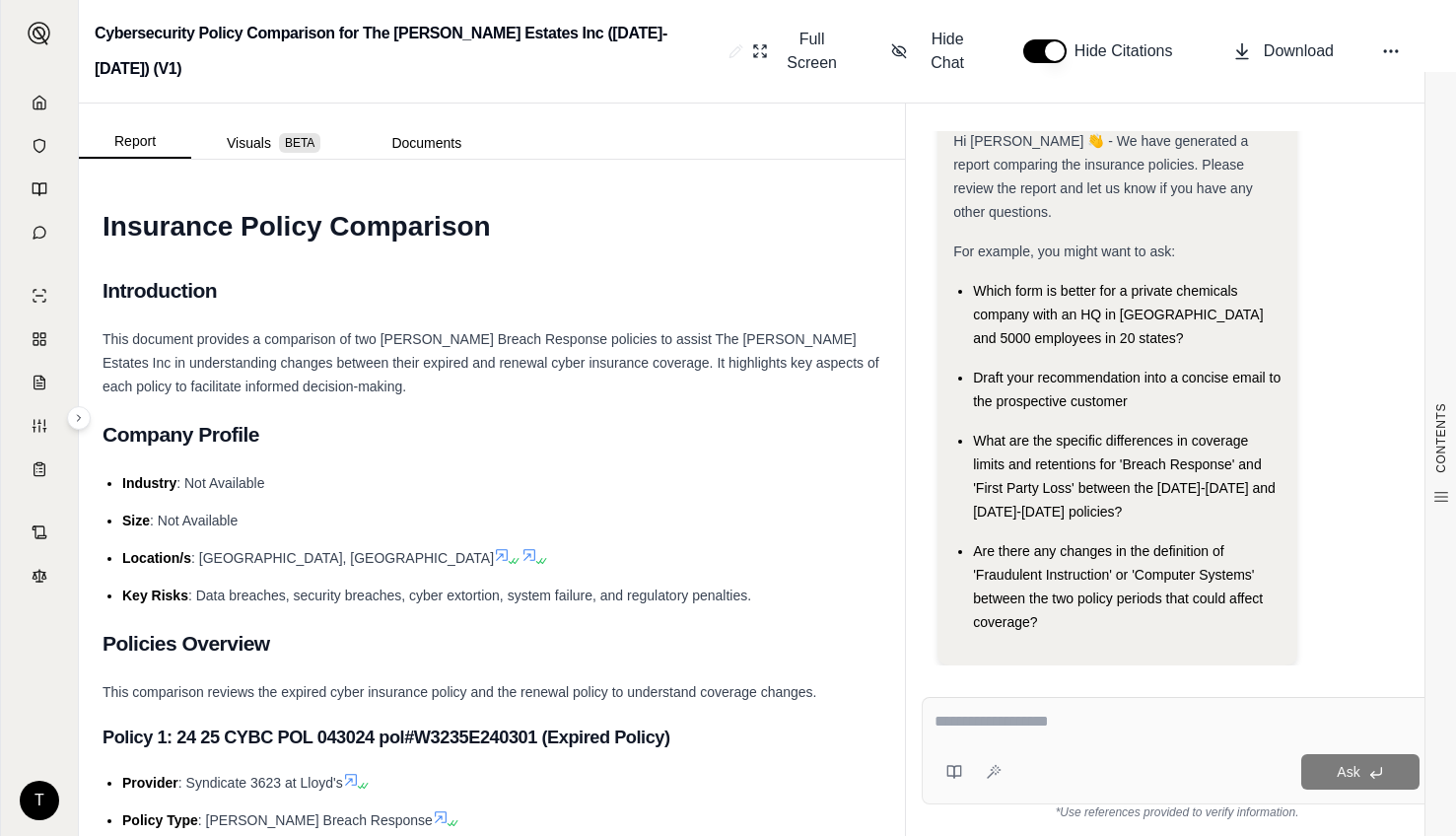 click at bounding box center [1177, 722] 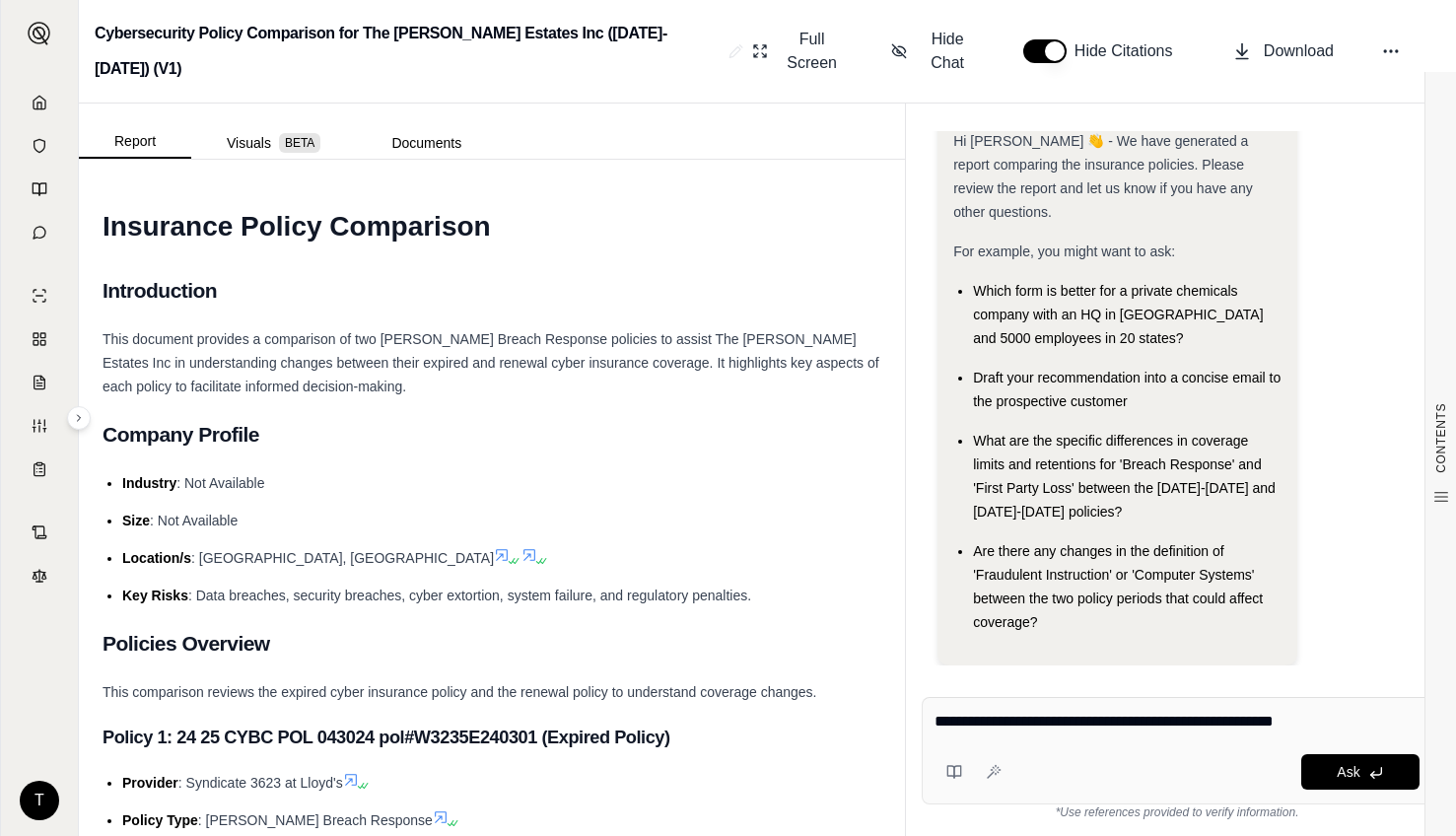 type on "**********" 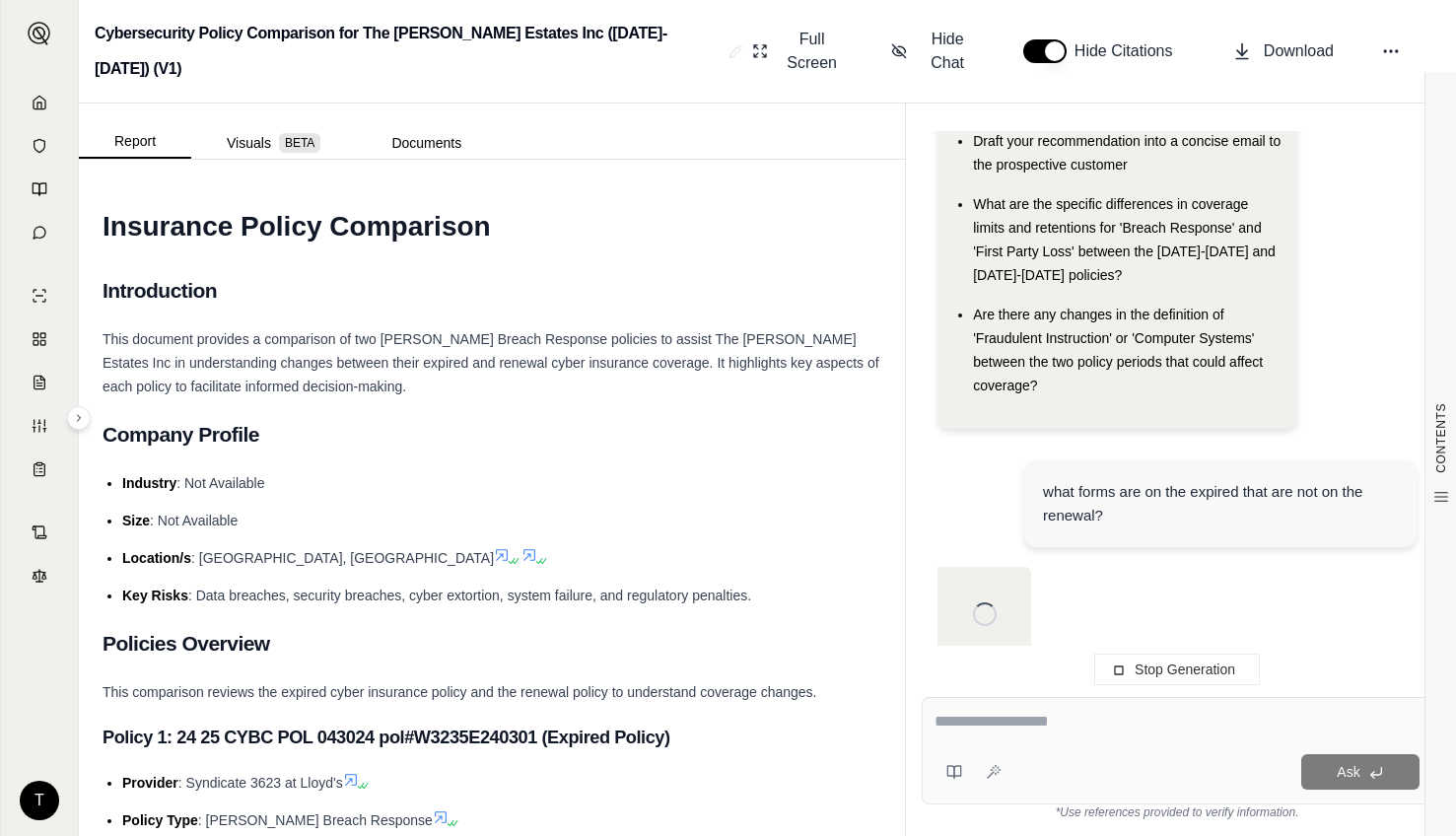 scroll, scrollTop: 270, scrollLeft: 0, axis: vertical 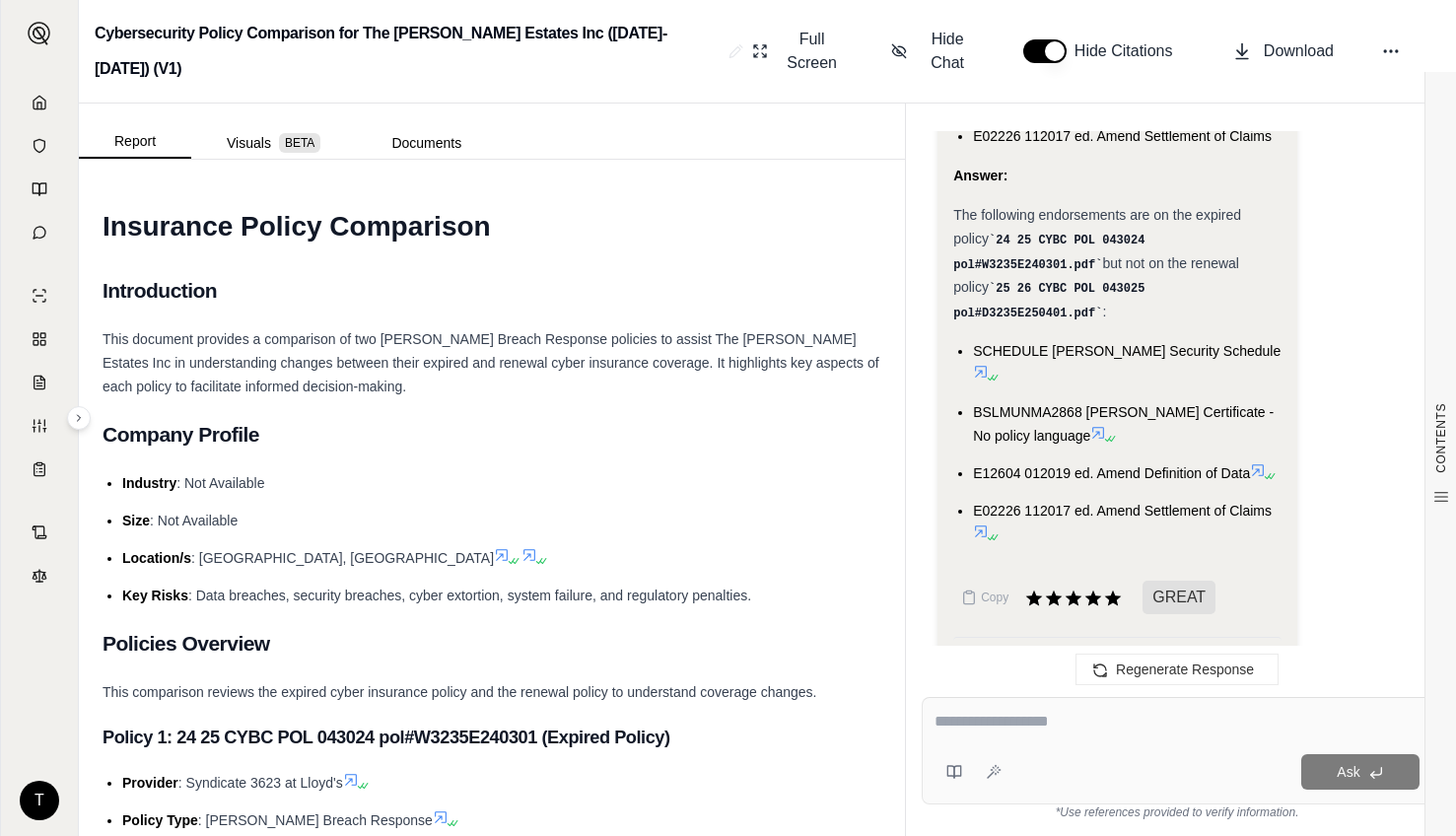 click at bounding box center (1177, 722) 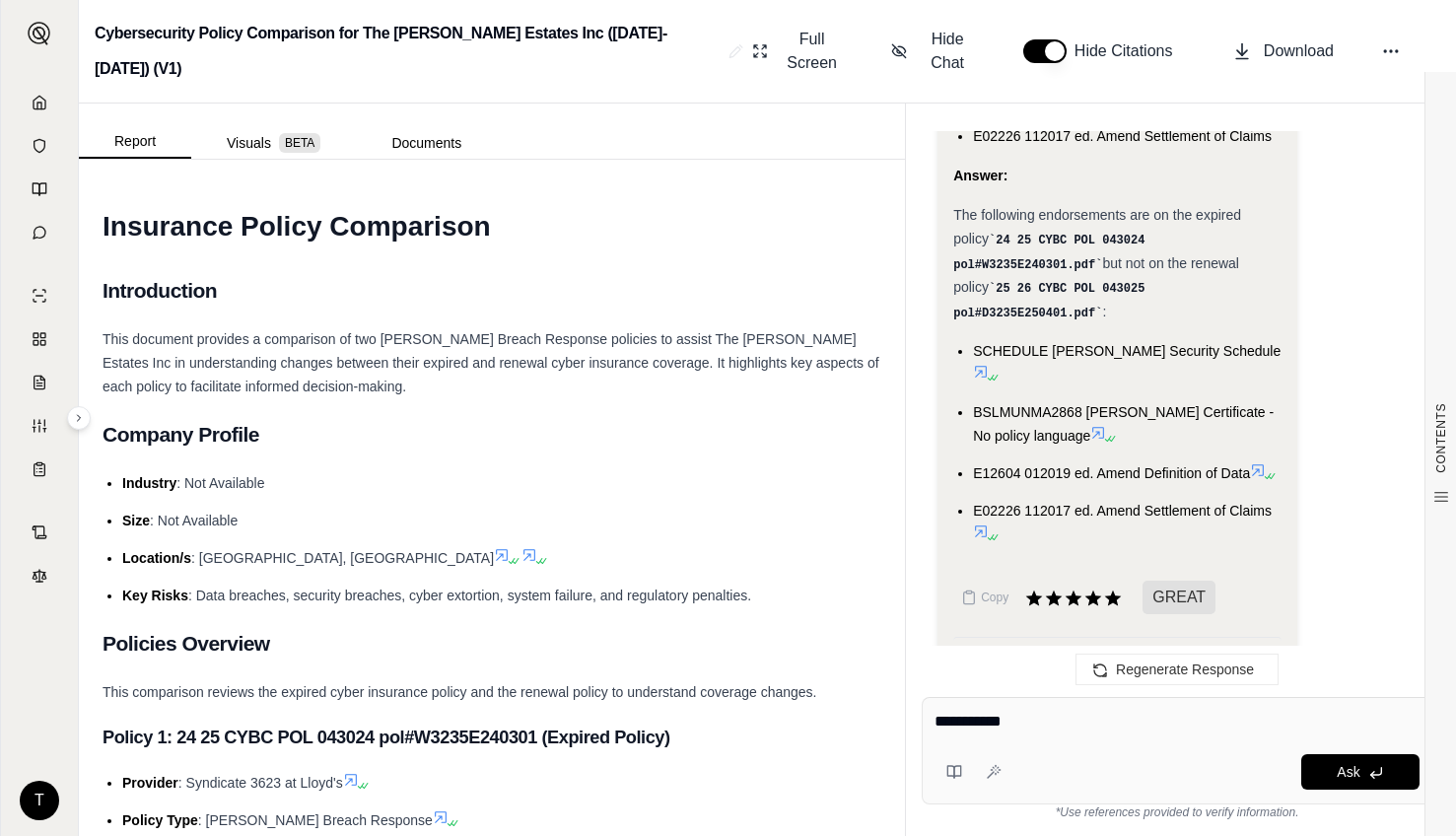 click on "**********" at bounding box center [1177, 722] 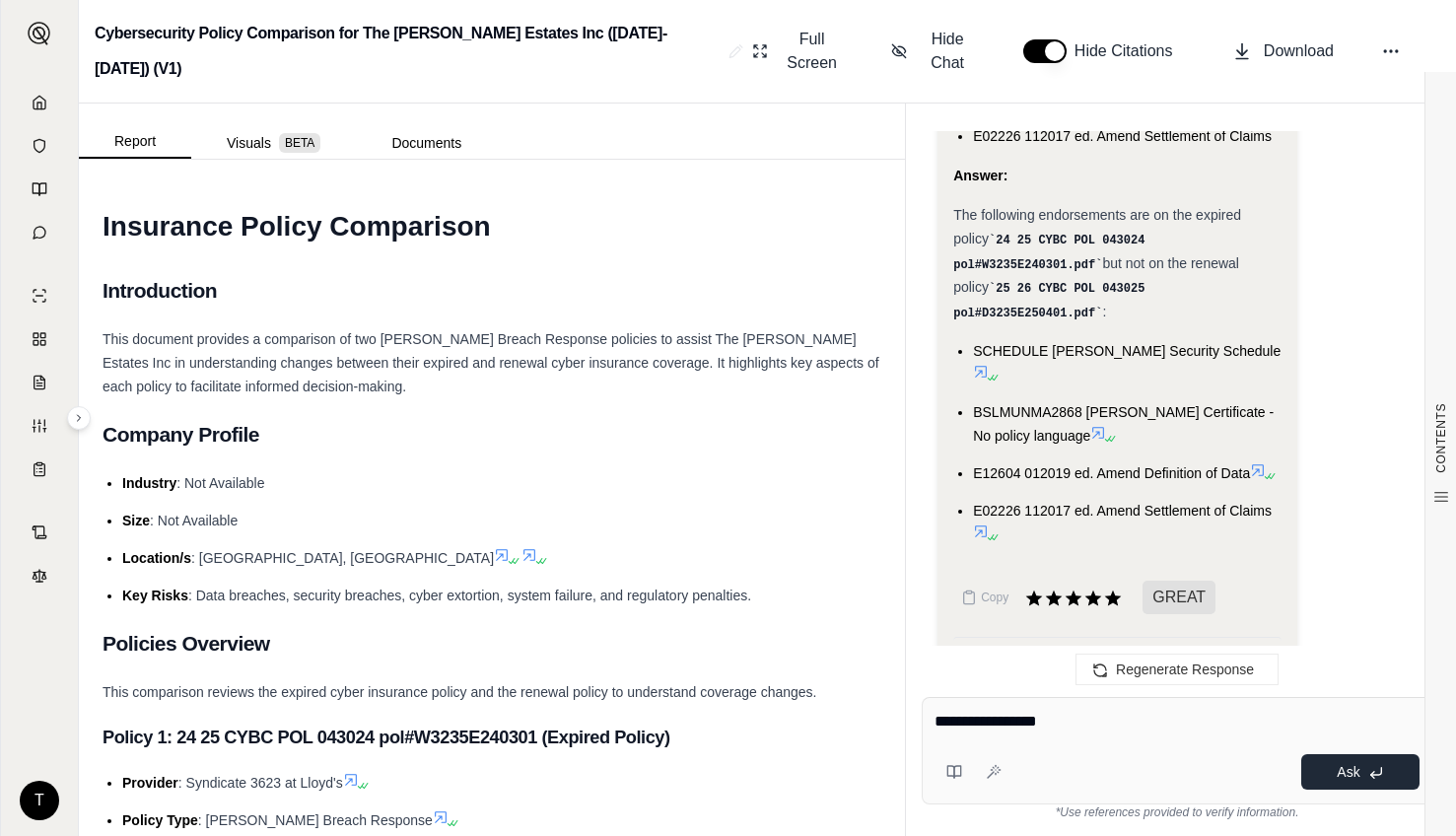 type on "**********" 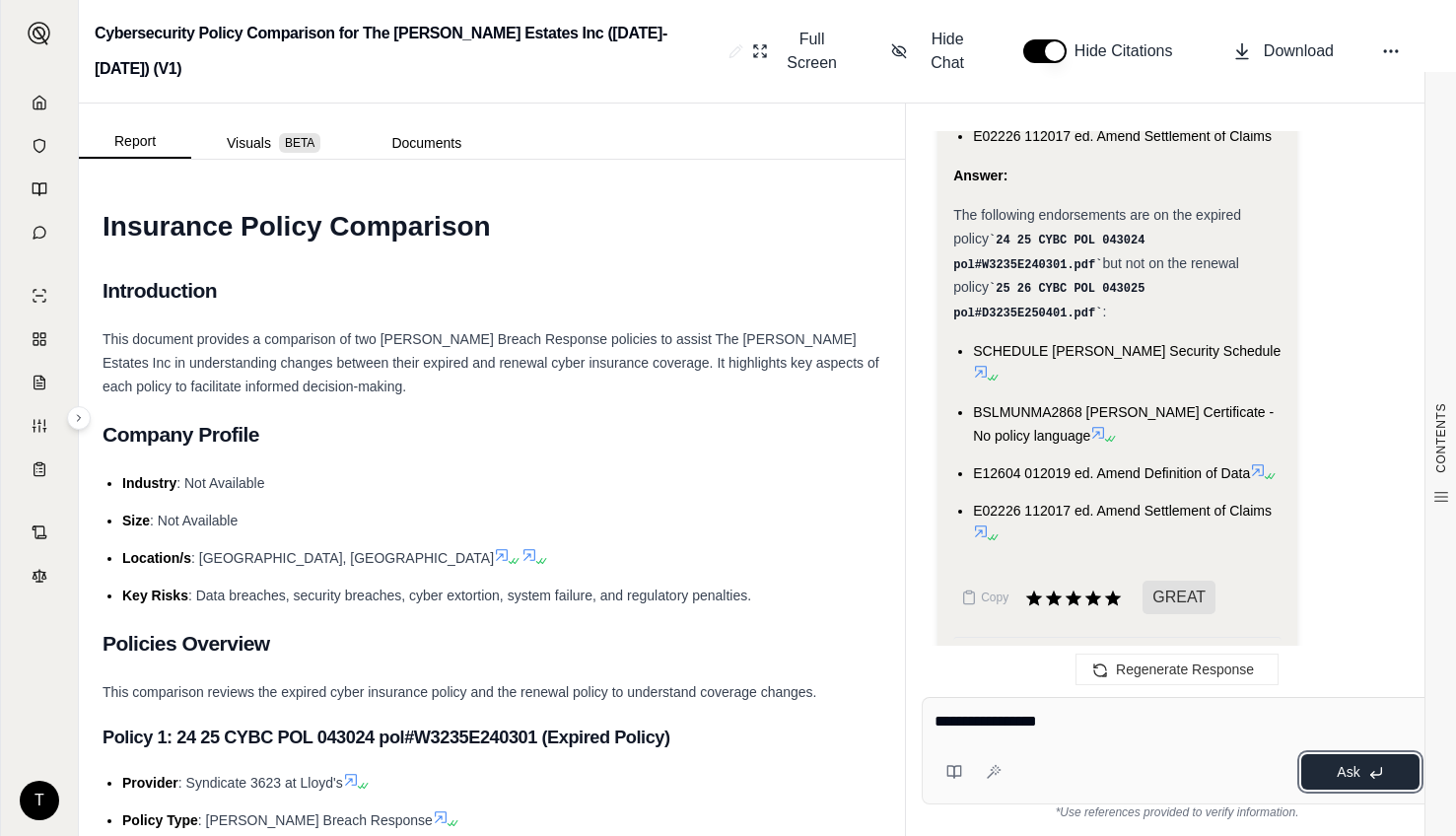 click on "Ask" at bounding box center (1348, 772) 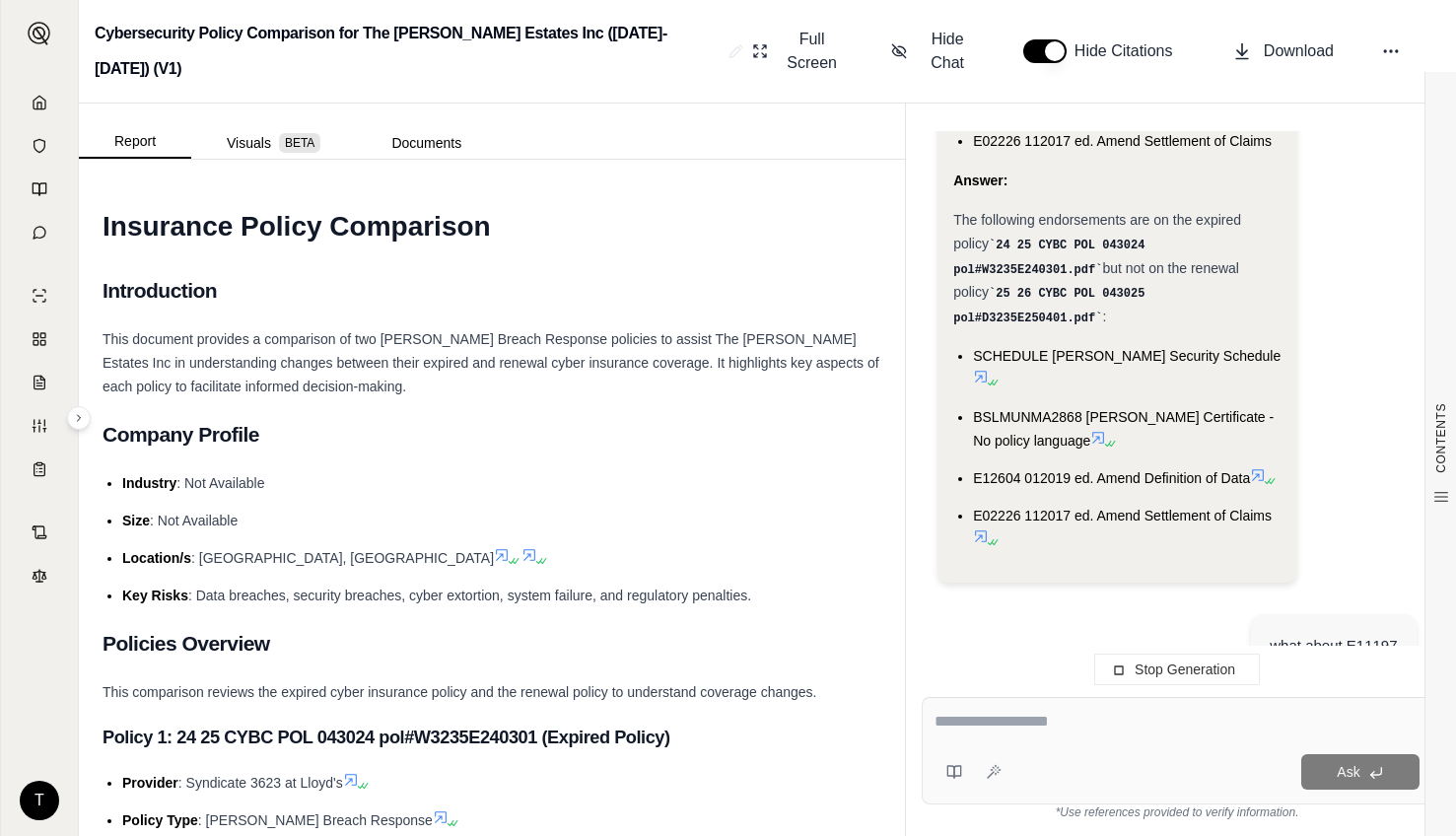 scroll, scrollTop: 2047, scrollLeft: 0, axis: vertical 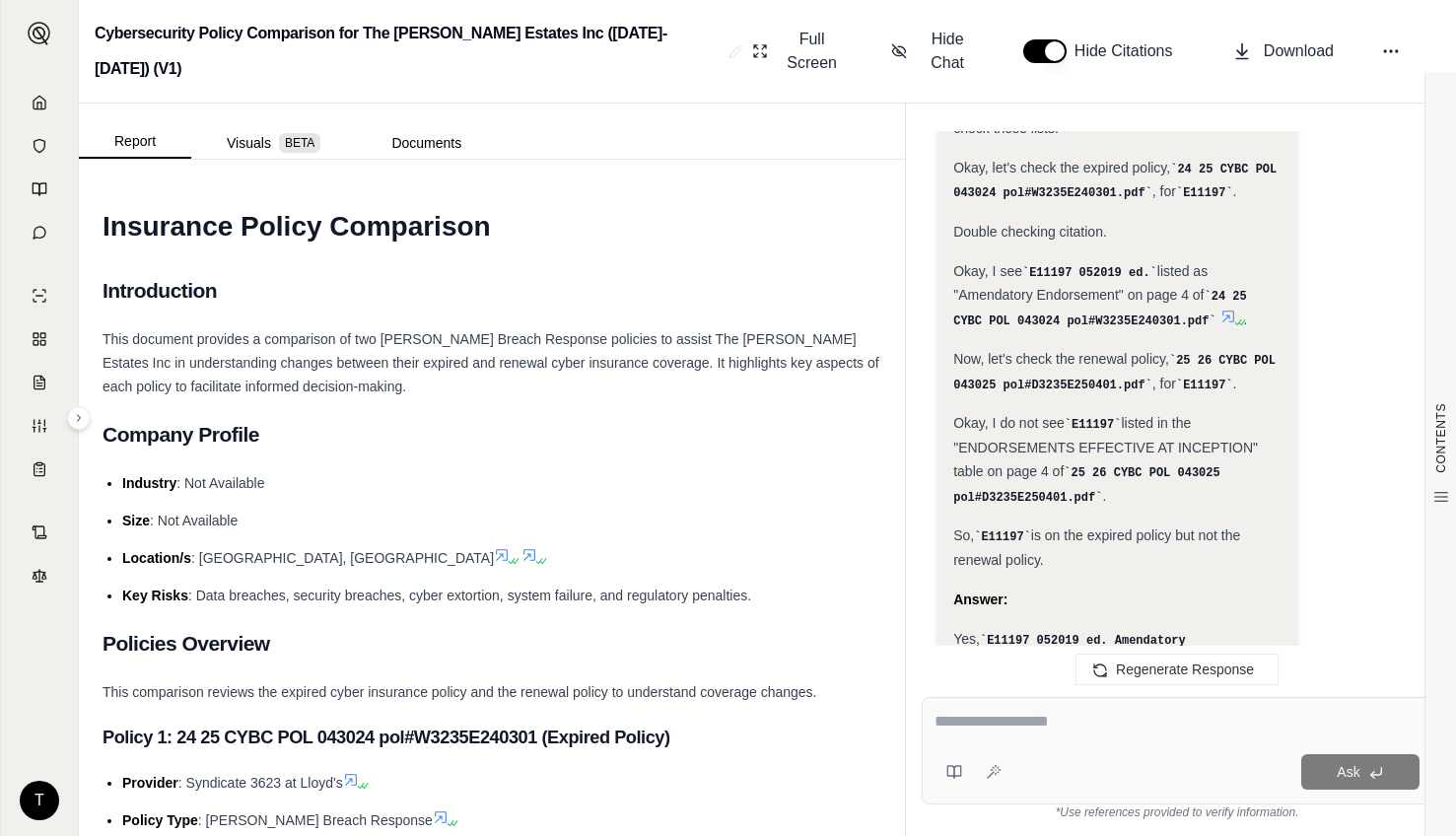 click at bounding box center [1177, 722] 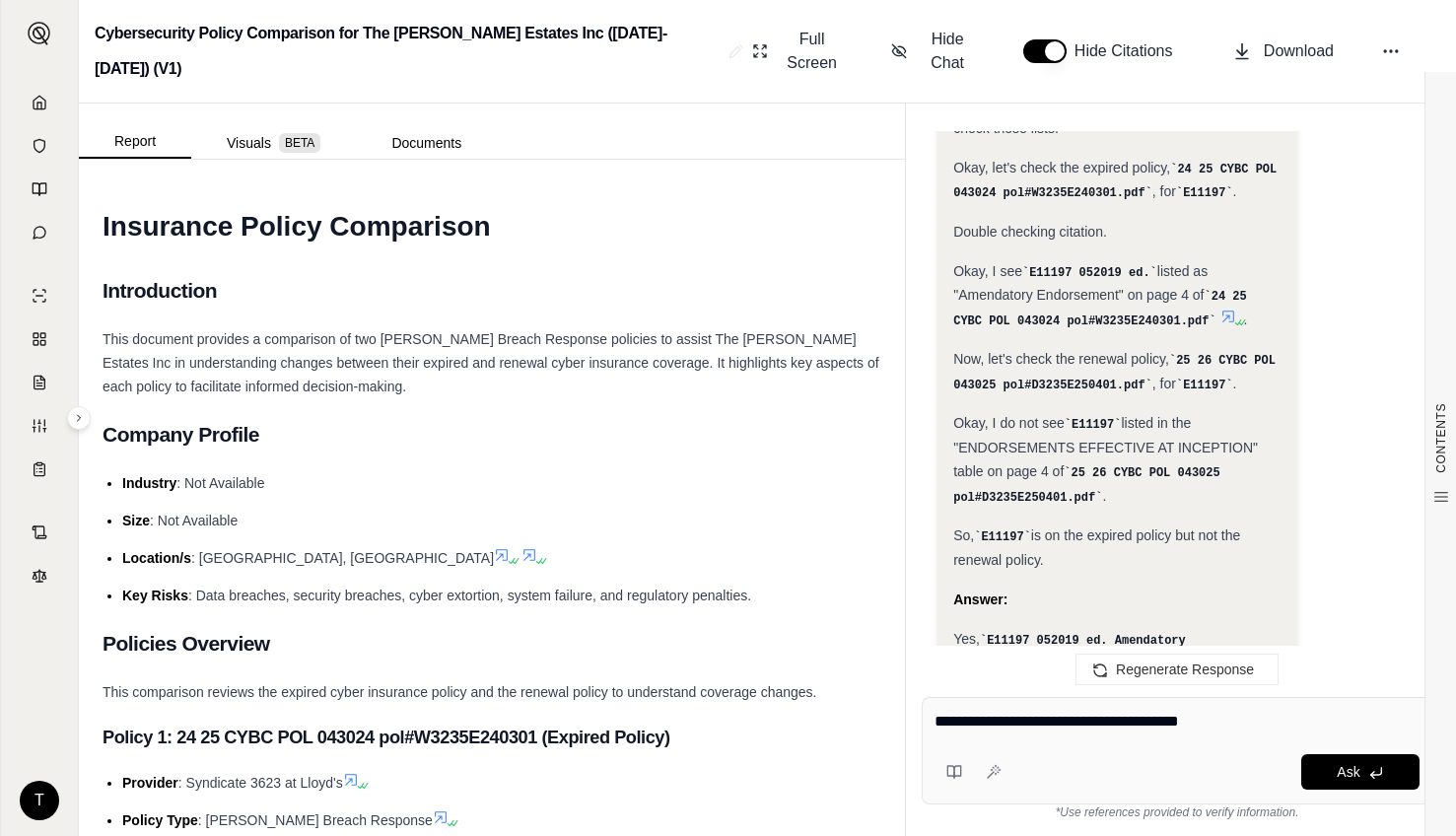 type on "**********" 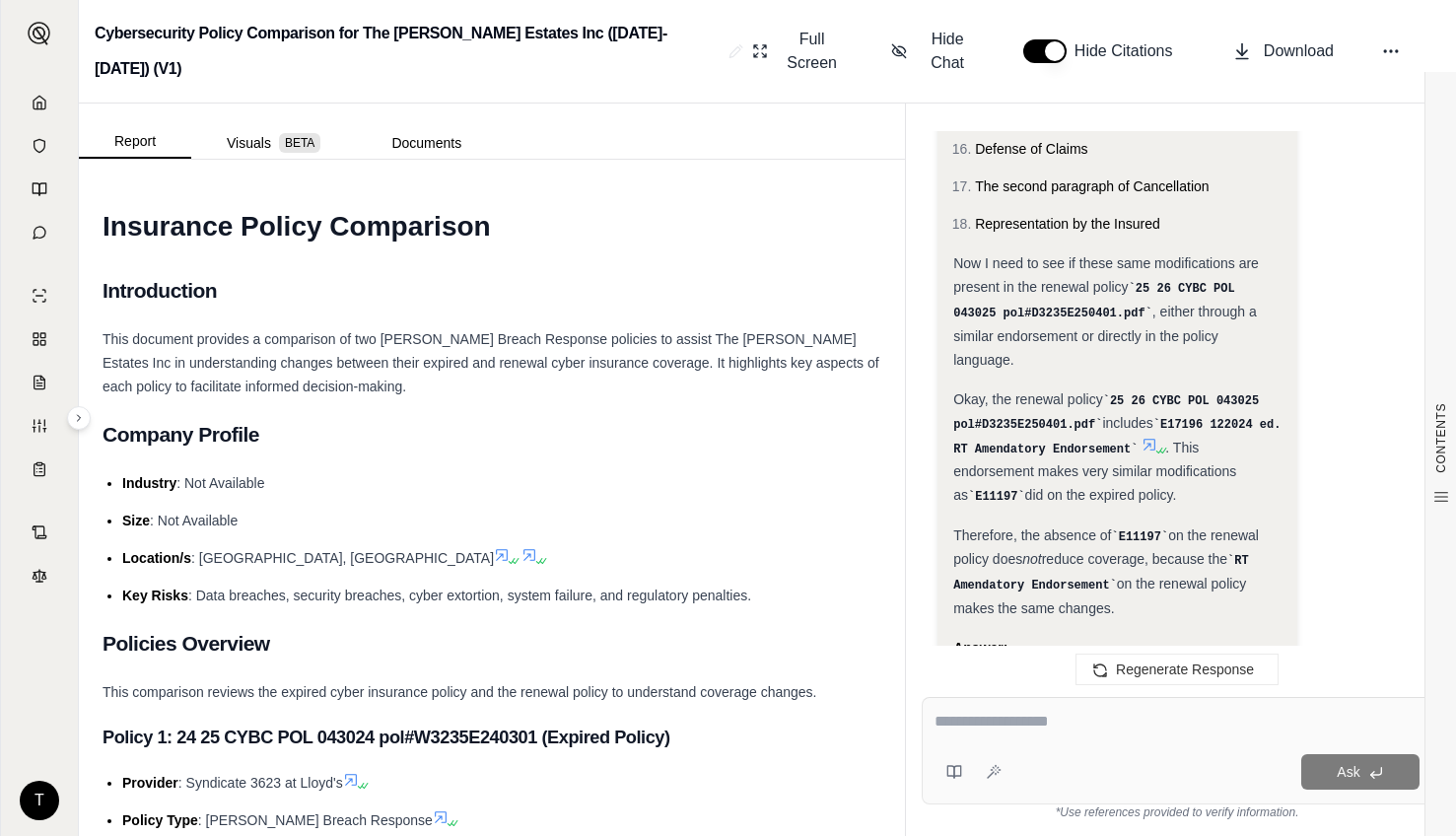 scroll, scrollTop: 5586, scrollLeft: 0, axis: vertical 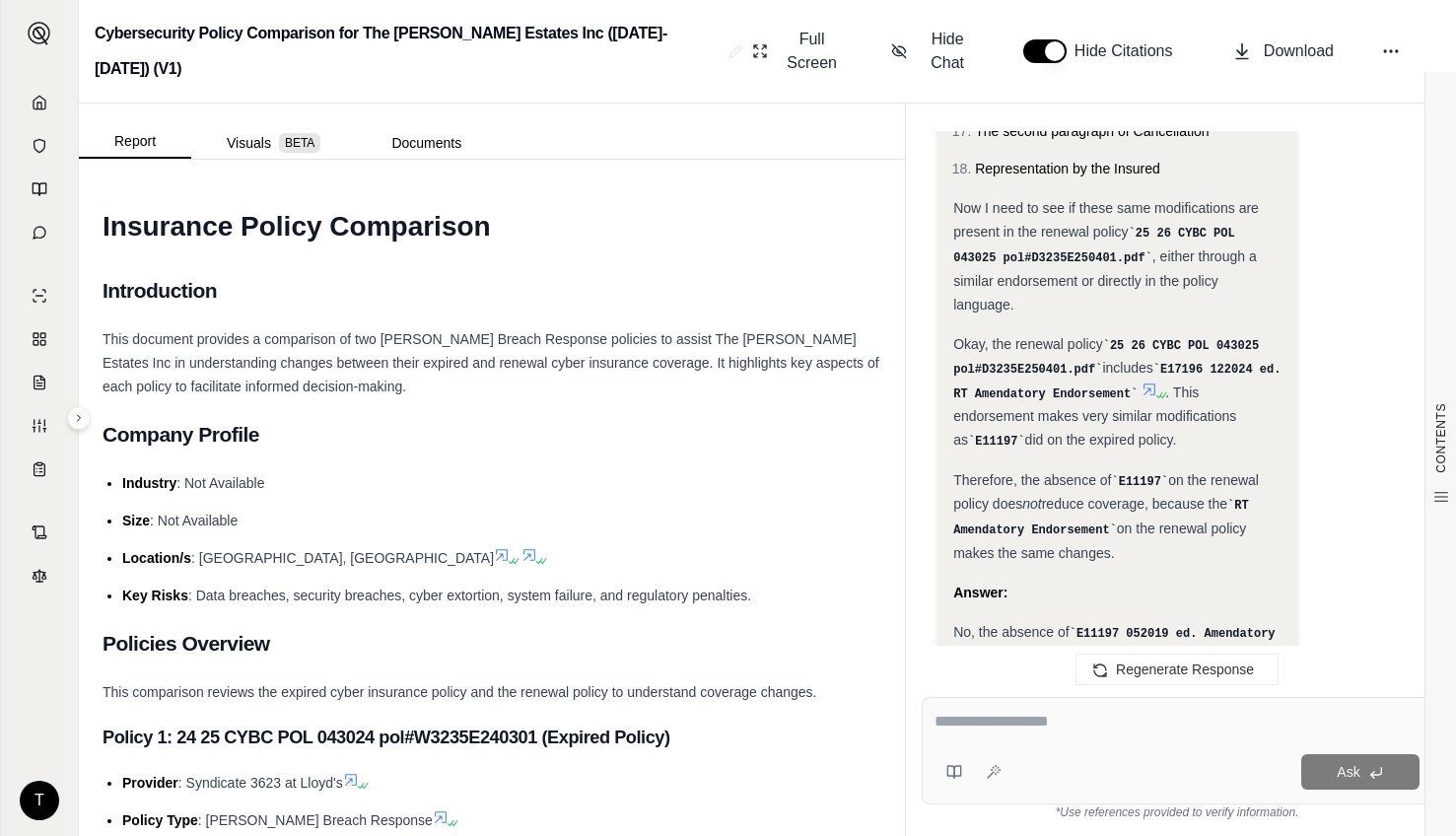 click 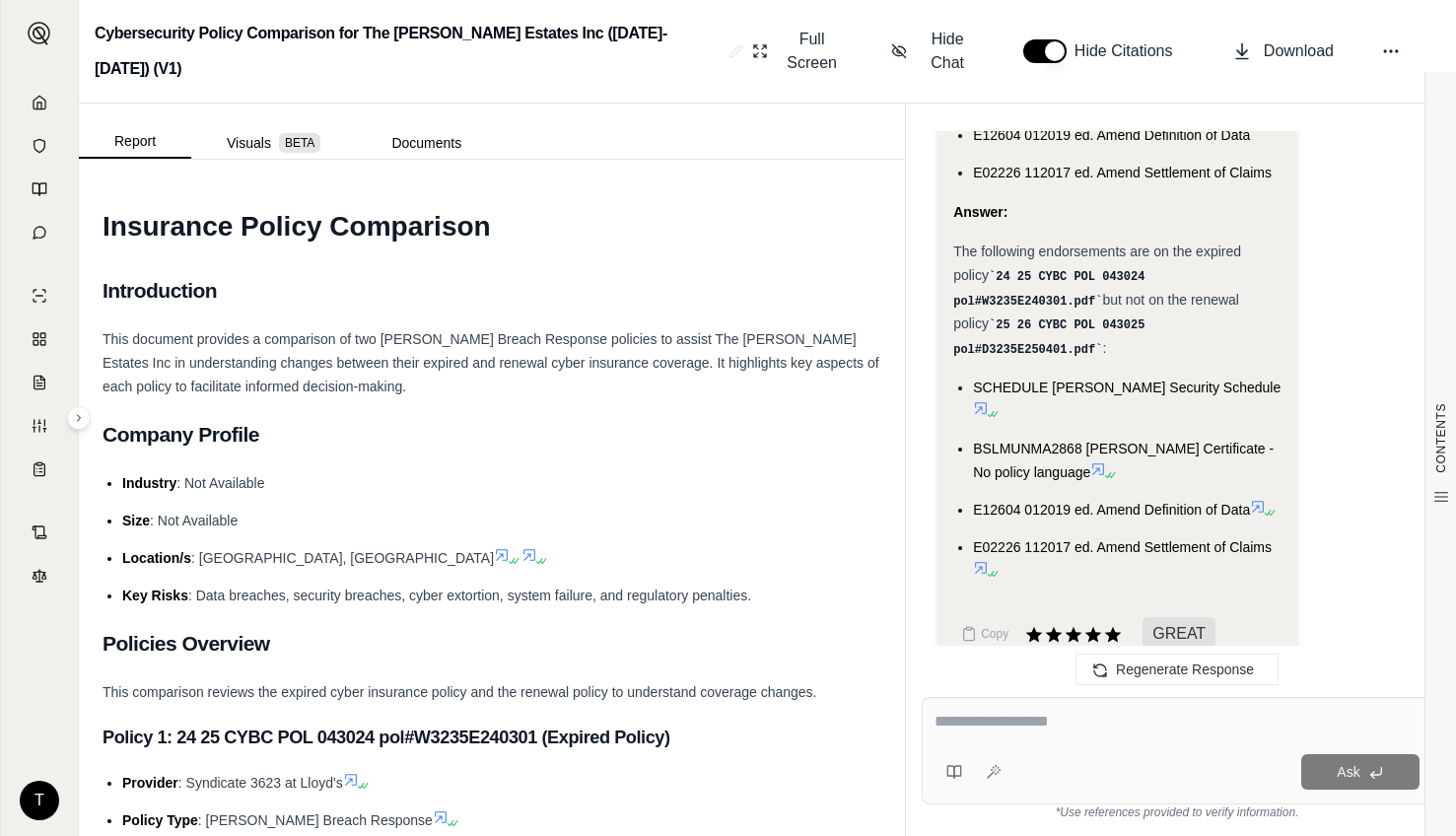 scroll, scrollTop: 1971, scrollLeft: 0, axis: vertical 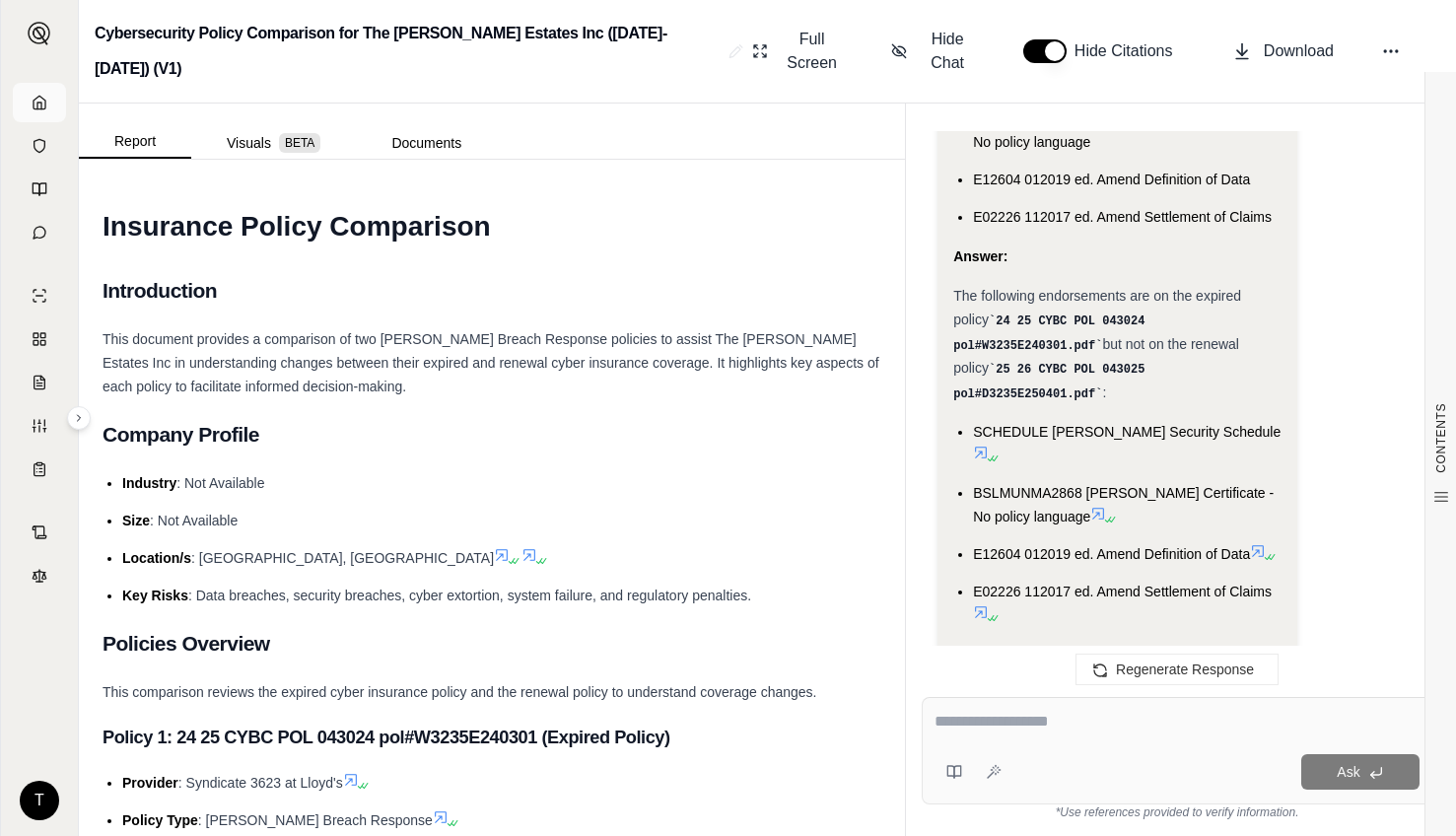 click 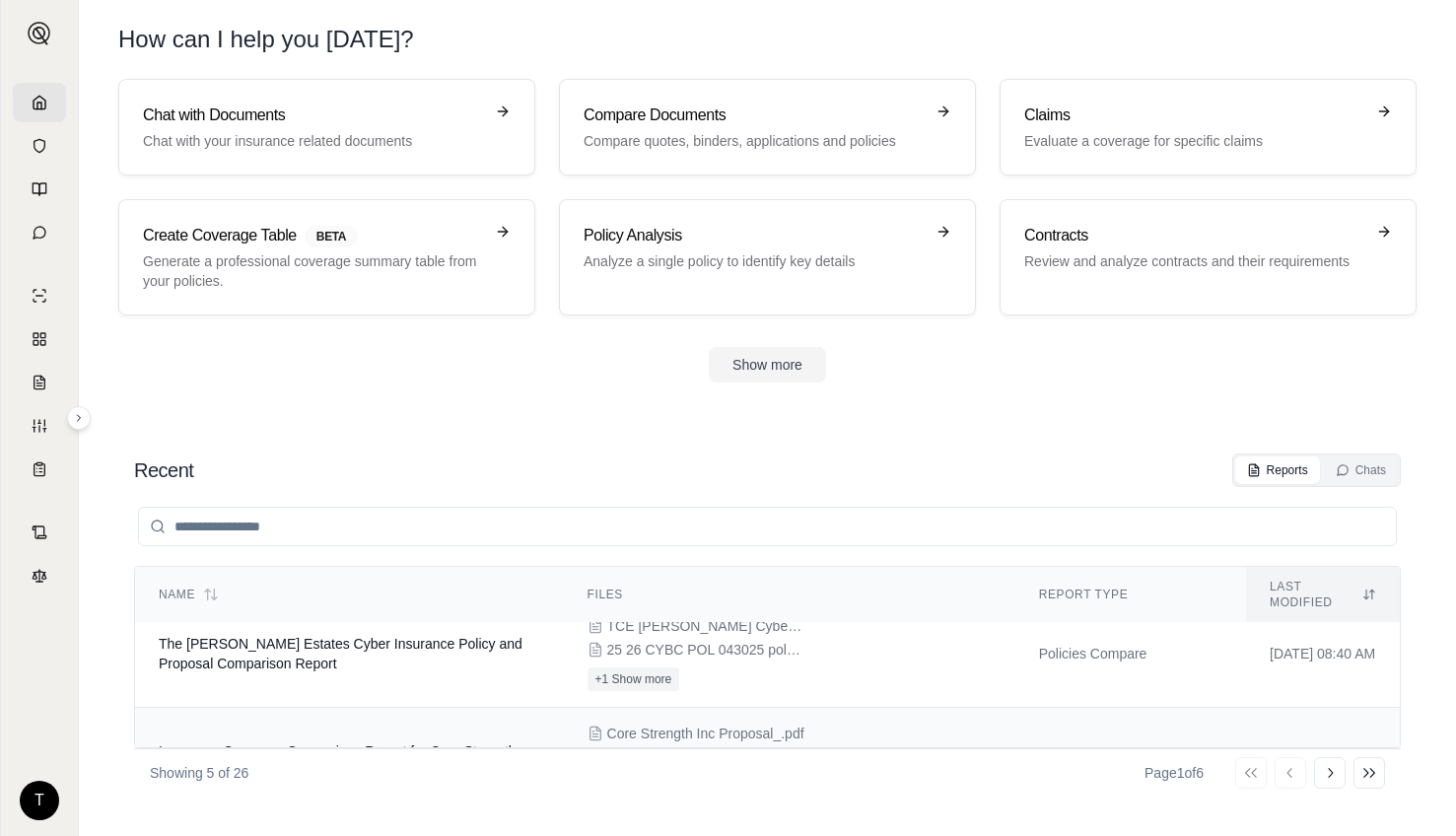 scroll, scrollTop: 0, scrollLeft: 0, axis: both 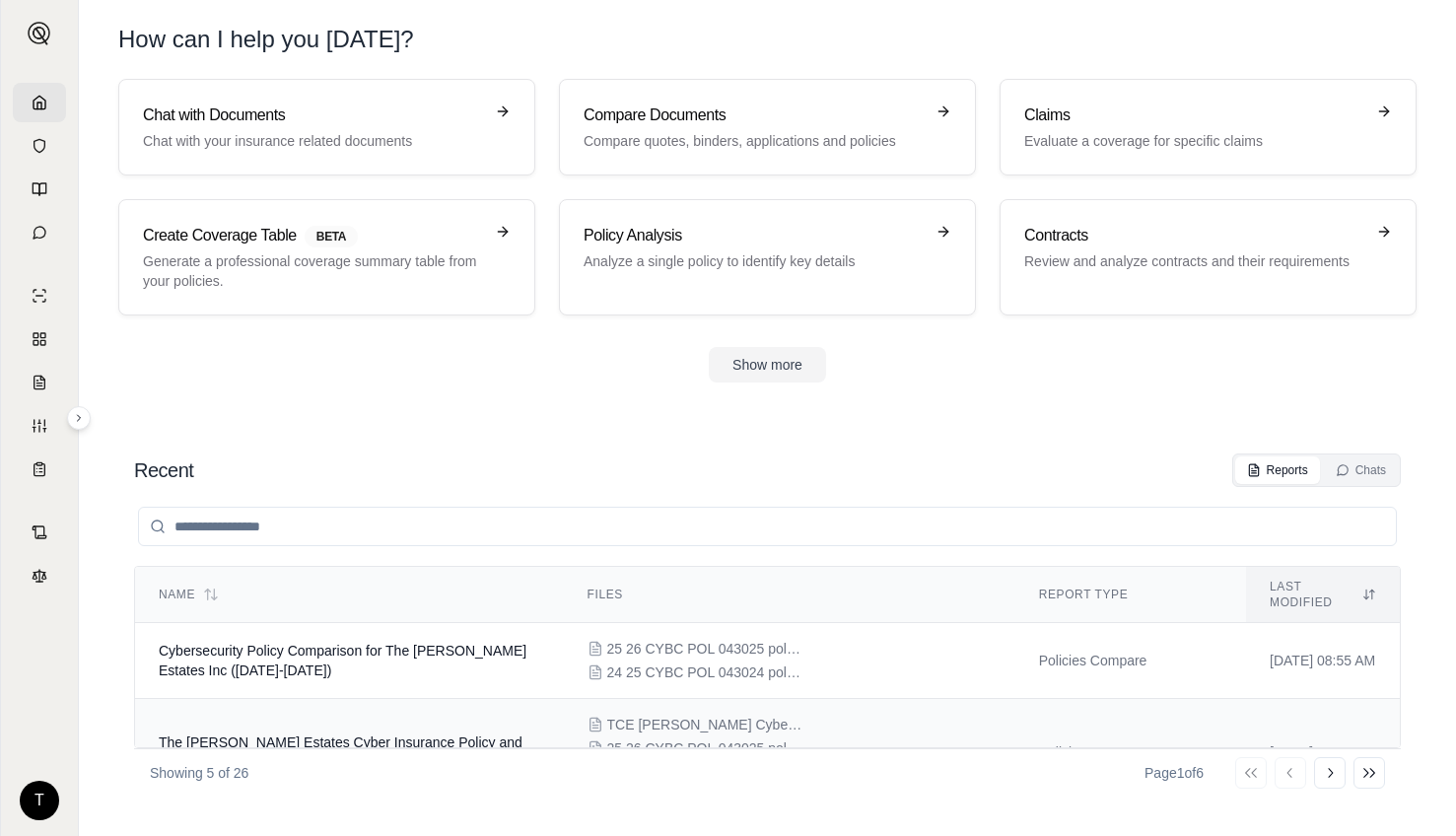 click on "TCE [PERSON_NAME] Cyber Renewal Term Sheet [DATE].pdf 25 26 CYBC POL 043025 pol#D3235E250401.pdf +1 Show more" at bounding box center (790, 752) 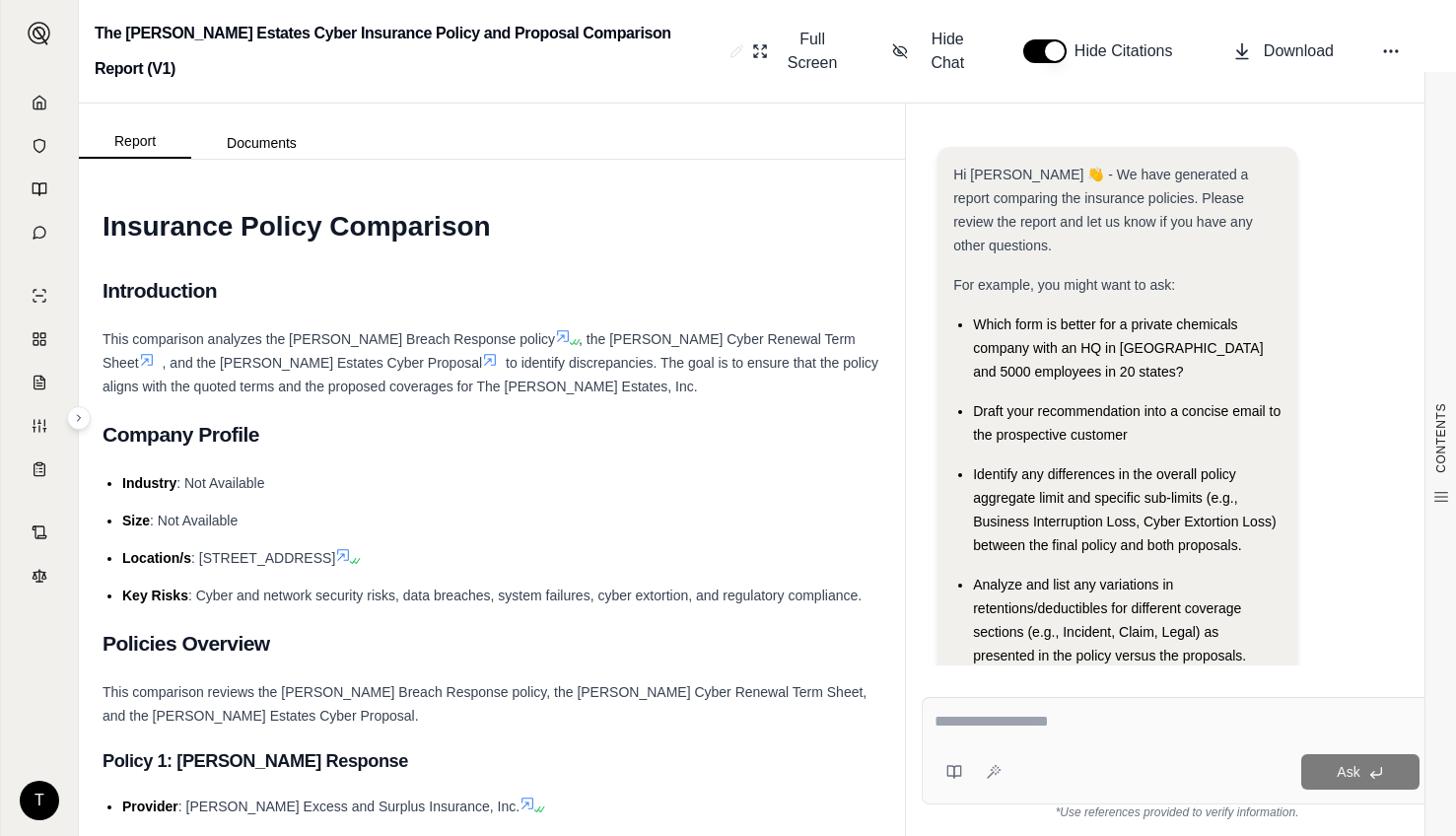 scroll, scrollTop: 34, scrollLeft: 0, axis: vertical 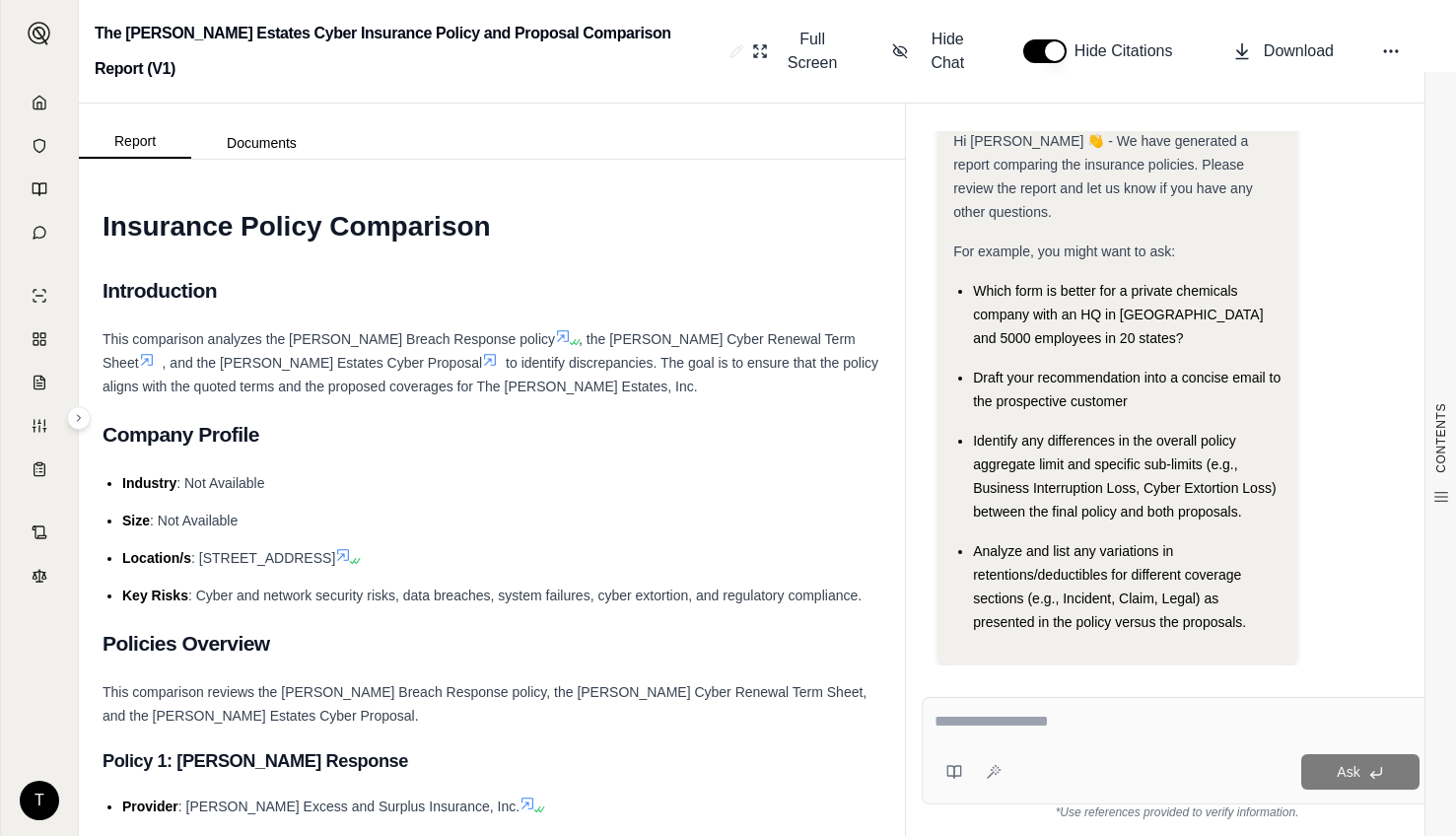 click at bounding box center (1177, 722) 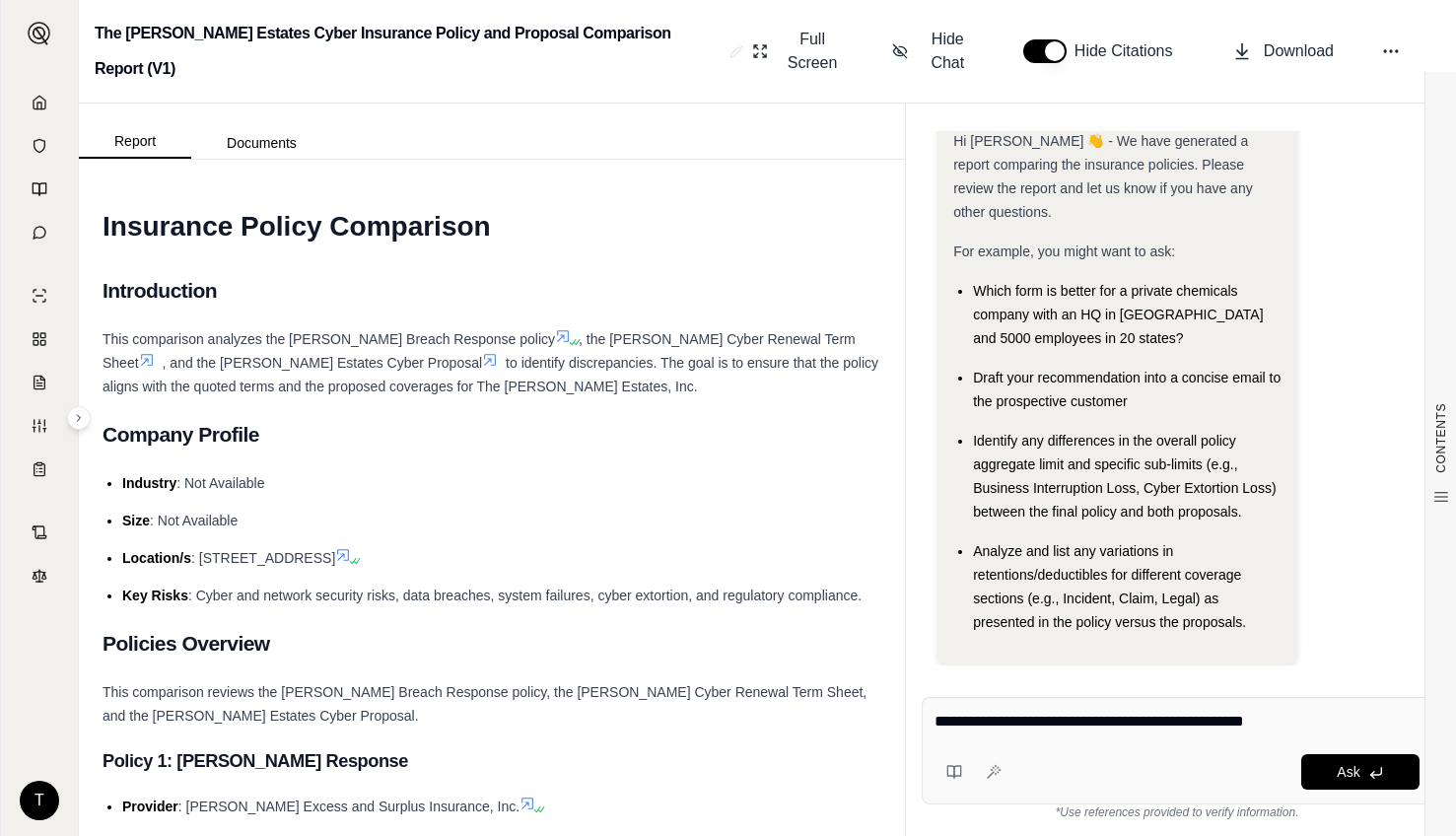 type on "**********" 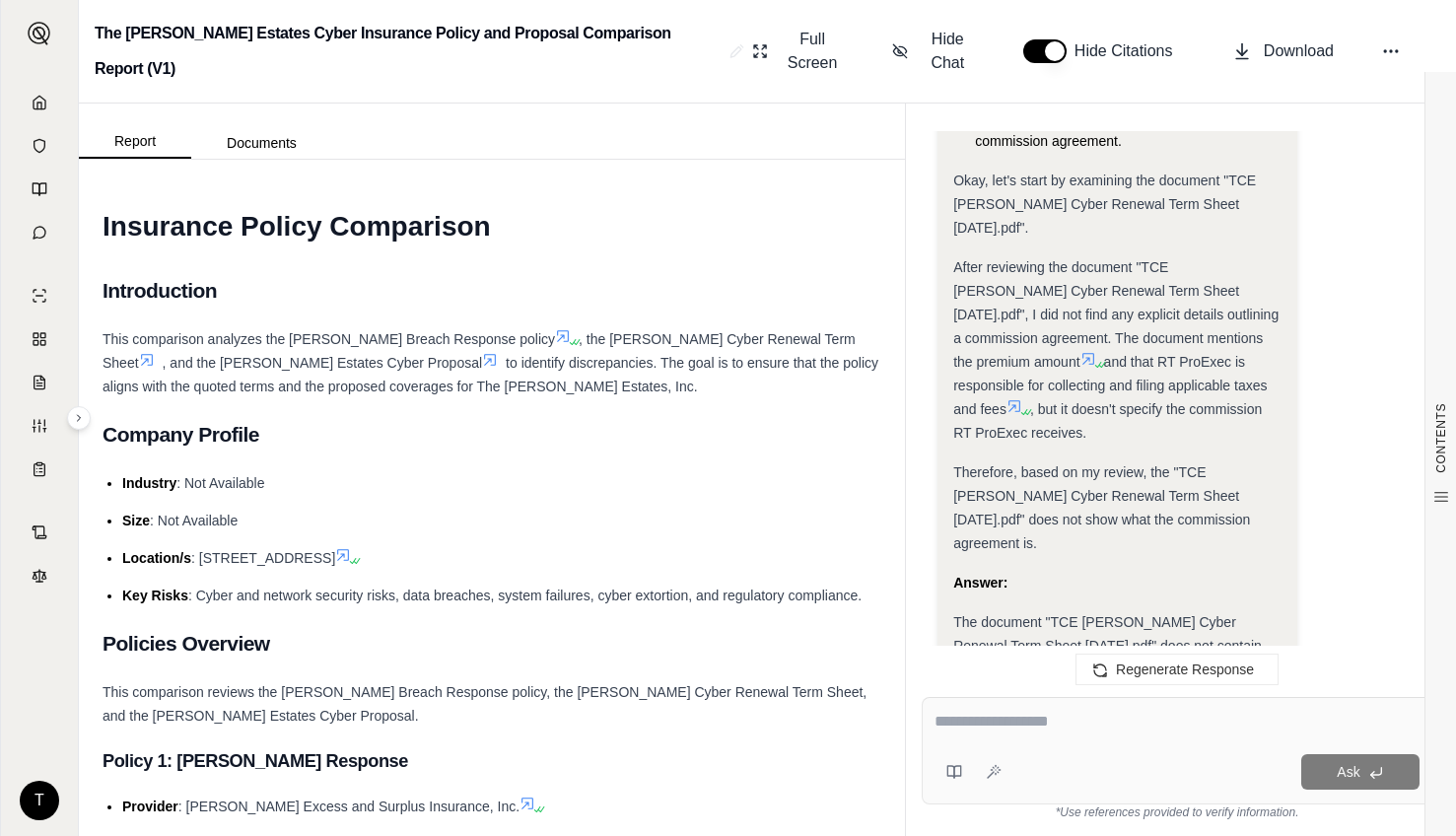 scroll, scrollTop: 1420, scrollLeft: 0, axis: vertical 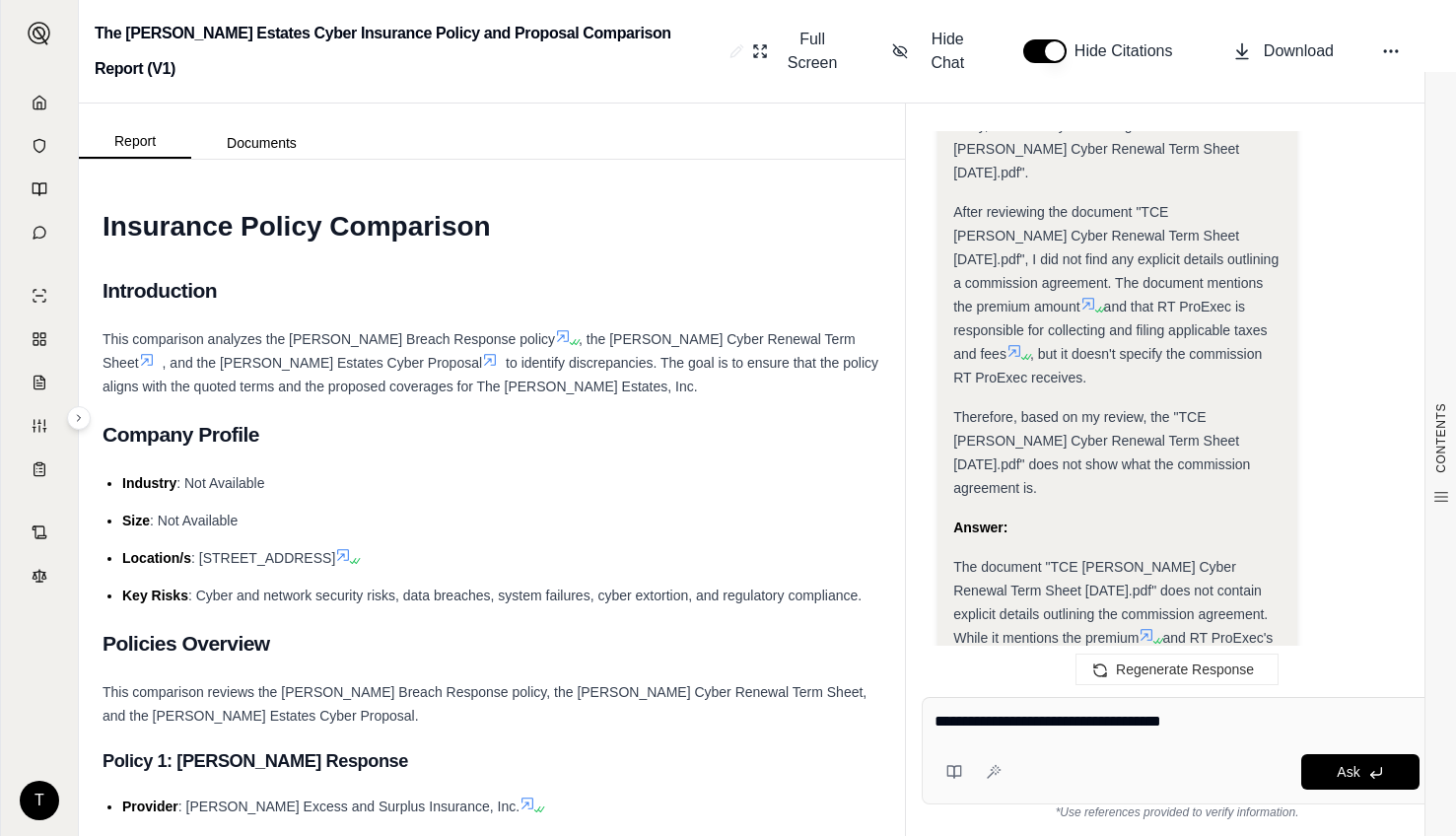 type on "**********" 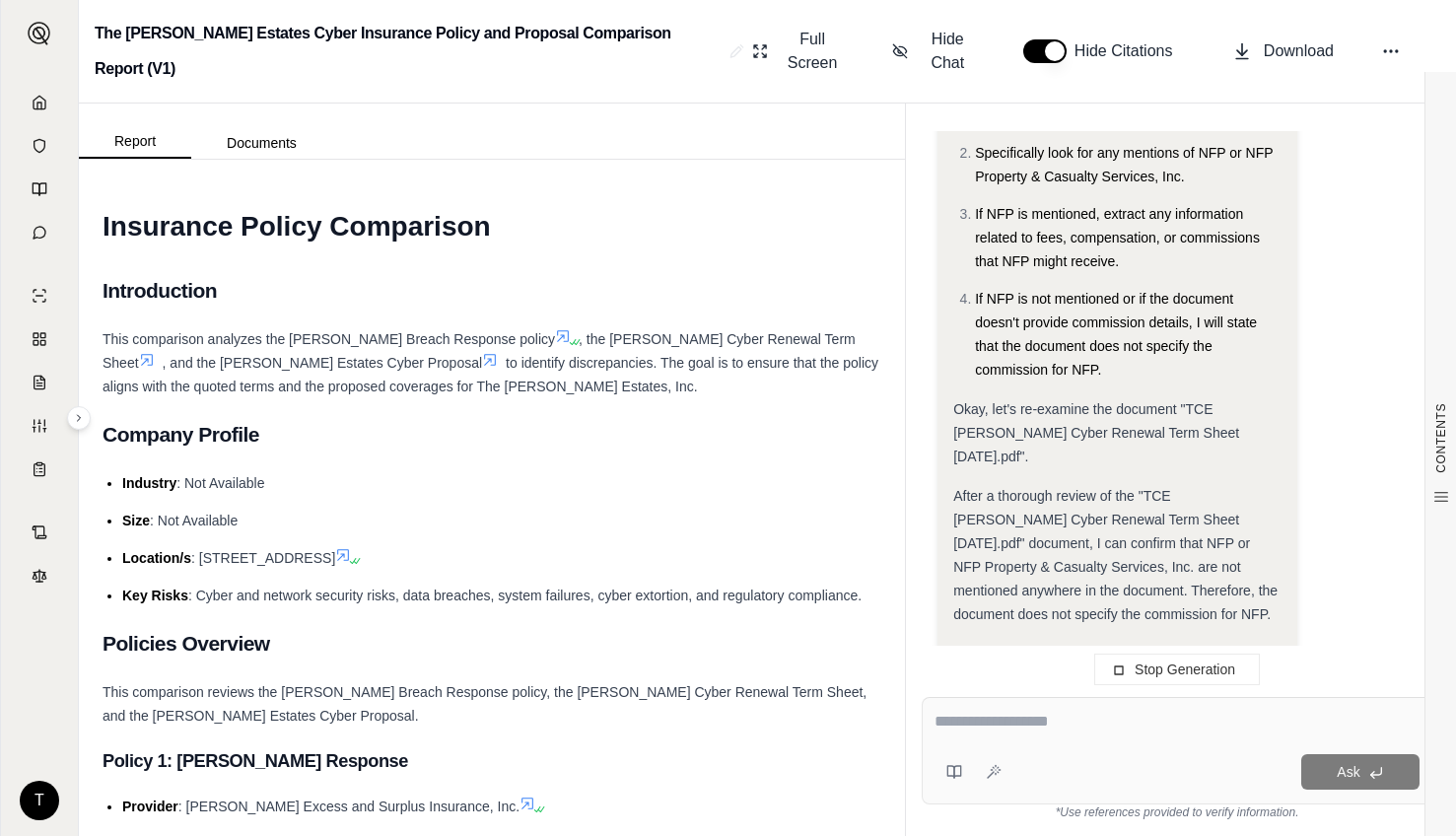 scroll, scrollTop: 2553, scrollLeft: 0, axis: vertical 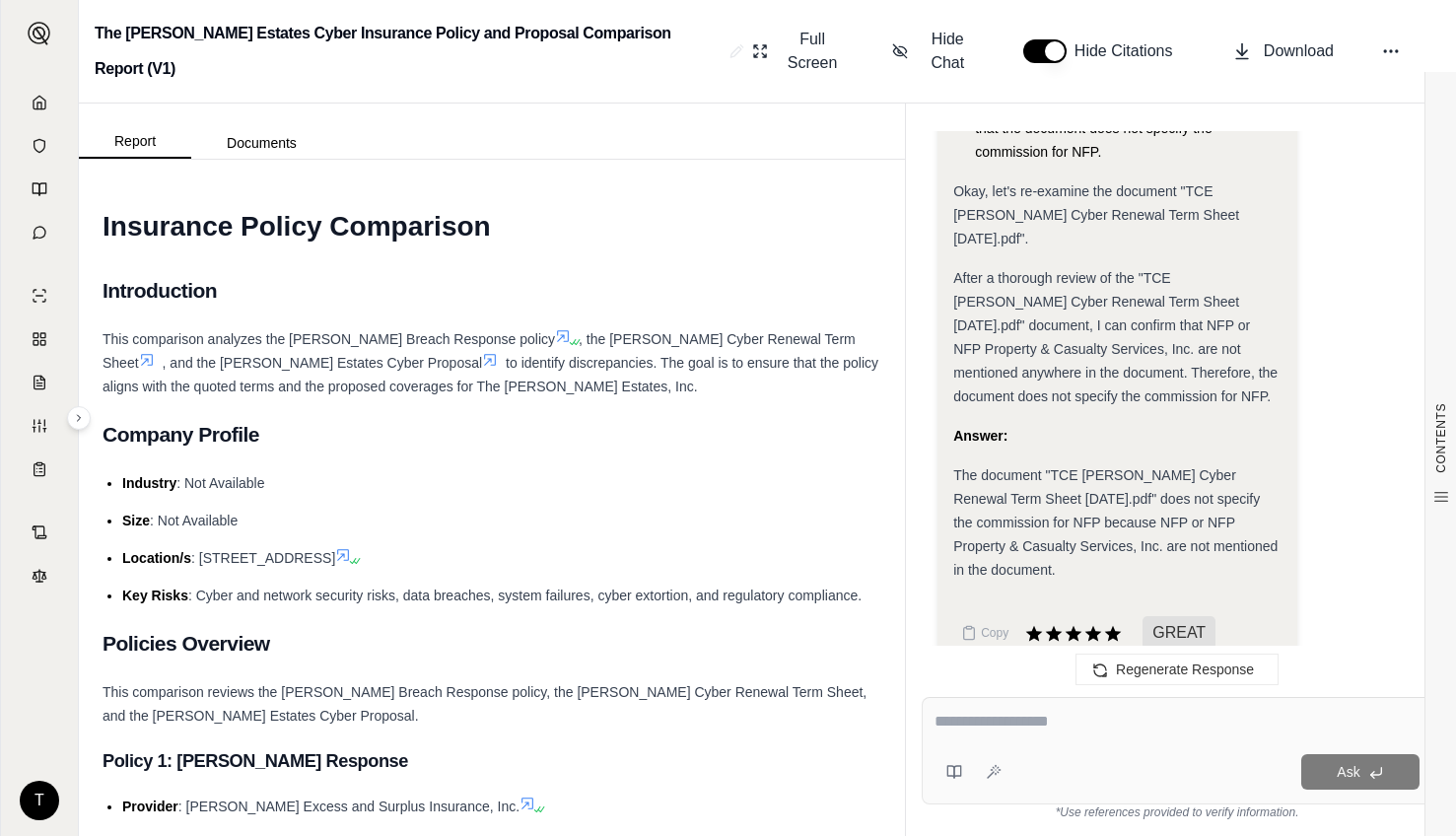 click on "Ask" at bounding box center [1177, 750] 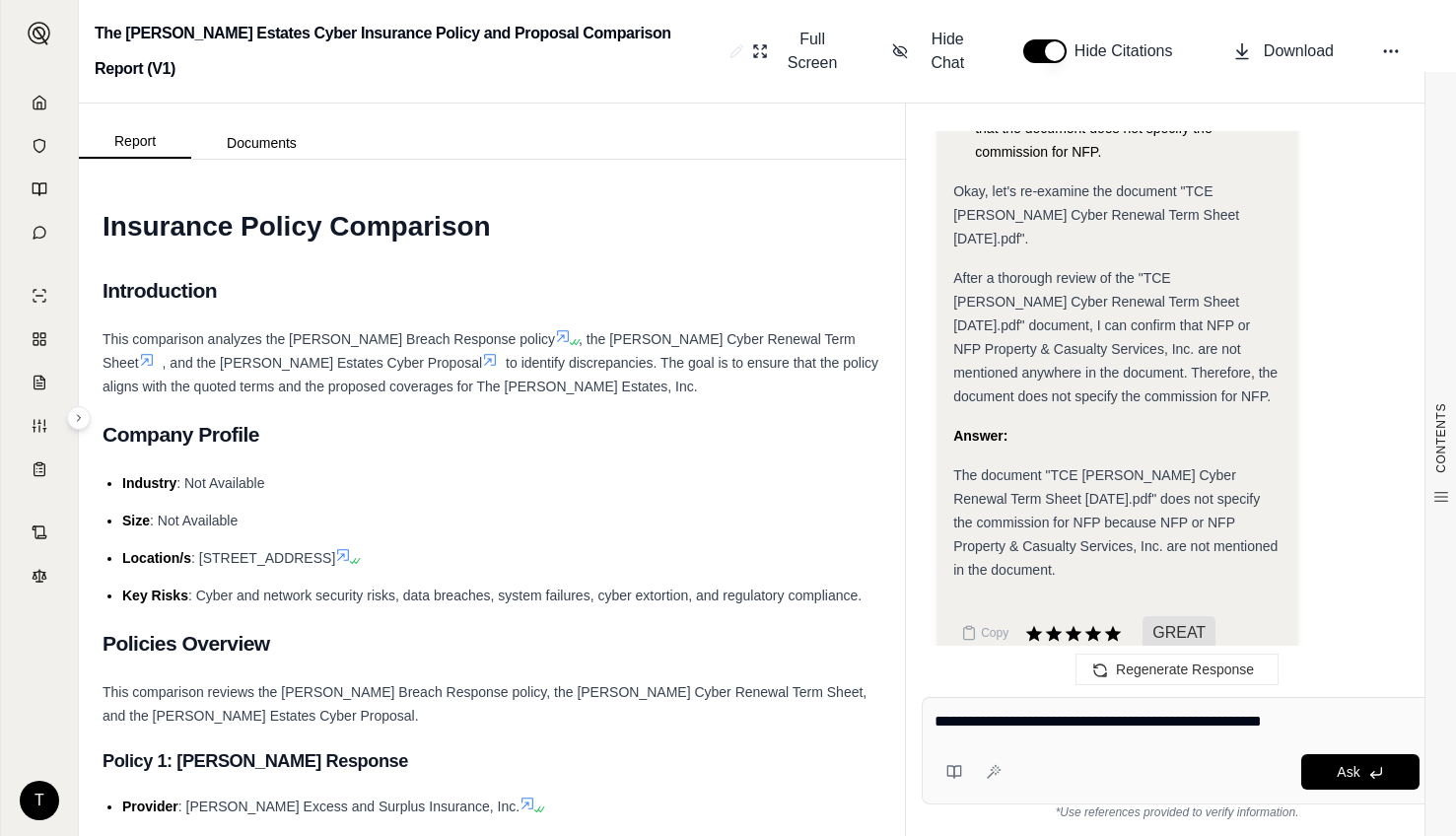 type on "**********" 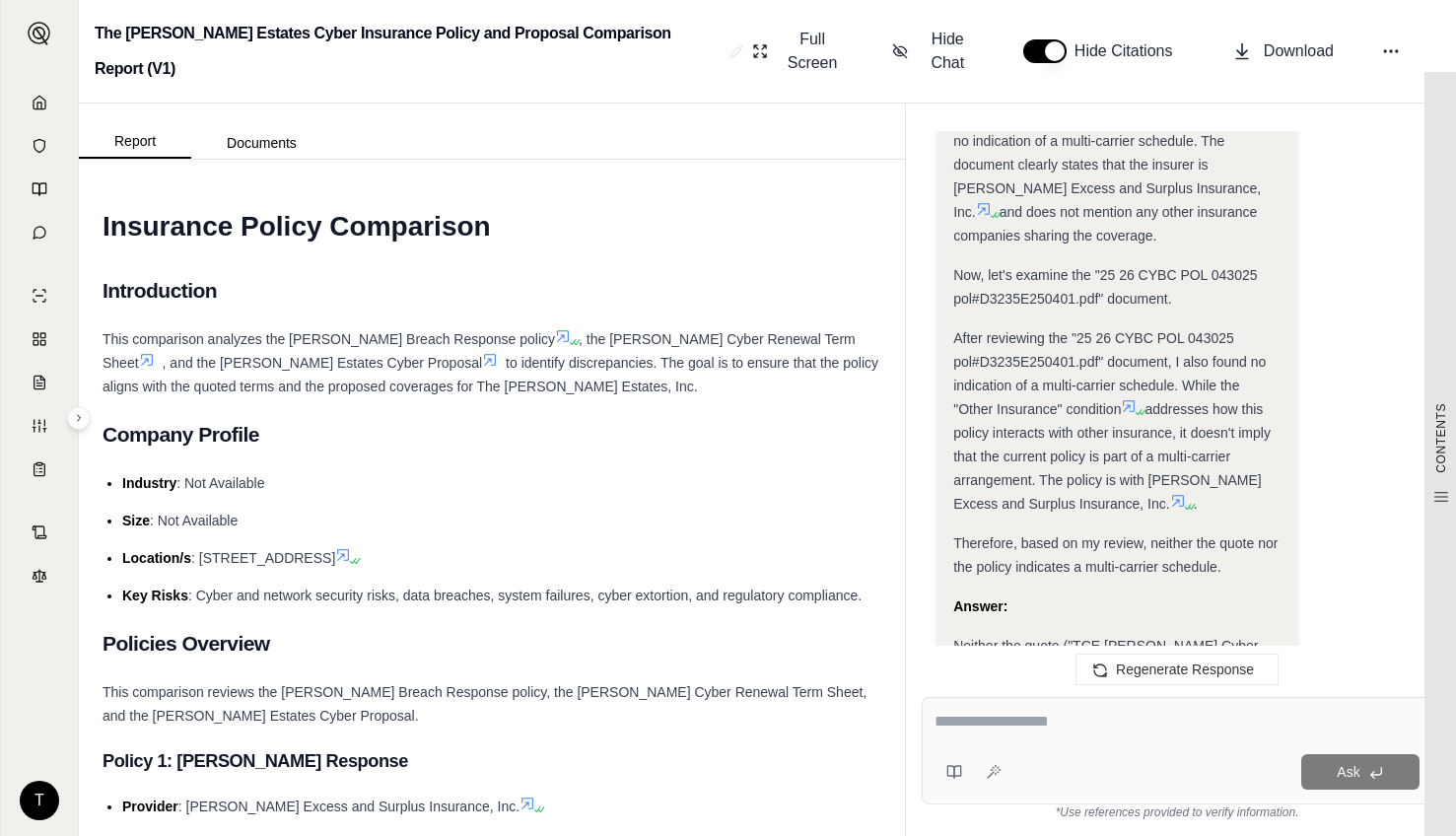 scroll, scrollTop: 4279, scrollLeft: 0, axis: vertical 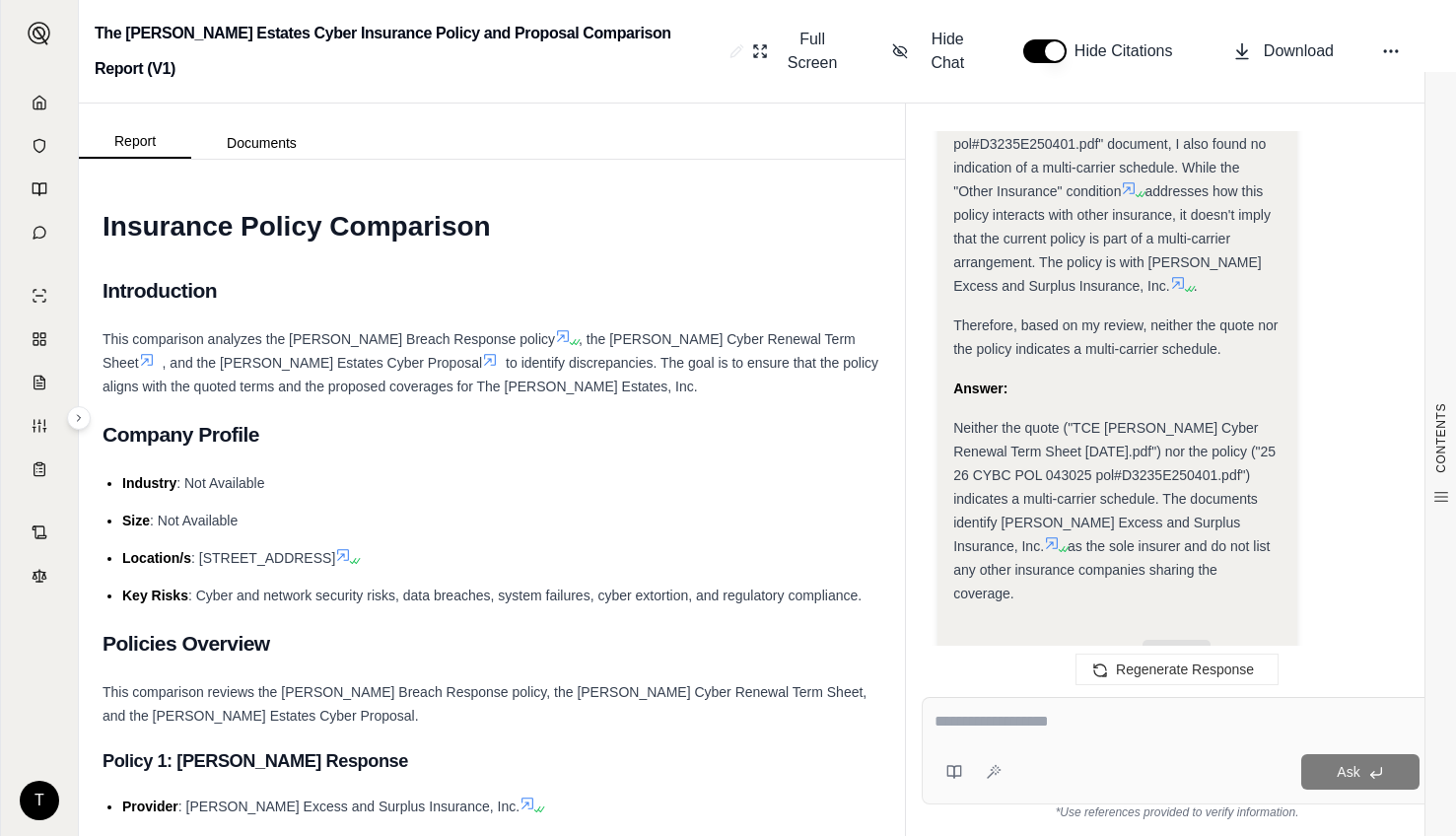 click on "Ask" at bounding box center [1177, 750] 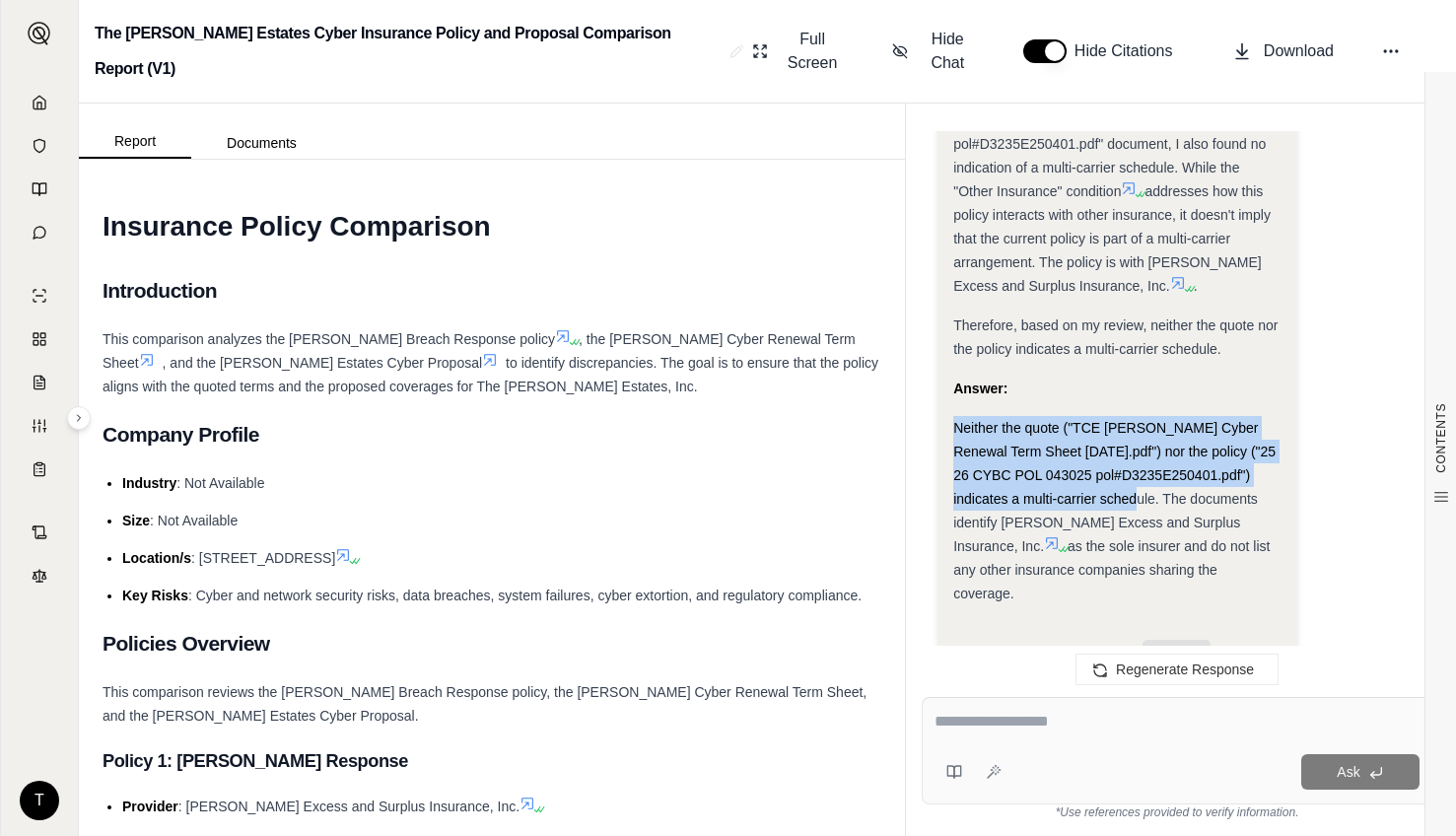drag, startPoint x: 954, startPoint y: 231, endPoint x: 1163, endPoint y: 300, distance: 220.0954 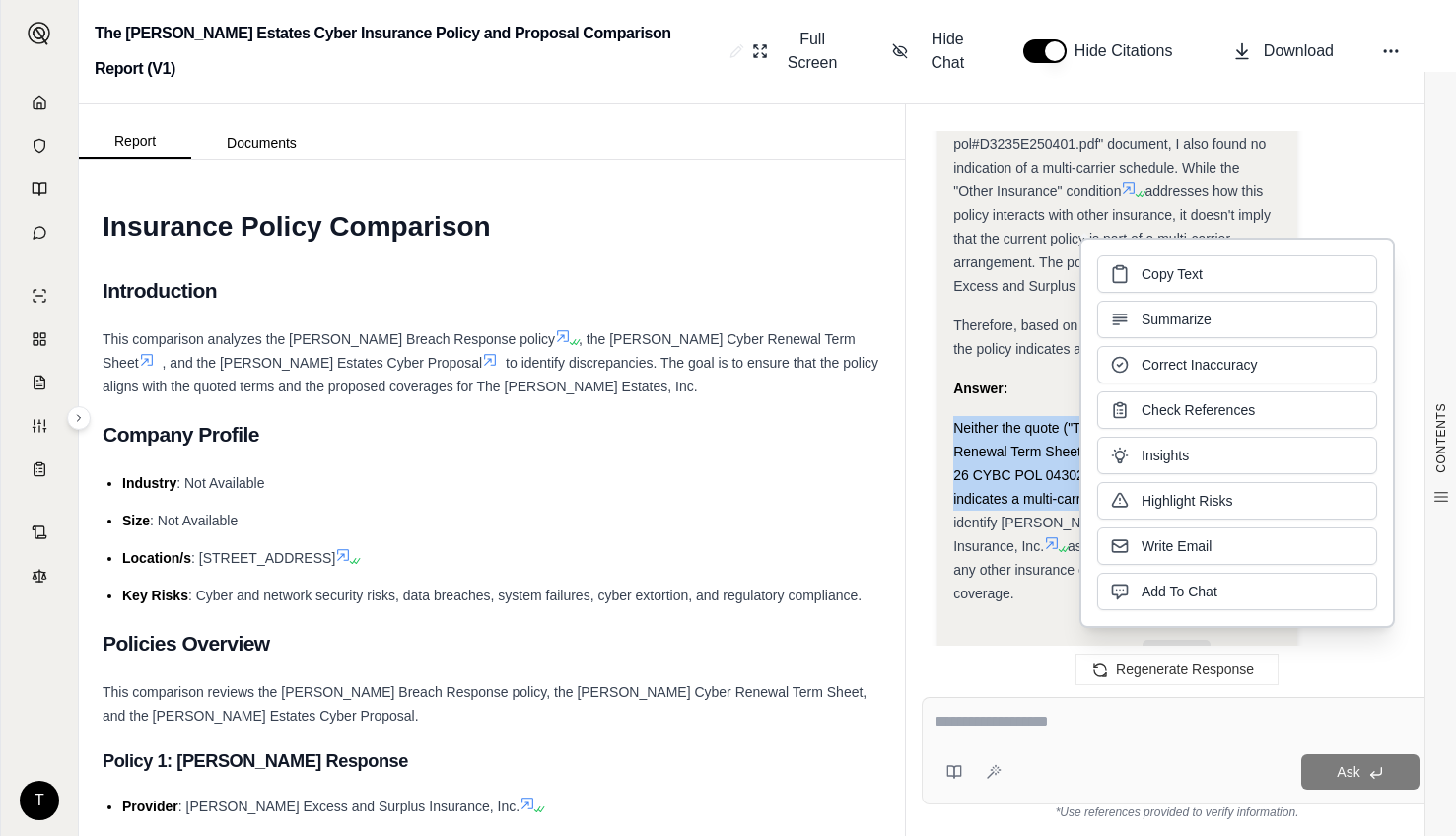 copy on "Neither the quote ("TCE [PERSON_NAME] Cyber Renewal Term Sheet [DATE].pdf") nor the policy ("25 26 CYBC POL 043025 pol#D3235E250401.pdf") indicates a multi-carrier schedule." 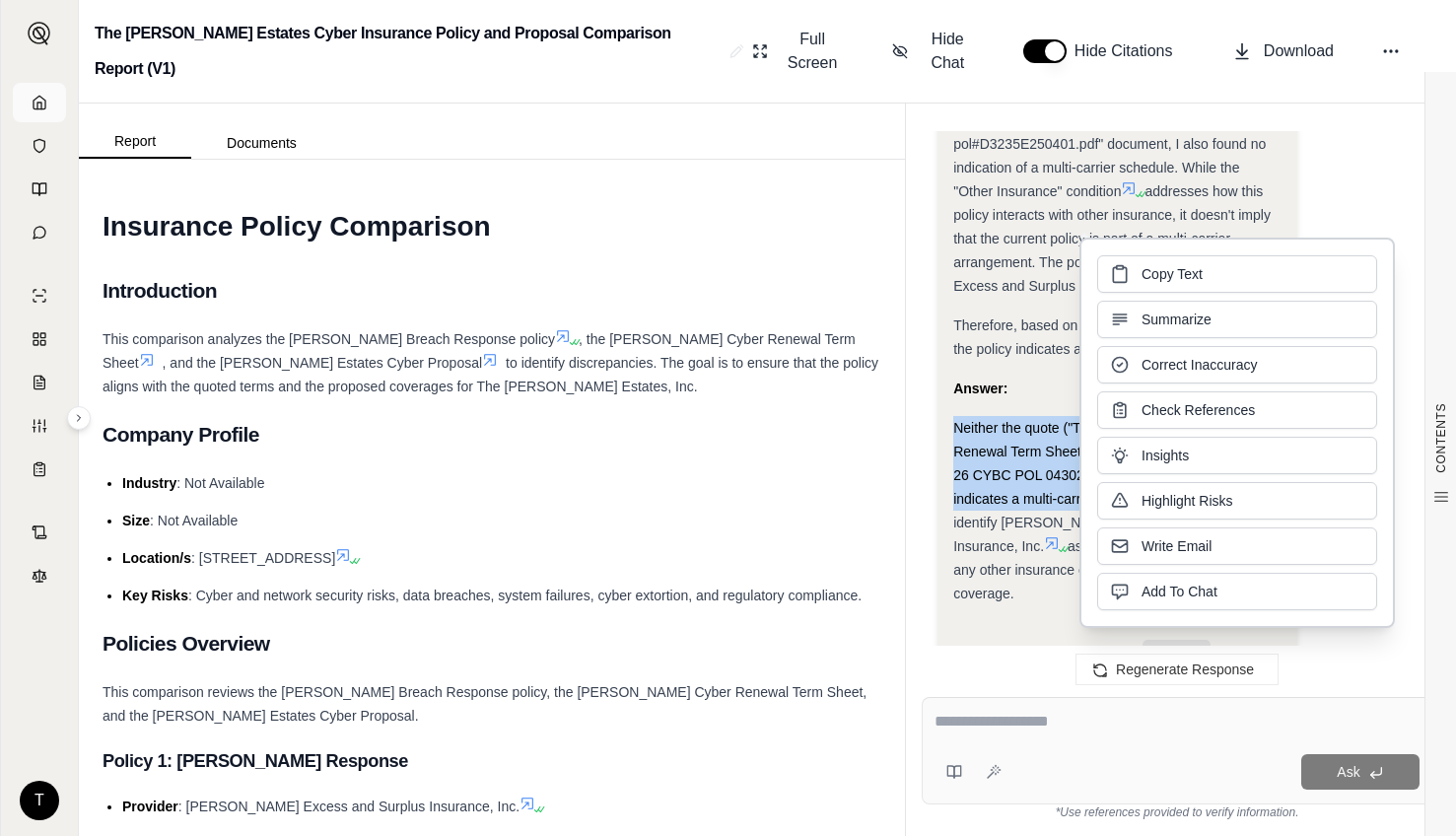 click 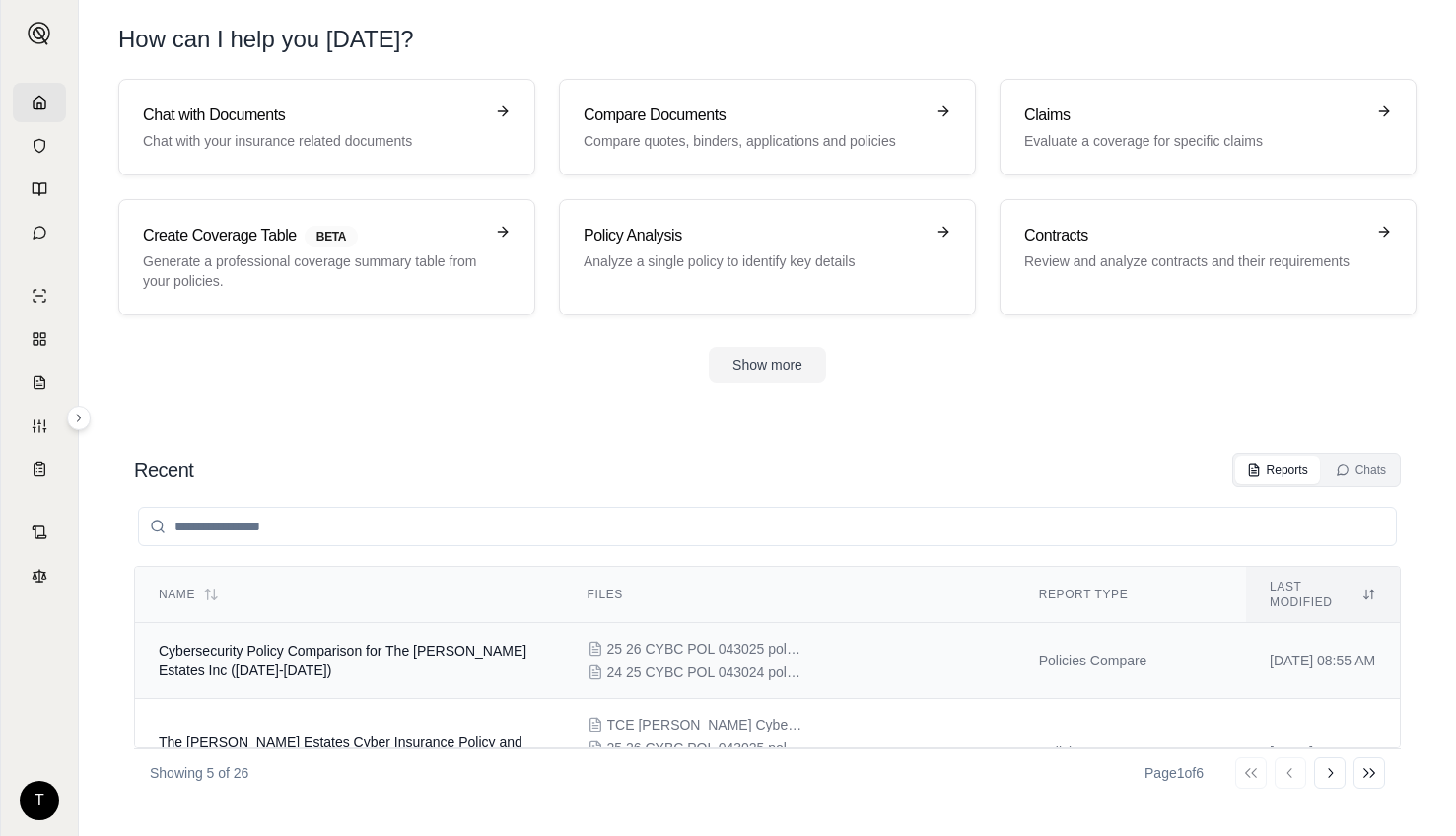 click on "Cybersecurity Policy Comparison for The [PERSON_NAME] Estates Inc ([DATE]-[DATE])" at bounding box center [349, 661] 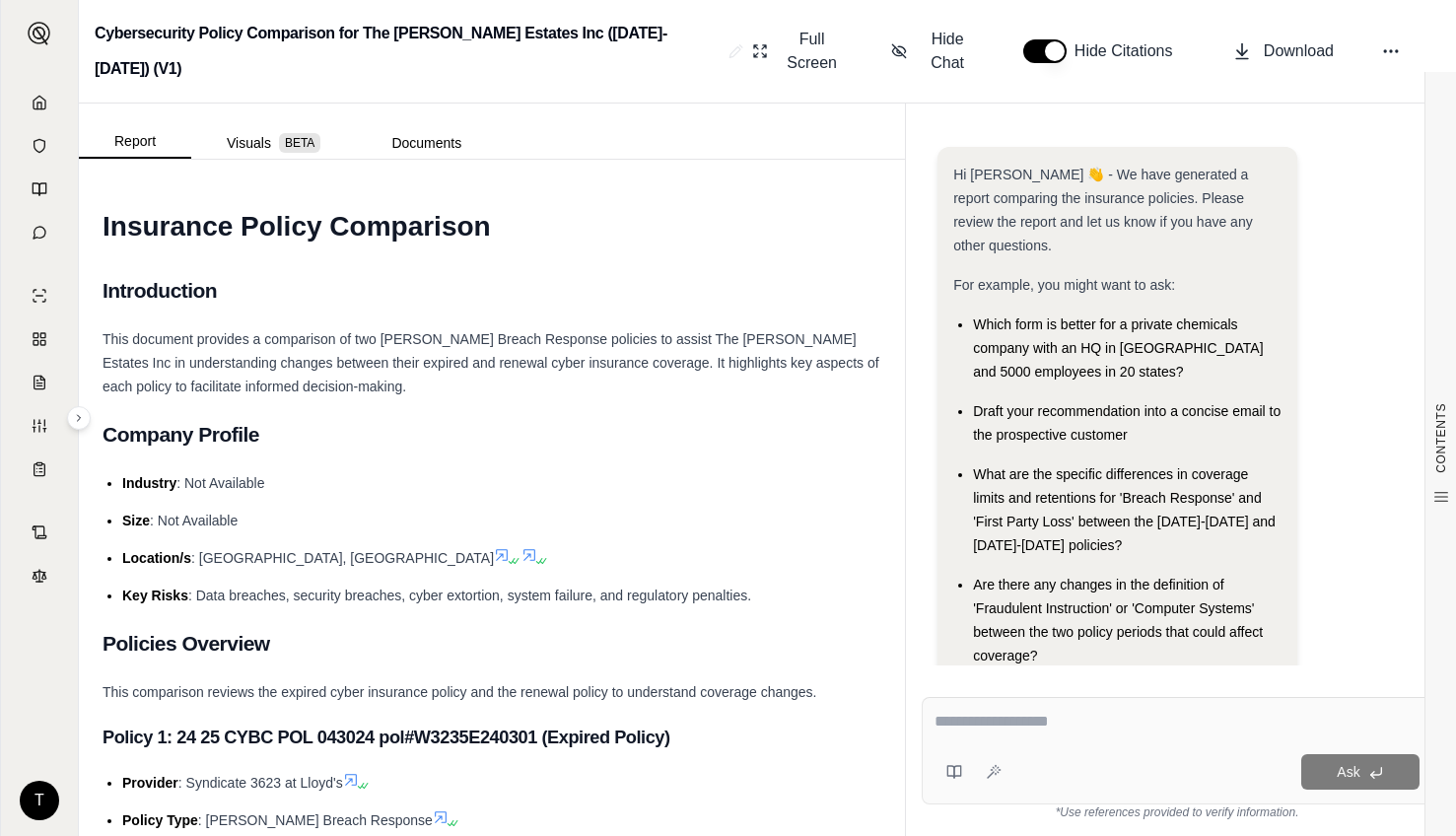 scroll, scrollTop: 34, scrollLeft: 0, axis: vertical 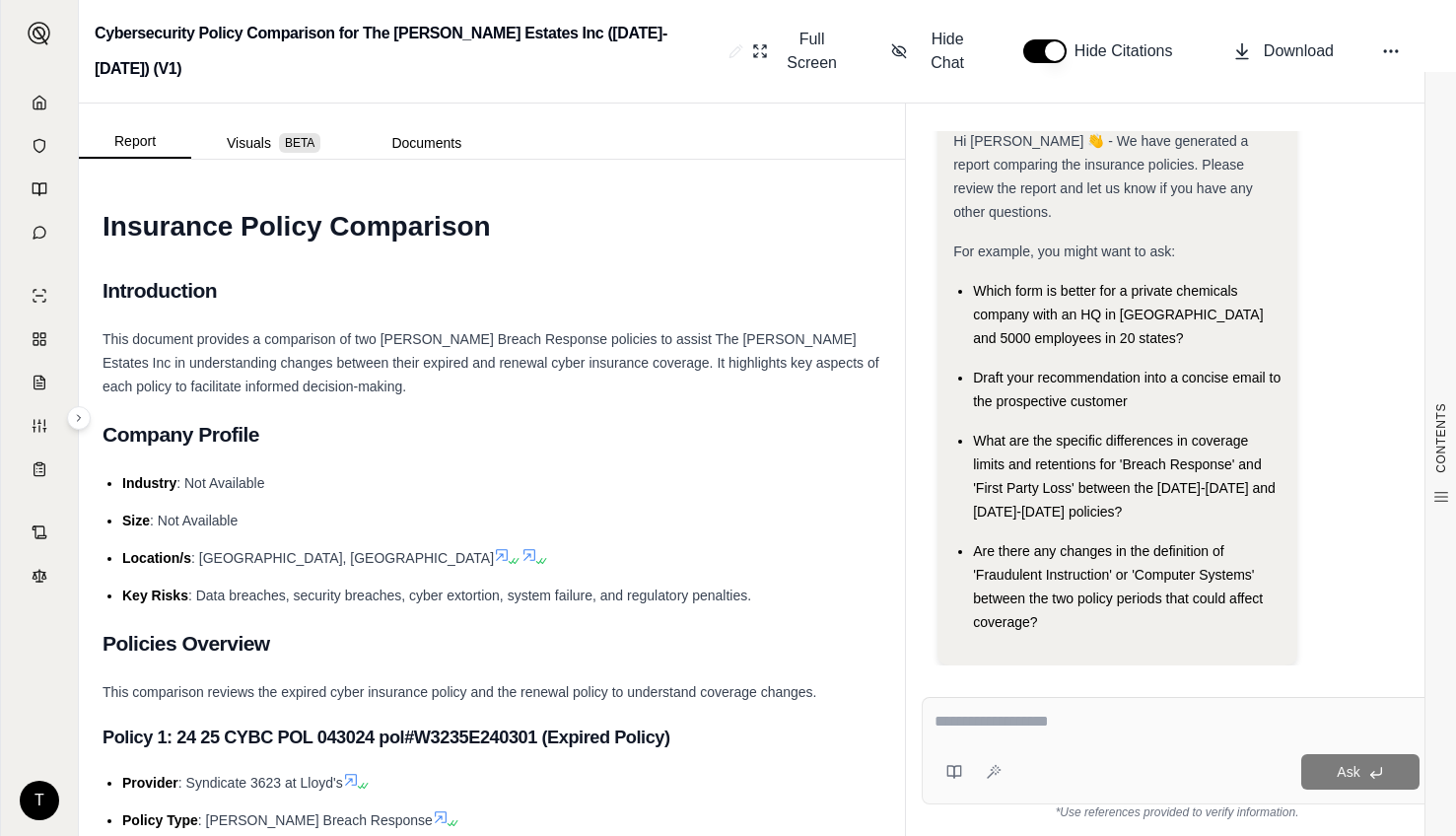 click at bounding box center [1177, 722] 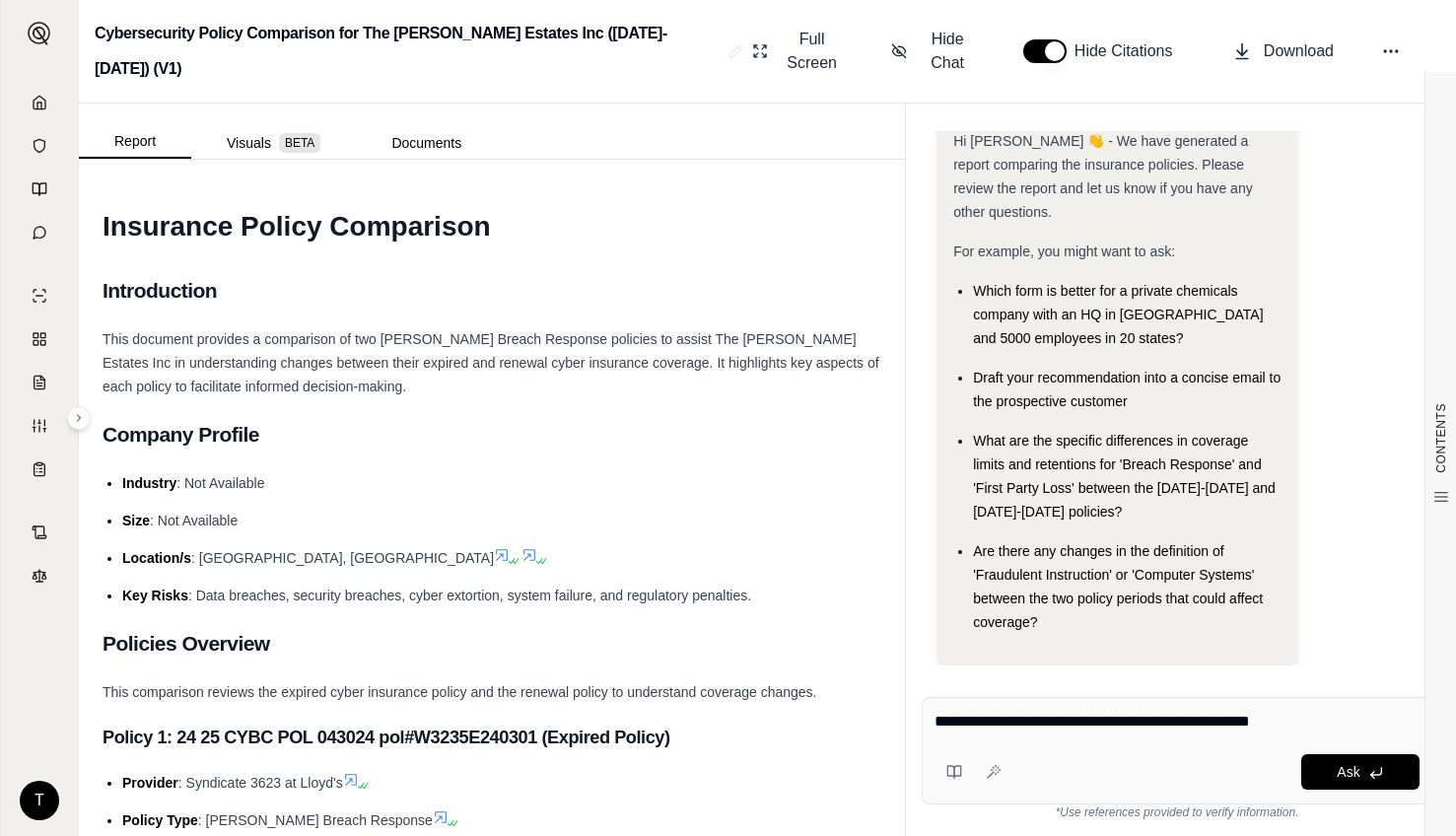 type on "**********" 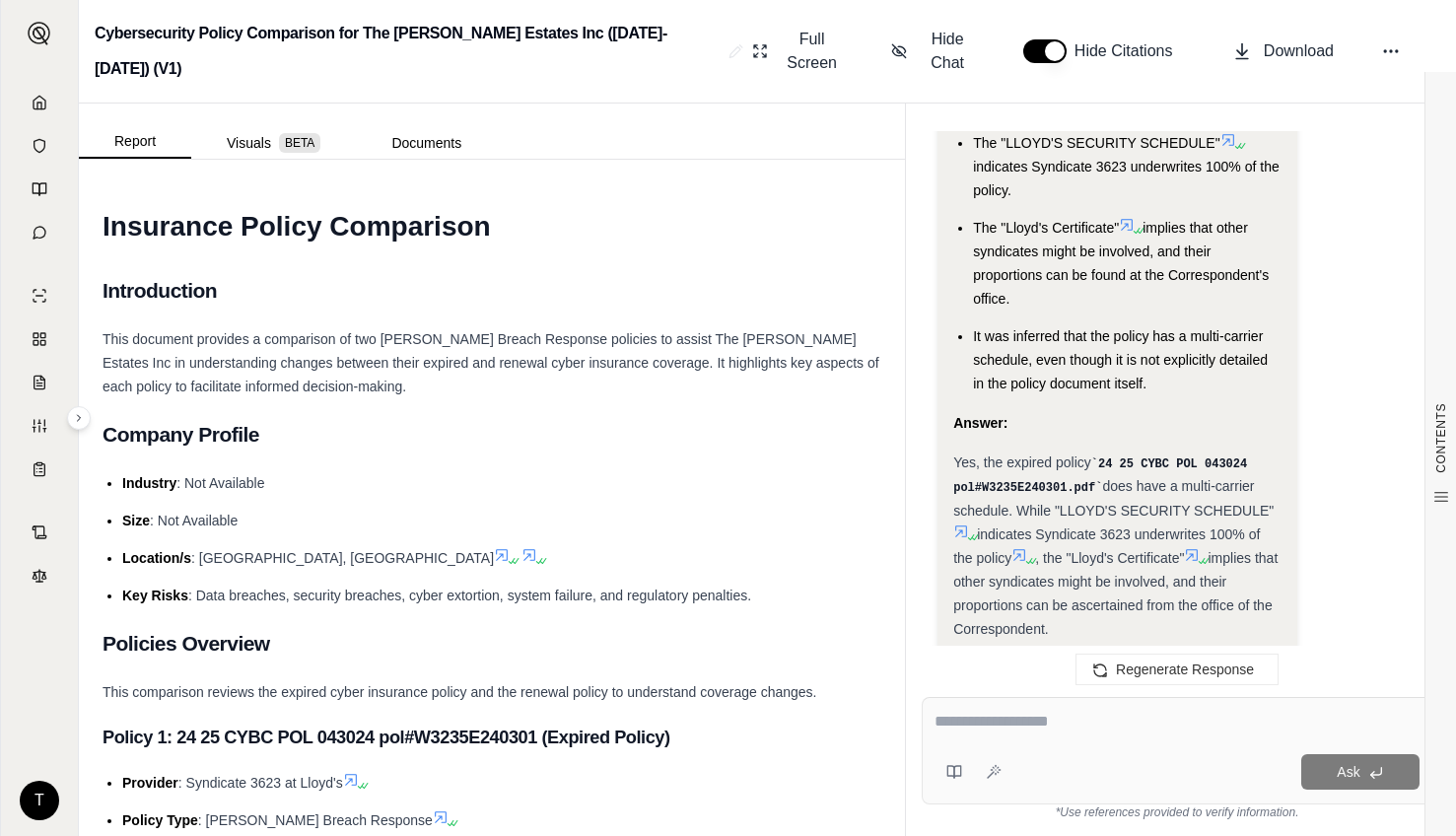 scroll, scrollTop: 2003, scrollLeft: 0, axis: vertical 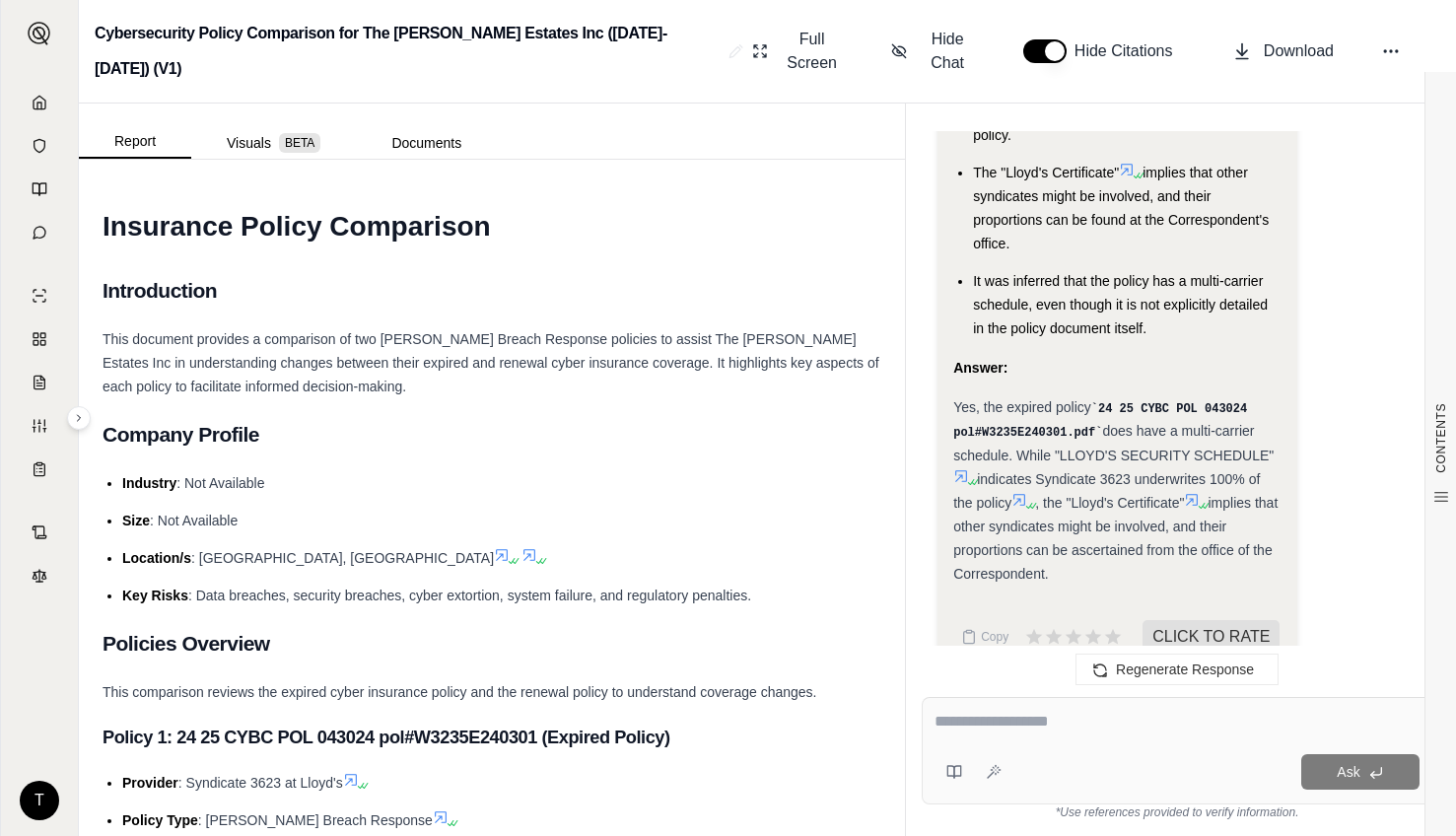 click on "Industry : Not Available
Size : Not Available
Location/s : [GEOGRAPHIC_DATA], [GEOGRAPHIC_DATA]
Key Risks : Data breaches, security breaches, cyber extortion, system failure, and regulatory penalties." at bounding box center (492, 539) 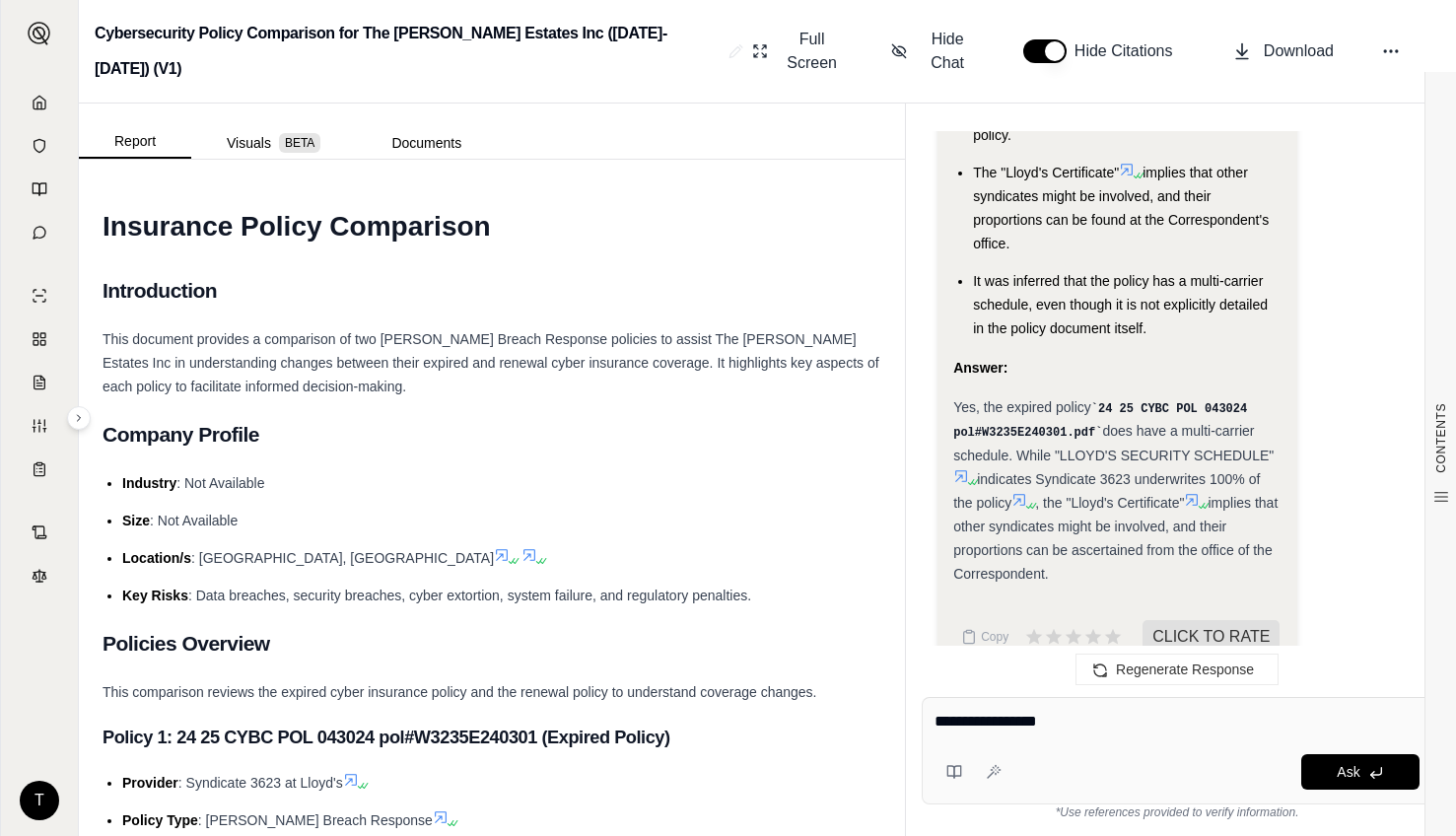type on "**********" 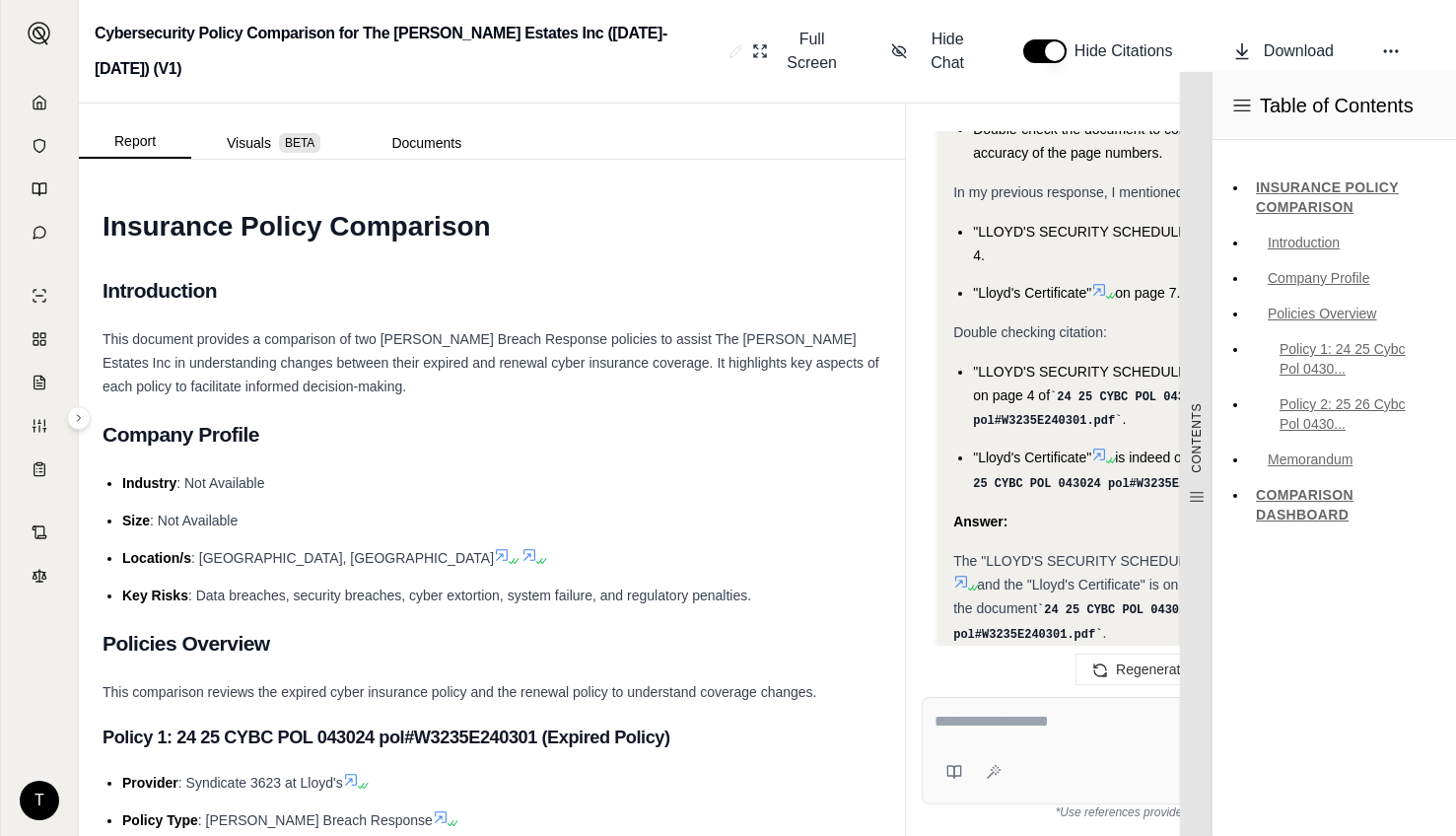scroll, scrollTop: 2900, scrollLeft: 0, axis: vertical 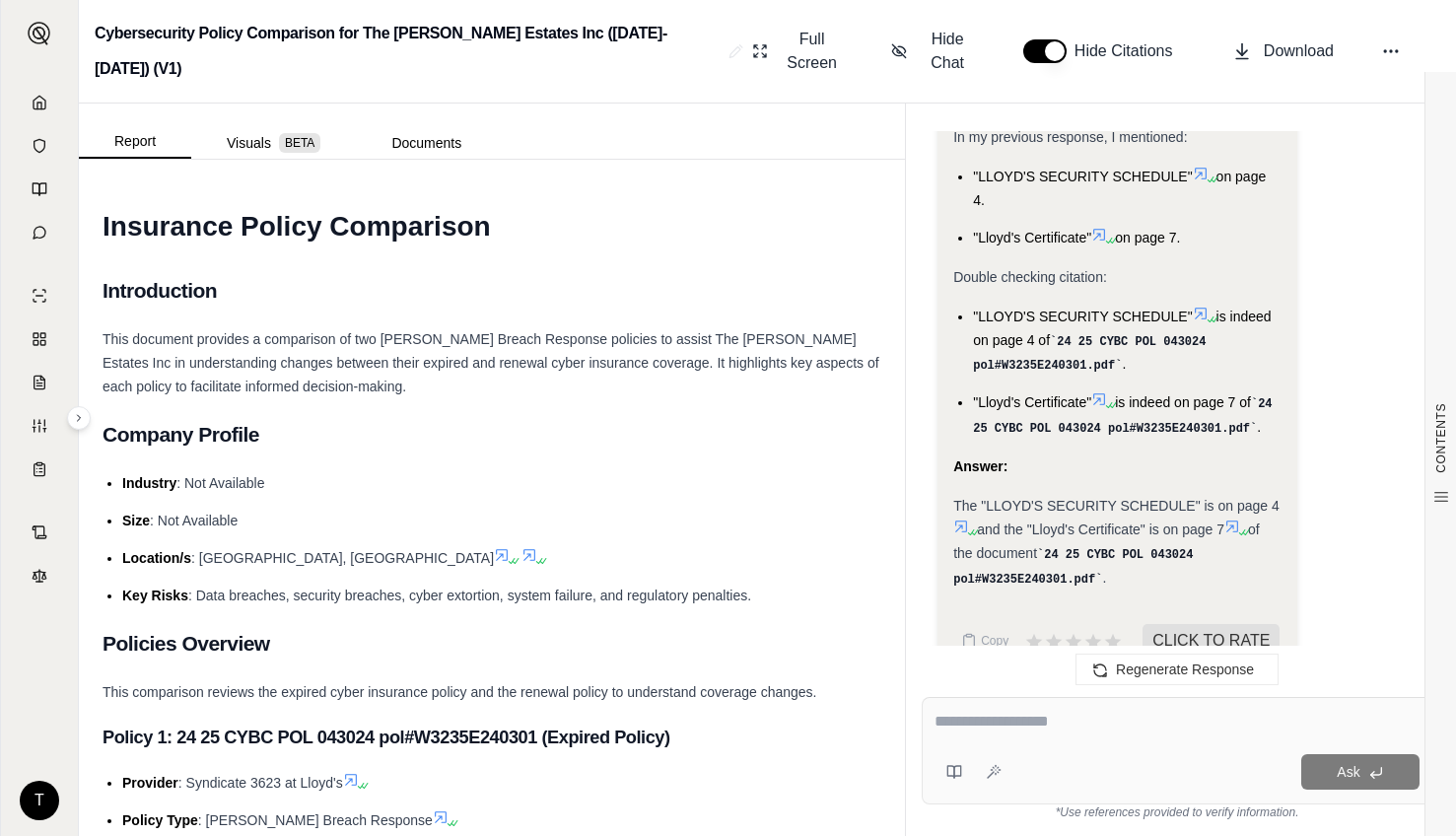 click on "Company Profile" at bounding box center [492, 435] 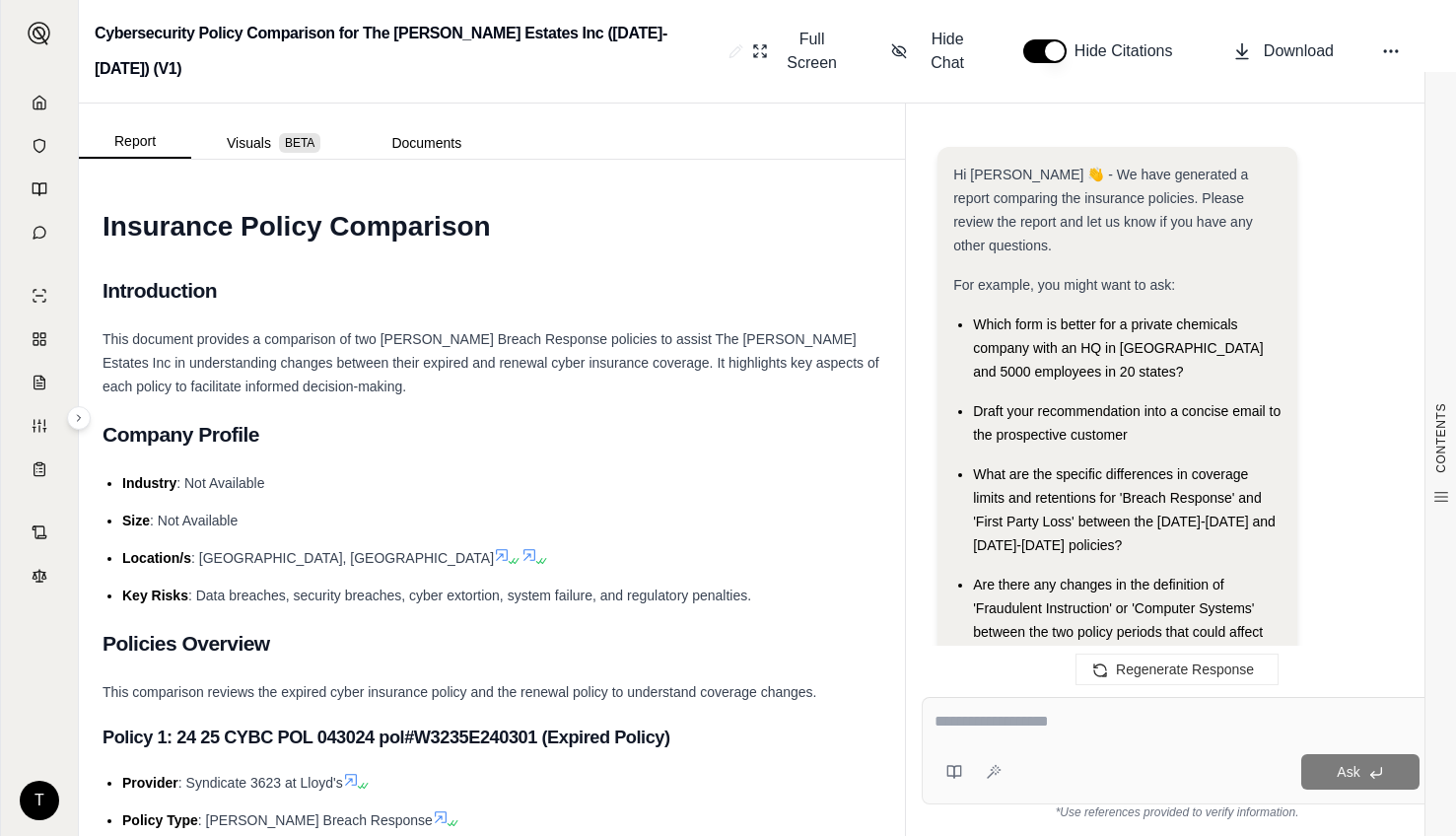 scroll, scrollTop: 3173, scrollLeft: 0, axis: vertical 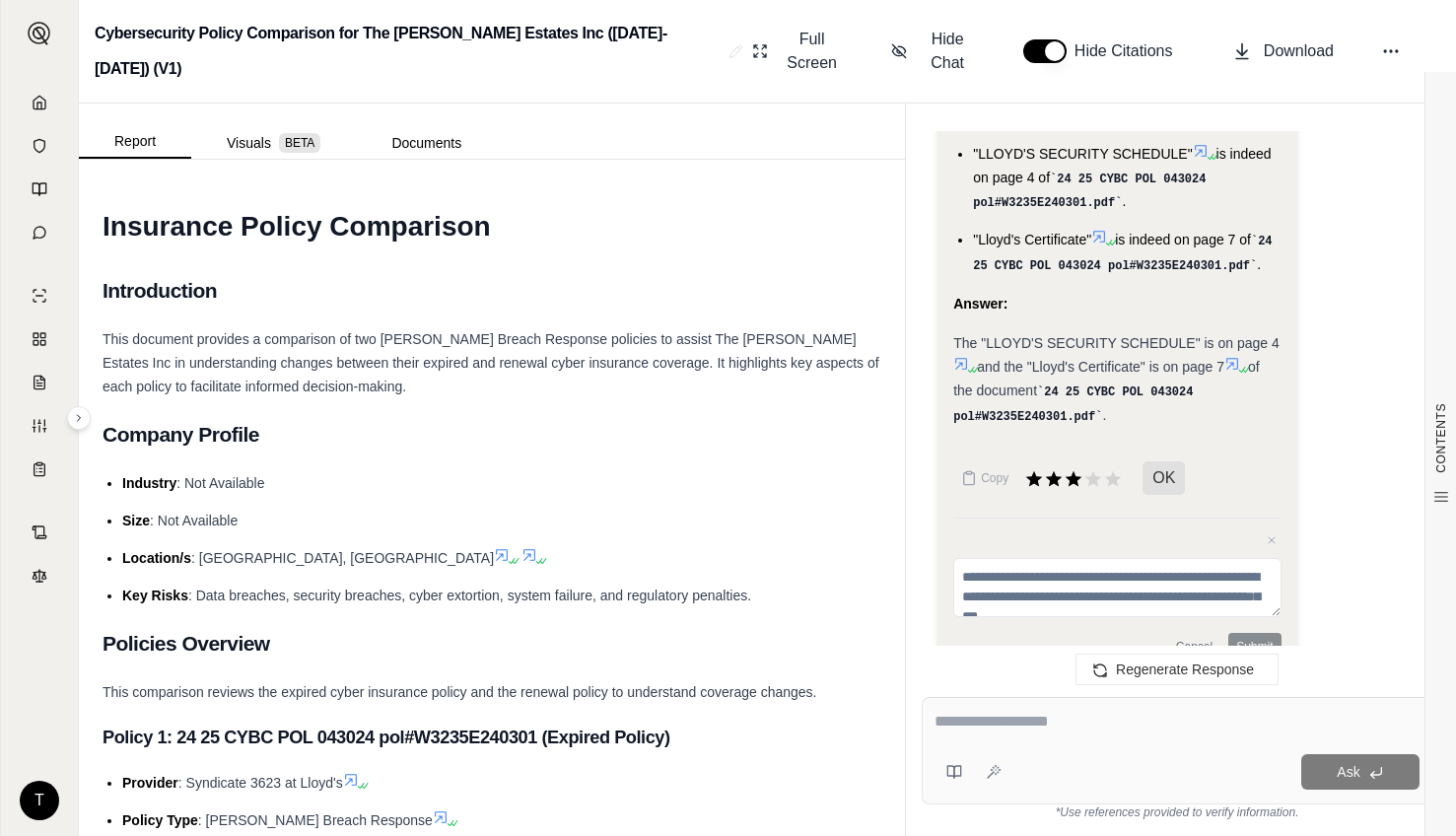 click on "Okay, I need to identify the page numbers where the "LLOYD'S SECURITY SCHEDULE" and "Lloyd's Certificate" are mentioned in the document  24 25 CYBC POL 043024 pol#W3235E240301.pdf .
Analysis:
Review the previous reasoning to identify the page numbers already mentioned.
Double-check the document to confirm the accuracy of the page numbers.
In my previous response, I mentioned:
"LLOYD'S SECURITY SCHEDULE"   on page 4.
"Lloyd's Certificate"   on page 7.
Double checking citation:
"LLOYD'S SECURITY SCHEDULE"   is indeed on page 4 of  24 25 CYBC POL 043024 pol#W3235E240301.pdf .
"Lloyd's Certificate"   is indeed on page 7 of  24 25 CYBC POL 043024 pol#W3235E240301.pdf .
Answer:
The "LLOYD'S SECURITY SCHEDULE" is on page 4   and the "Lloyd's Certificate" is on page 7   of the document  24 25 CYBC POL 043024 pol#W3235E240301.pdf . Copy OK Close feedback Cancel Submit" at bounding box center [1177, 181] 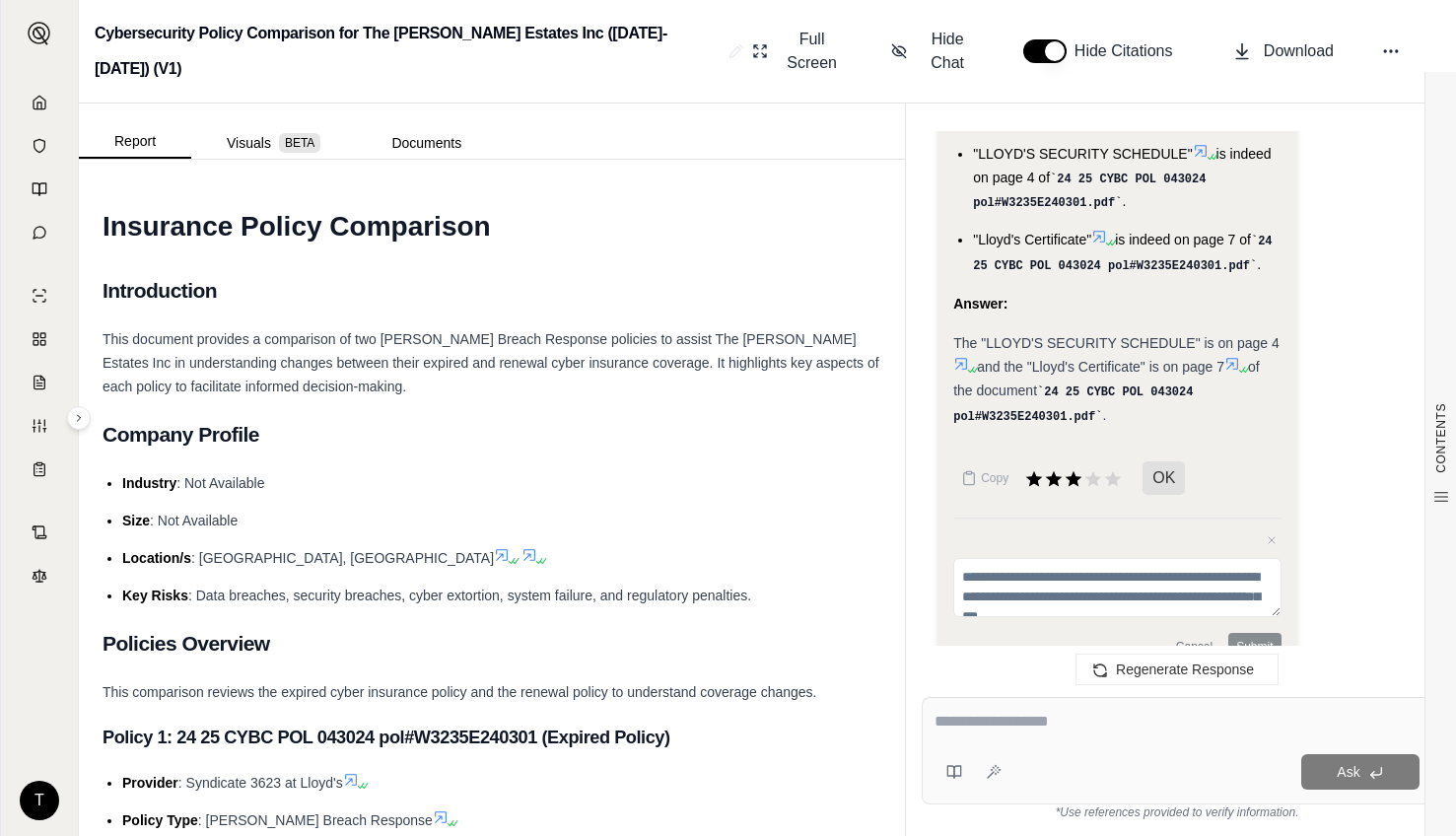 click on "Okay, I need to identify the page numbers where the "LLOYD'S SECURITY SCHEDULE" and "Lloyd's Certificate" are mentioned in the document  24 25 CYBC POL 043024 pol#W3235E240301.pdf .
Analysis:
Review the previous reasoning to identify the page numbers already mentioned.
Double-check the document to confirm the accuracy of the page numbers.
In my previous response, I mentioned:
"LLOYD'S SECURITY SCHEDULE"   on page 4.
"Lloyd's Certificate"   on page 7.
Double checking citation:
"LLOYD'S SECURITY SCHEDULE"   is indeed on page 4 of  24 25 CYBC POL 043024 pol#W3235E240301.pdf .
"Lloyd's Certificate"   is indeed on page 7 of  24 25 CYBC POL 043024 pol#W3235E240301.pdf .
Answer:
The "LLOYD'S SECURITY SCHEDULE" is on page 4   and the "Lloyd's Certificate" is on page 7   of the document  24 25 CYBC POL 043024 pol#W3235E240301.pdf . Copy OK Close feedback Cancel Submit" at bounding box center [1177, 181] 